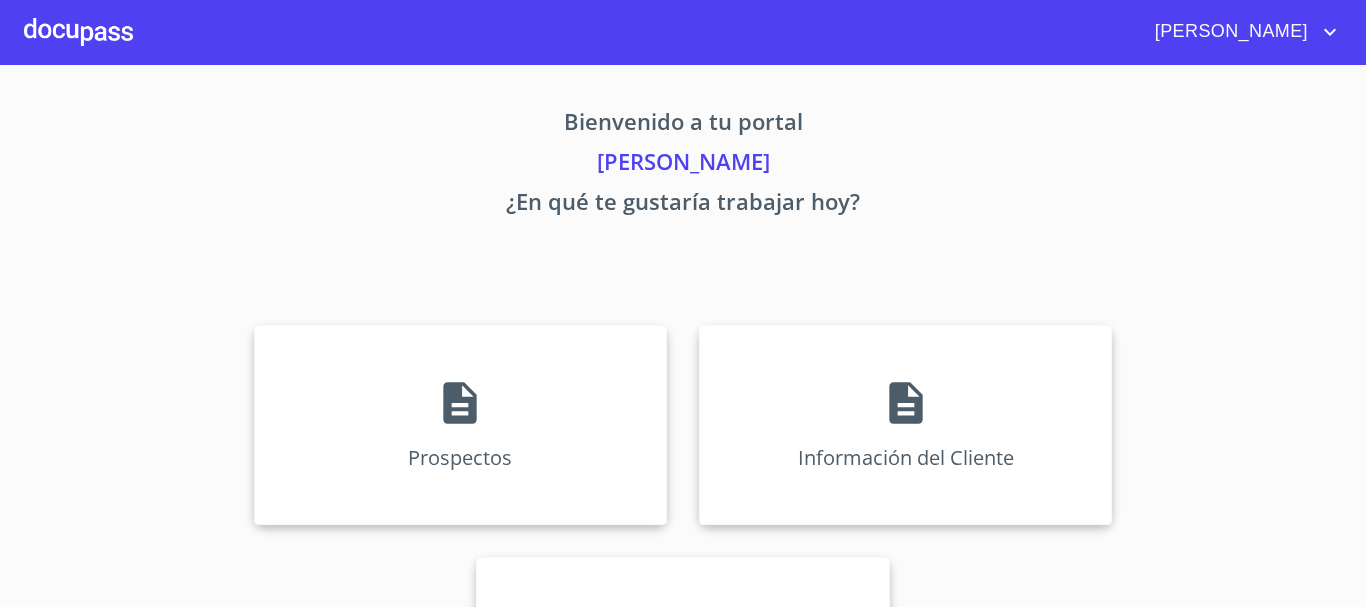 scroll, scrollTop: 0, scrollLeft: 0, axis: both 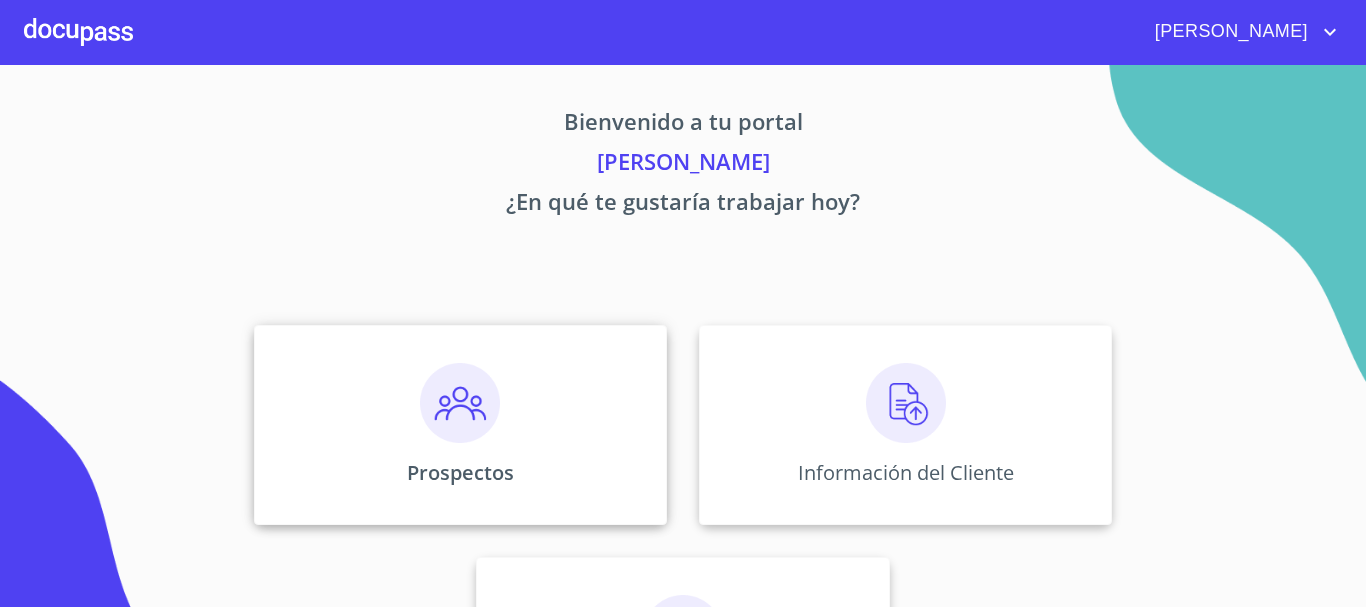 click at bounding box center (460, 403) 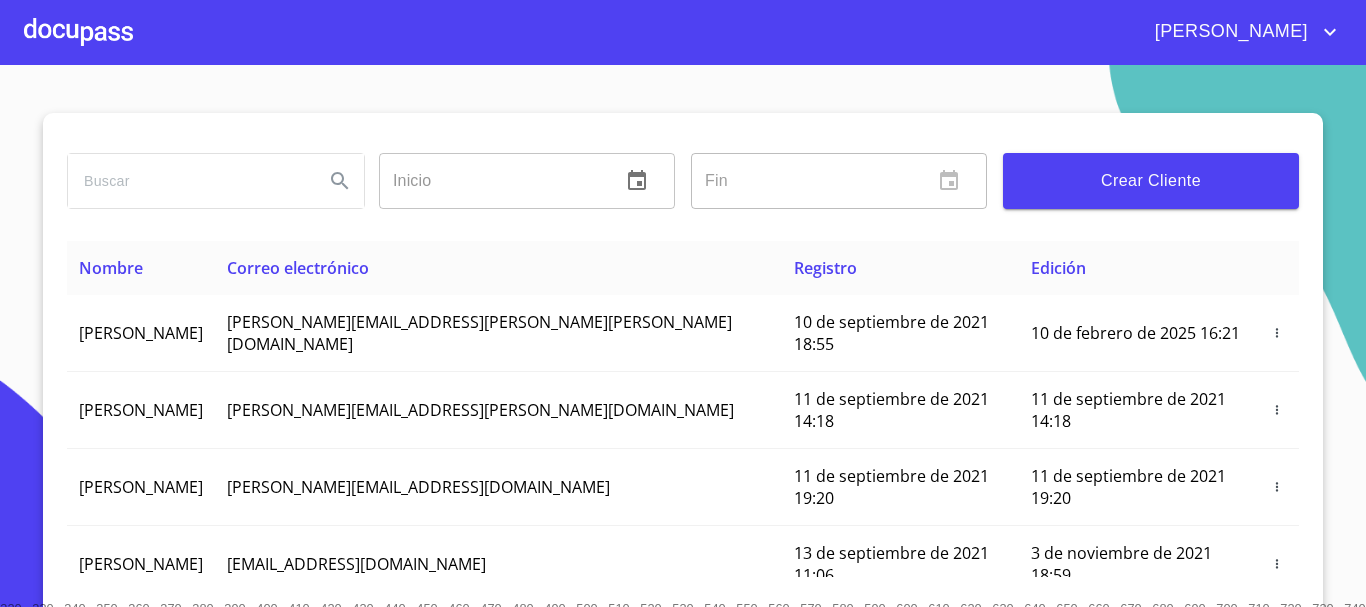 click on "Crear Cliente" at bounding box center [1151, 181] 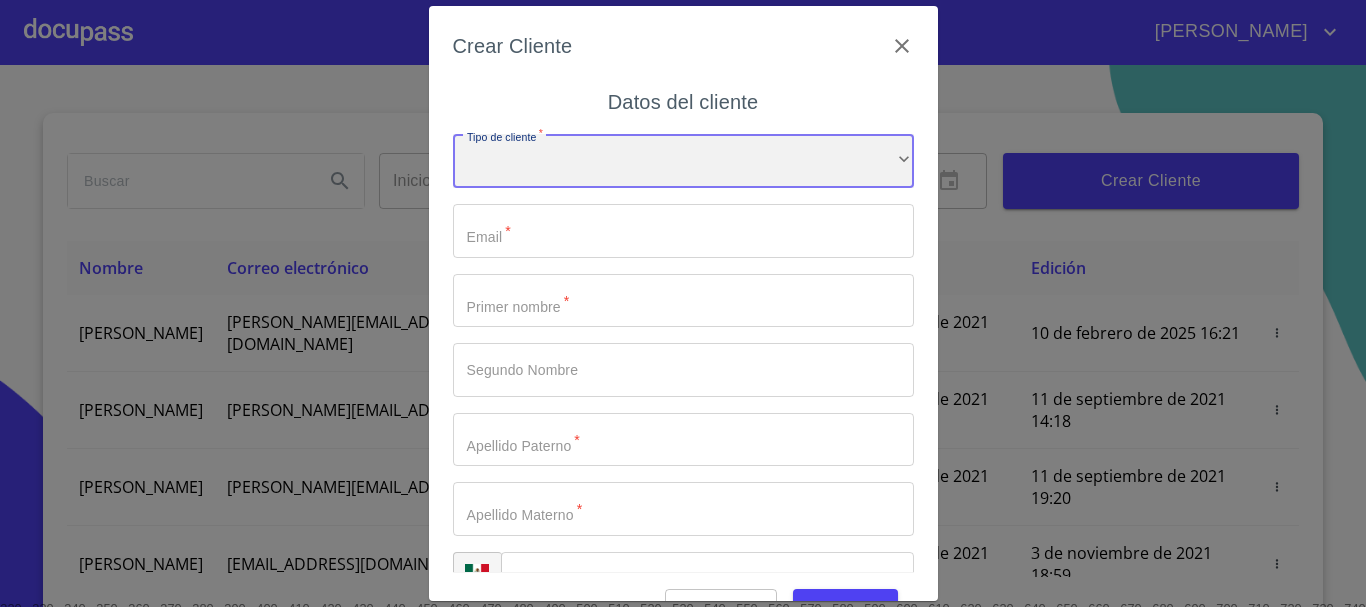 click on "​" at bounding box center (683, 161) 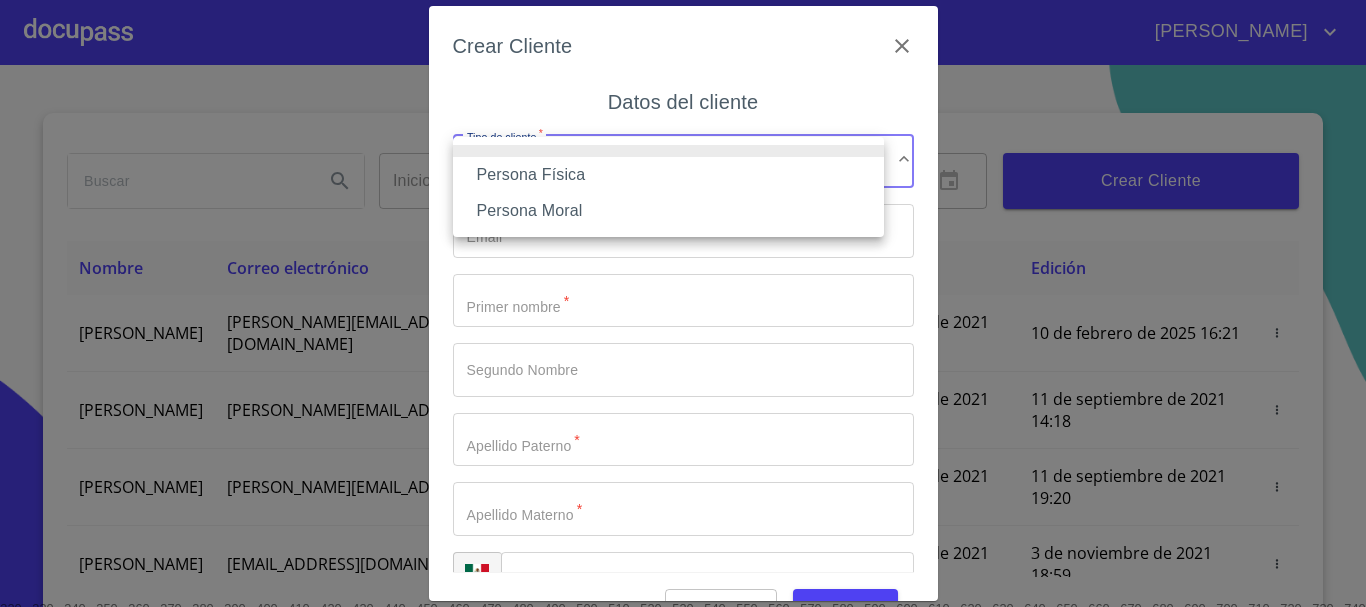 click on "Persona Física" at bounding box center [668, 175] 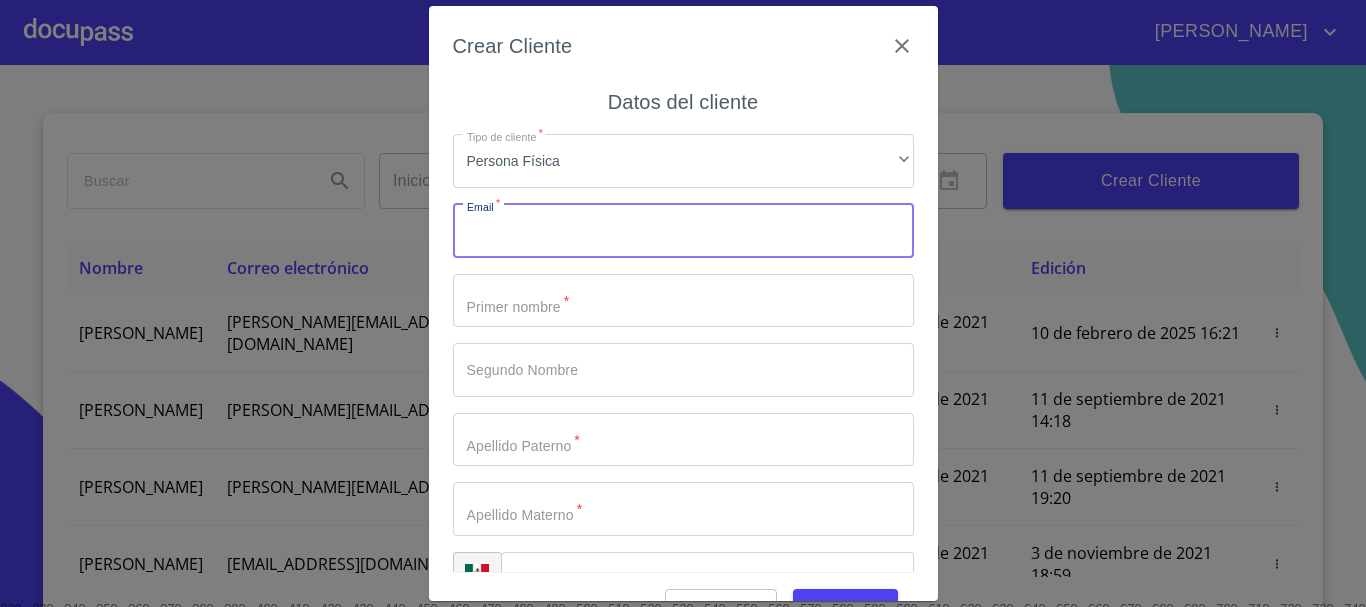 click on "Tipo de cliente   *" at bounding box center [683, 231] 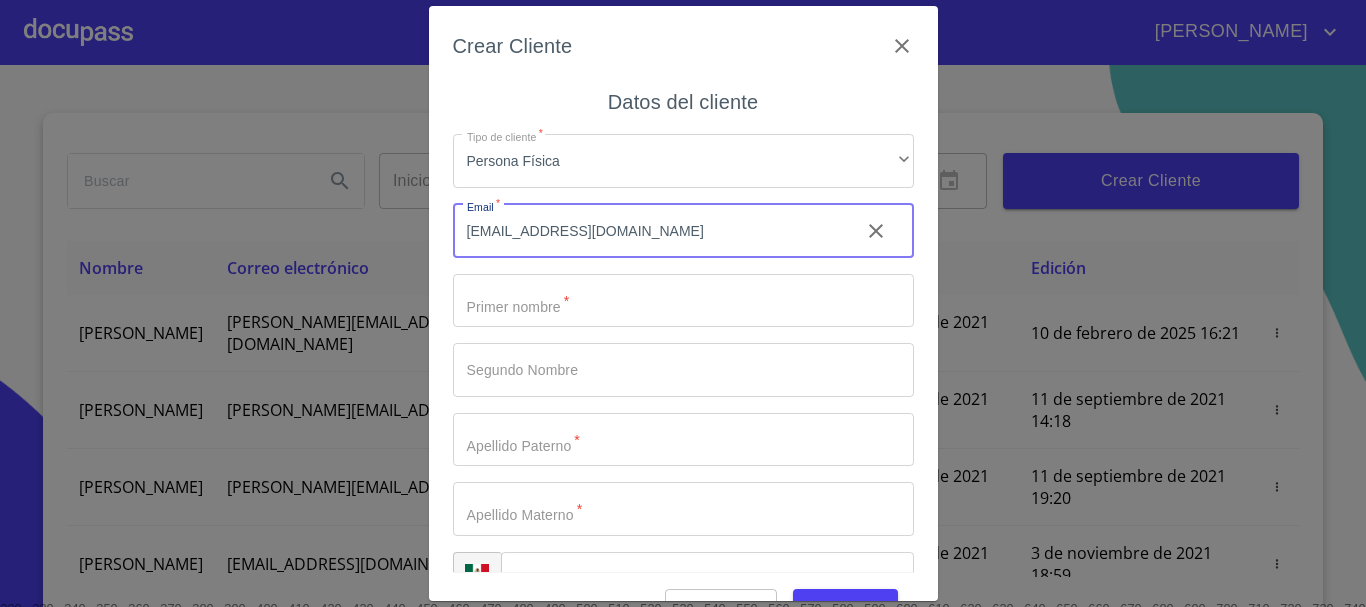 type on "[EMAIL_ADDRESS][DOMAIN_NAME]" 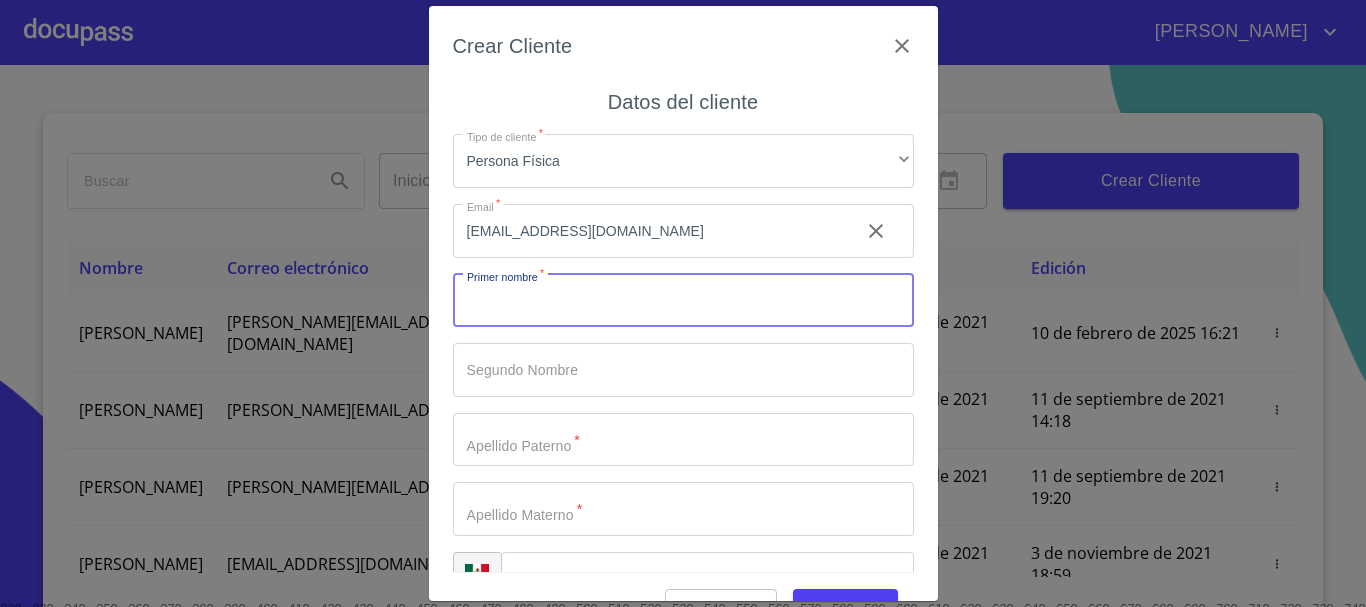 click on "Tipo de cliente   *" at bounding box center [683, 301] 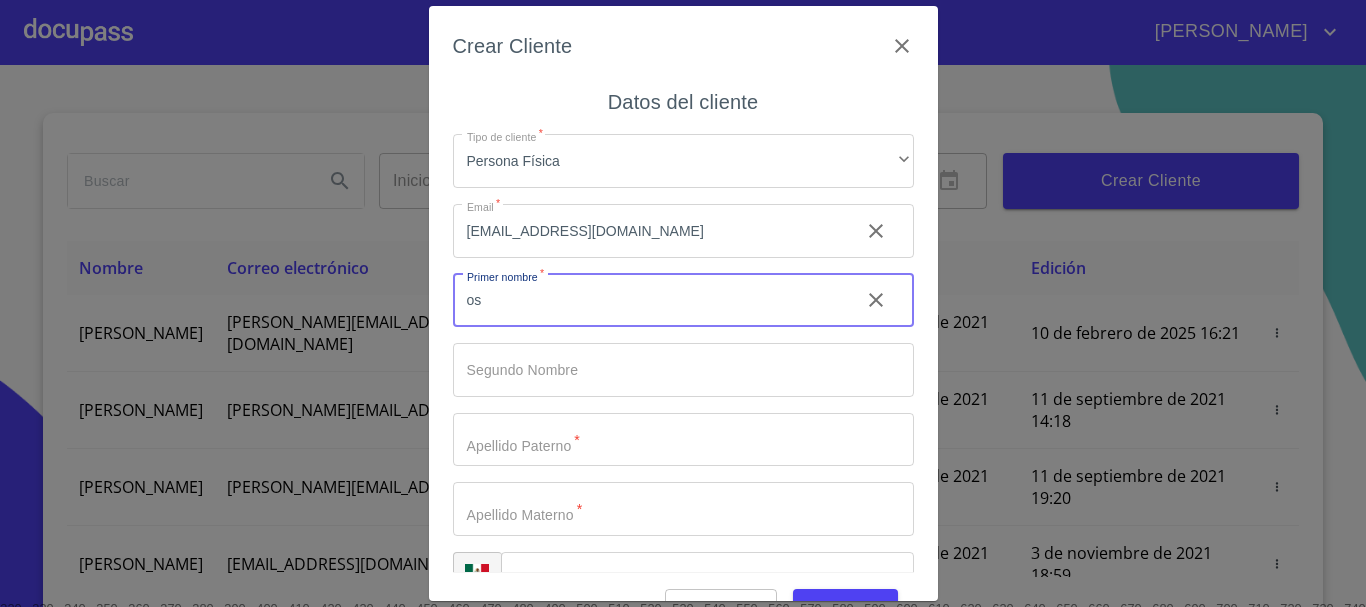 type on "o" 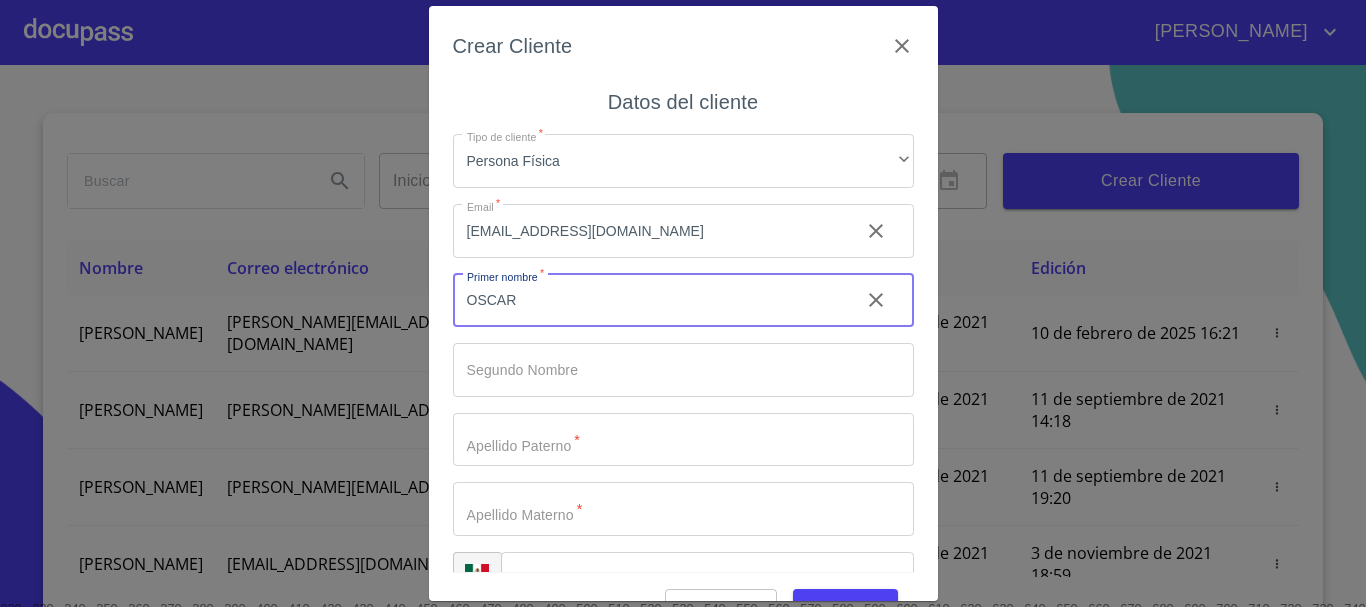 type on "OSCAR" 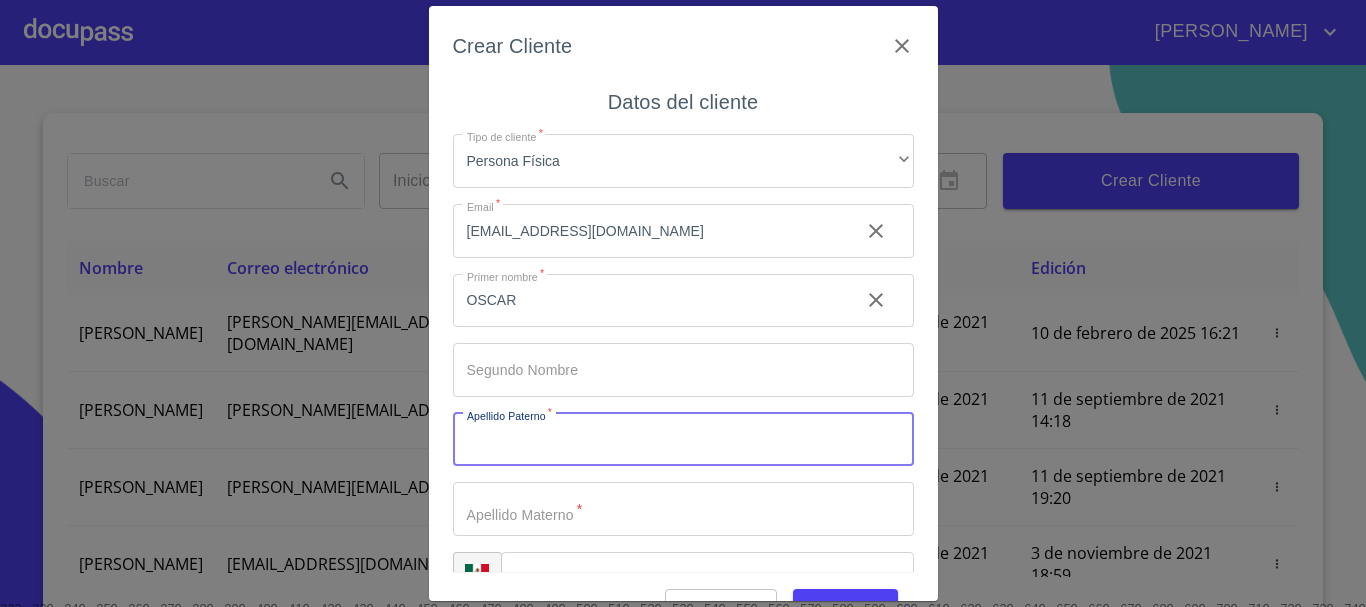 click on "Tipo de cliente   *" at bounding box center (683, 440) 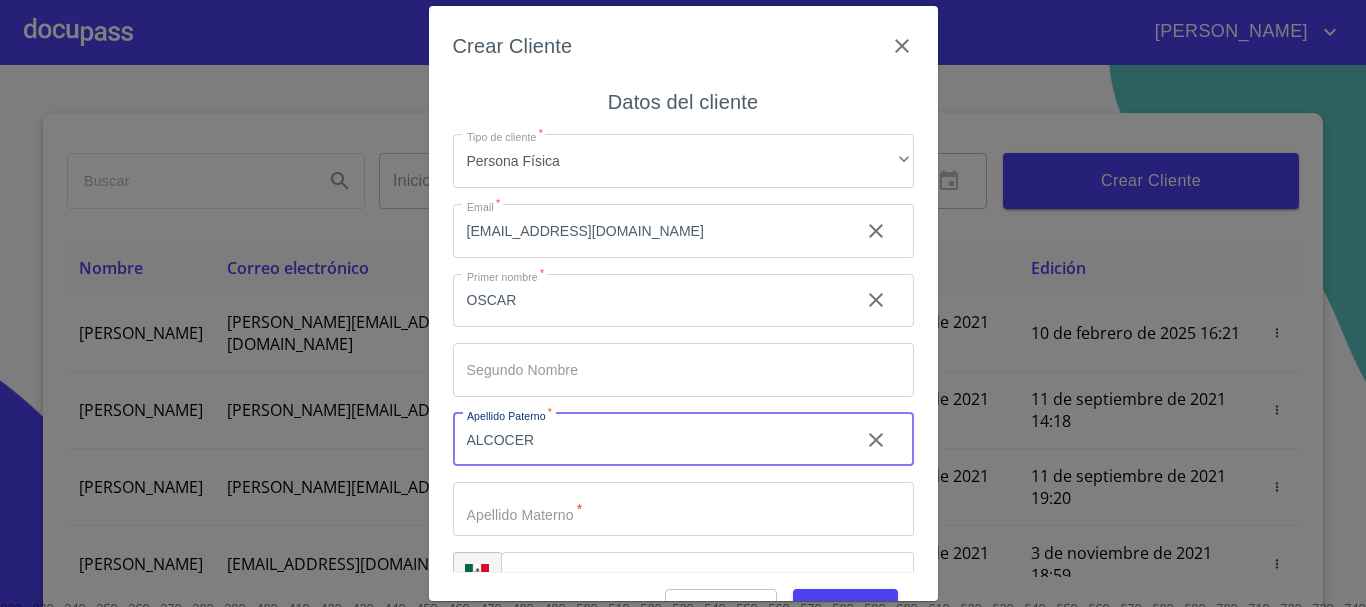 type on "ALCOCER" 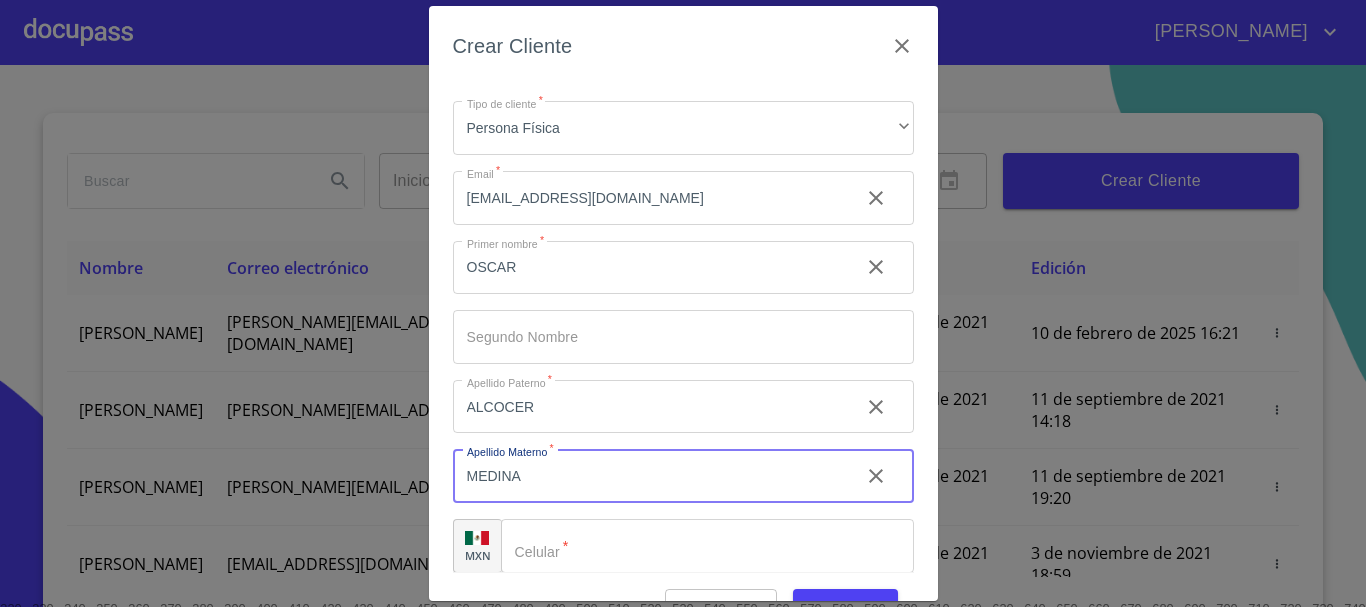scroll, scrollTop: 50, scrollLeft: 0, axis: vertical 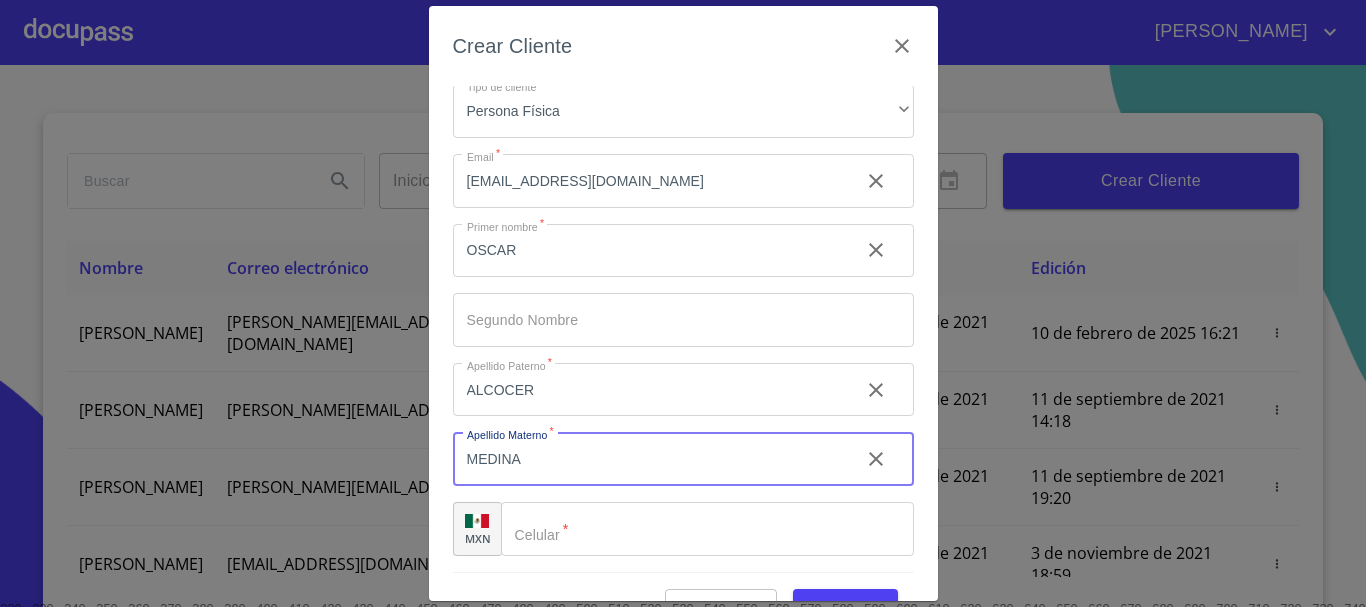 type on "MEDINA" 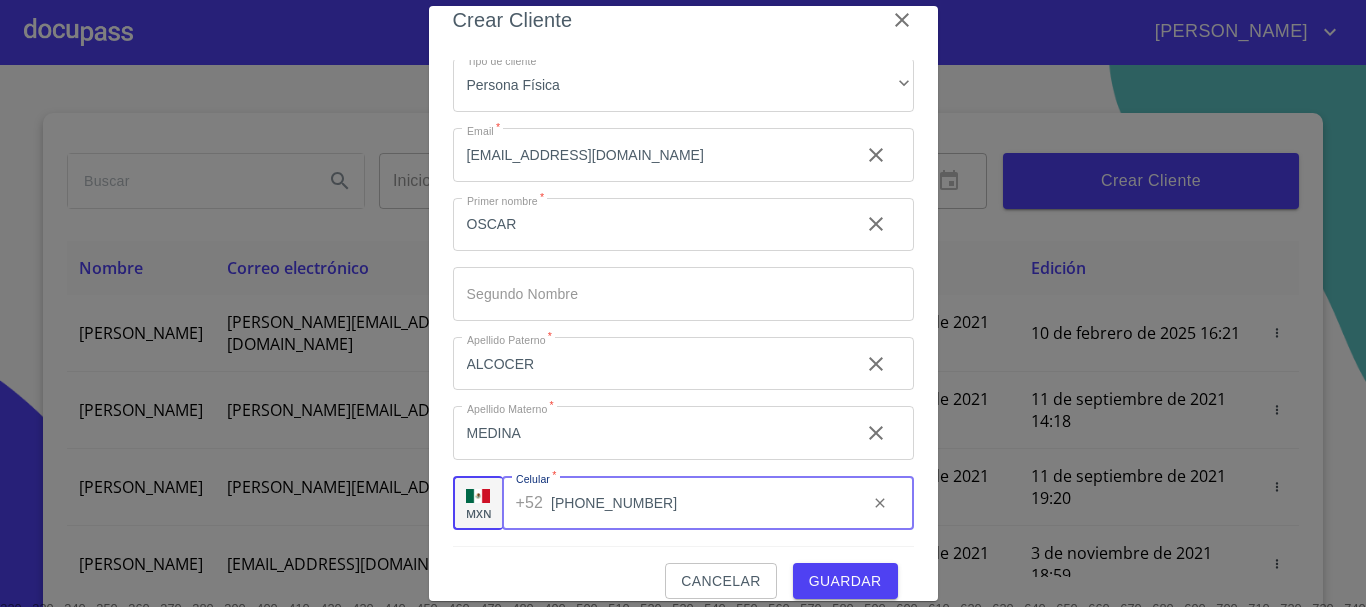 scroll, scrollTop: 48, scrollLeft: 0, axis: vertical 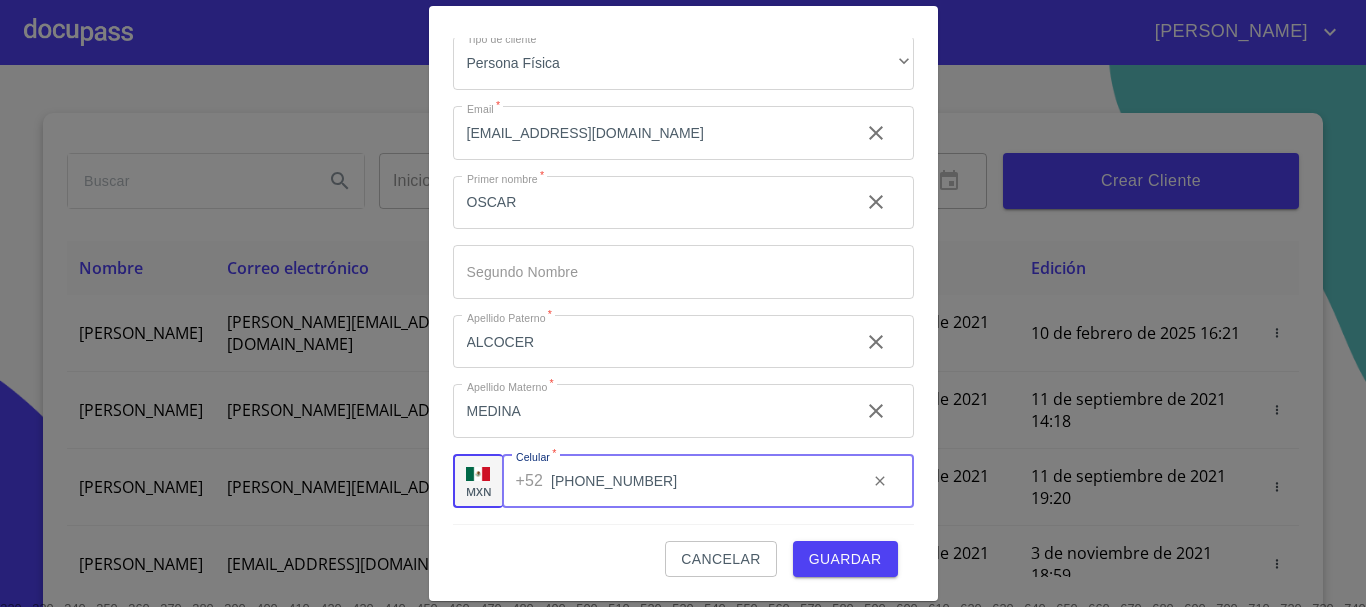 type on "[PHONE_NUMBER]" 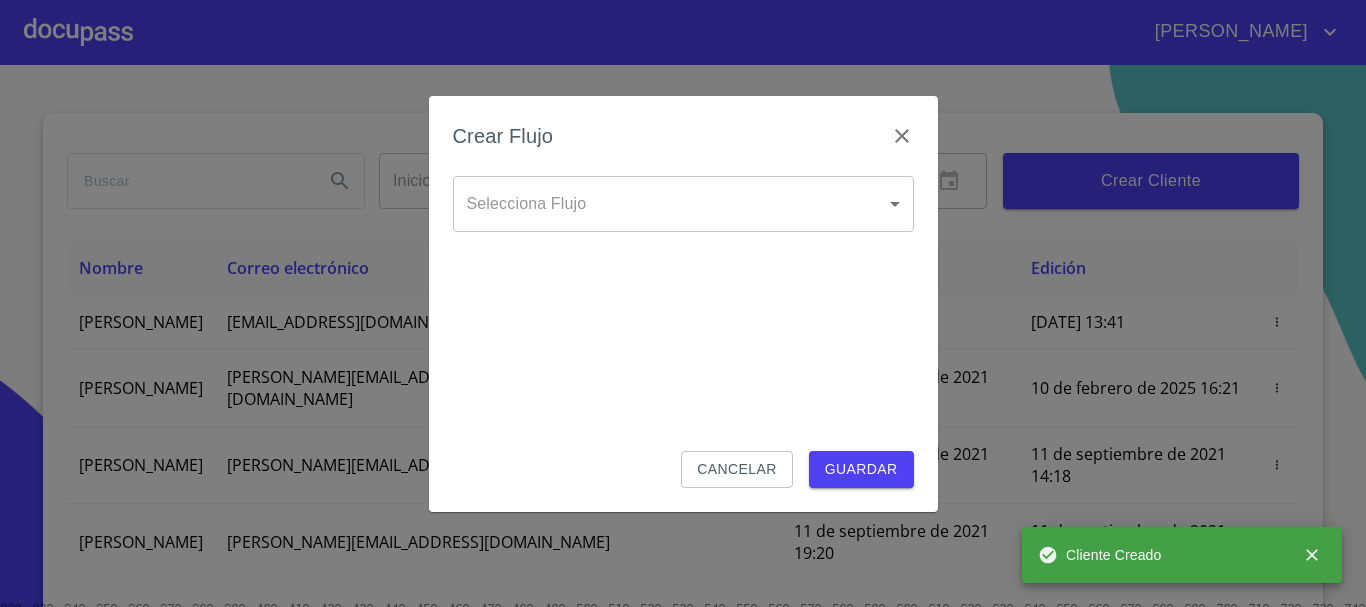 click on "[PERSON_NAME] ​ Fin ​ Crear Cliente Nombre   Correo electrónico   Registro   Edición     [PERSON_NAME] [EMAIL_ADDRESS][DOMAIN_NAME] [DATE] 13:41 [DATE] 13:41 [PERSON_NAME] GROVER [EMAIL_ADDRESS][PERSON_NAME][PERSON_NAME][DOMAIN_NAME] [DATE] 18:55 [DATE] 16:21 LUIS FERNANDO CELIS  [EMAIL_ADDRESS][PERSON_NAME][DOMAIN_NAME] [DATE] 14:18 [DATE] 14:18 [PERSON_NAME] [PERSON_NAME][EMAIL_ADDRESS][DOMAIN_NAME] [DATE] 19:20 [DATE] 19:20 [PERSON_NAME] [EMAIL_ADDRESS][DOMAIN_NAME] [DATE] 11:06 [DATE] 18:59 [PERSON_NAME] [EMAIL_ADDRESS][DOMAIN_NAME] [DATE] 12:26 [DATE] 12:26 [PERSON_NAME] [EMAIL_ADDRESS][DOMAIN_NAME] [DATE] 16:35 [DATE] 16:35 [PERSON_NAME] [EMAIL_ADDRESS][DOMAIN_NAME] [DATE] 18:24 [DATE] 18:24 [PERSON_NAME]  [EMAIL_ADDRESS][DOMAIN_NAME] [DATE] 13:18 [PERSON_NAME] 1" at bounding box center (683, 303) 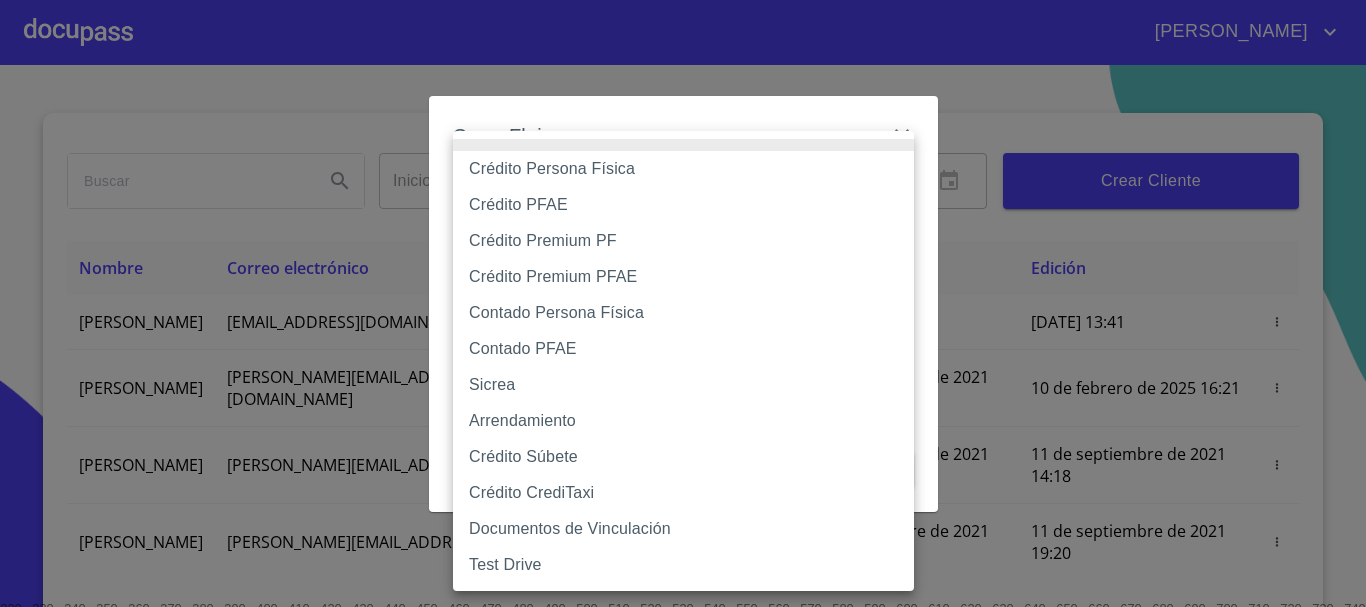 click on "Crédito PFAE" at bounding box center (683, 205) 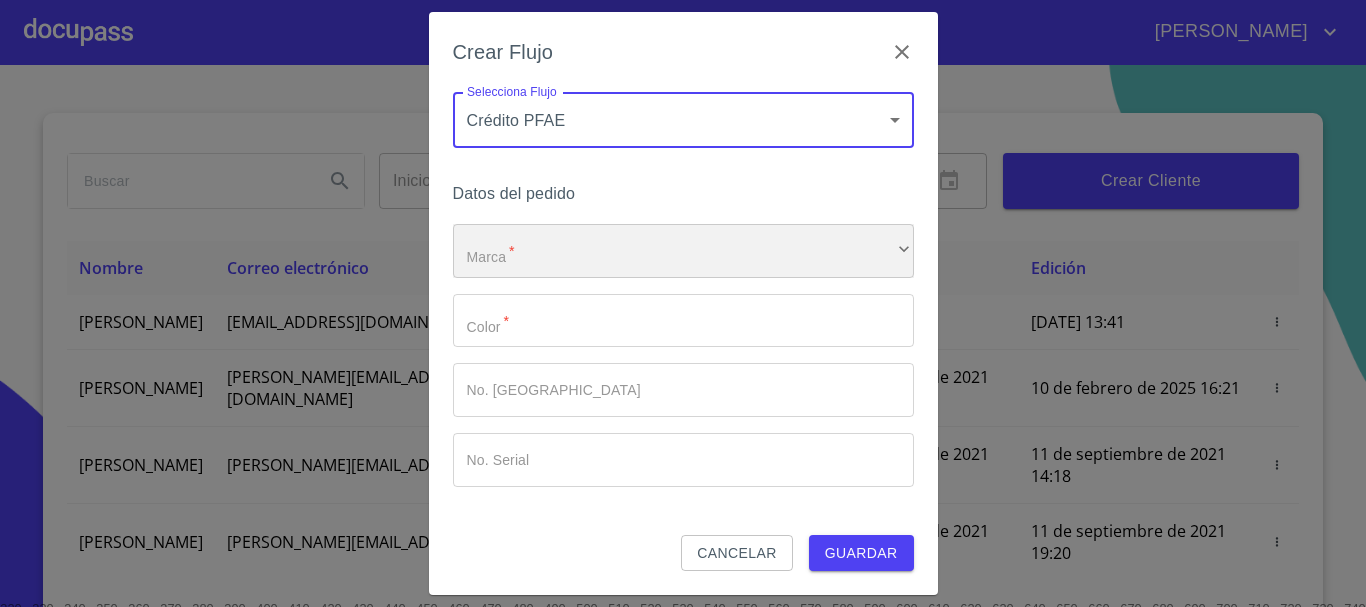 click on "​" at bounding box center (683, 251) 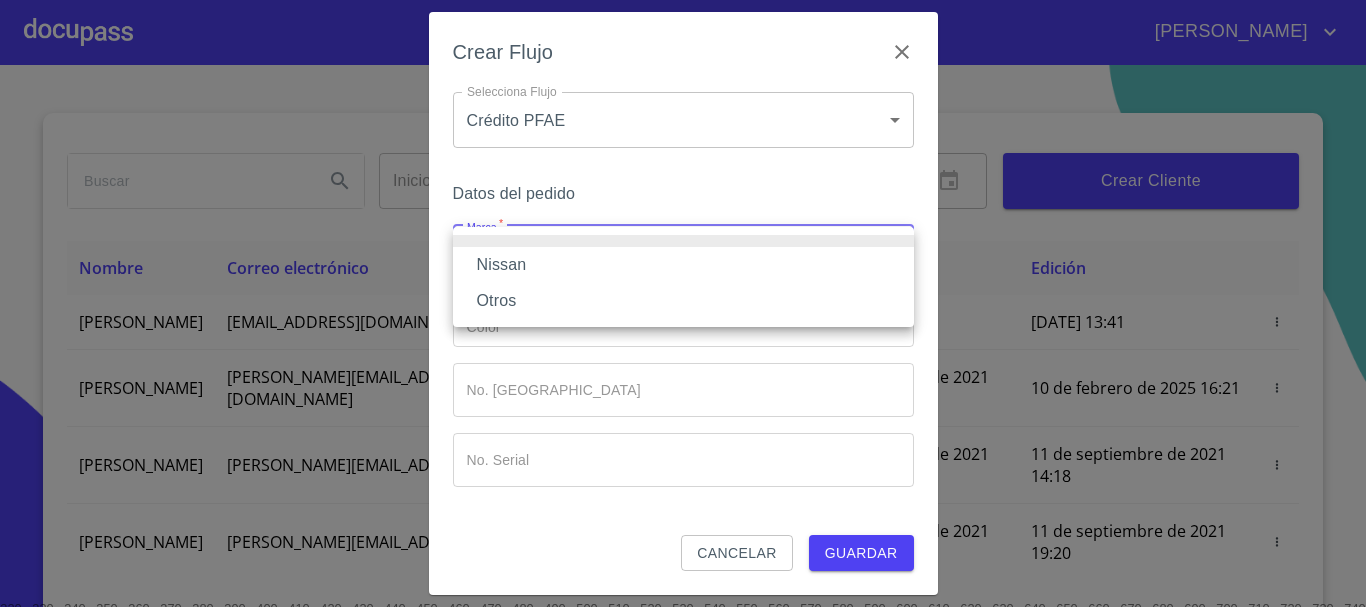 click on "Nissan" at bounding box center [683, 265] 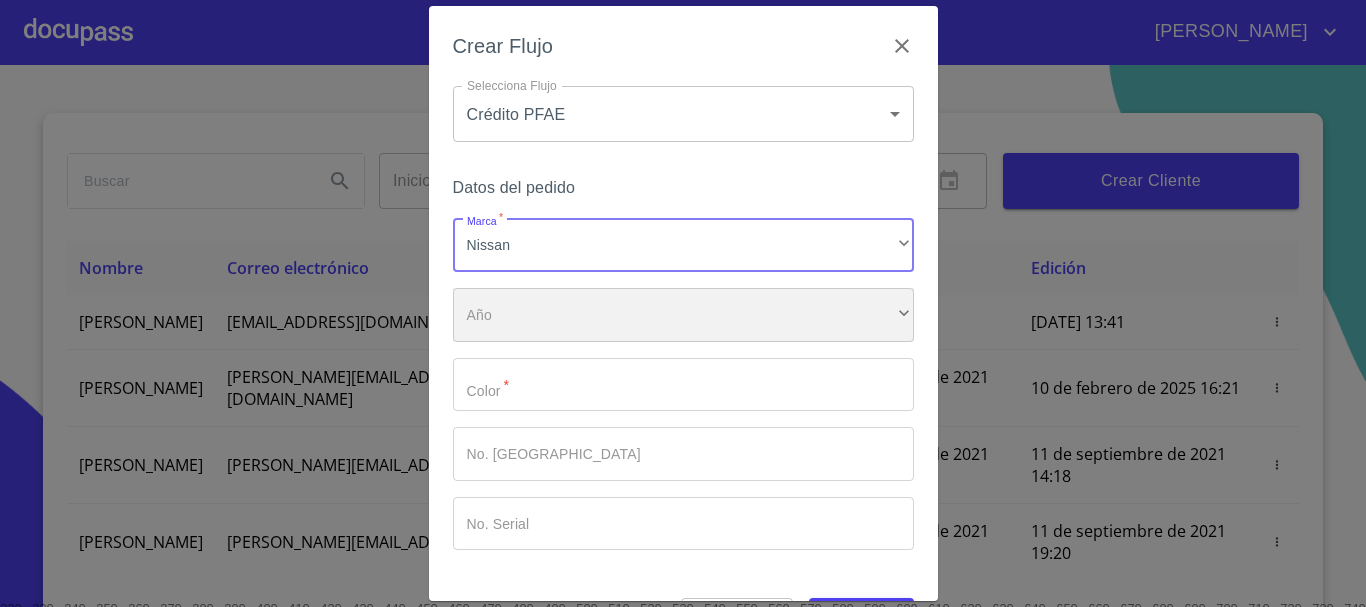 click on "​" at bounding box center [683, 315] 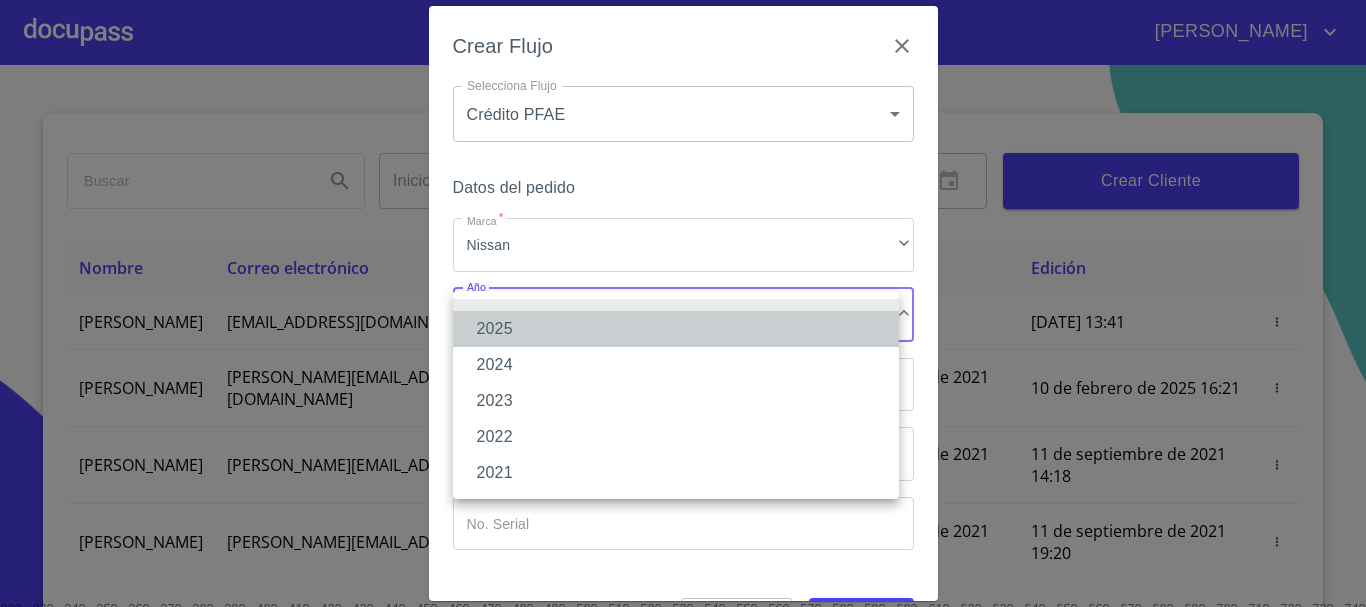 click on "2025" at bounding box center [676, 329] 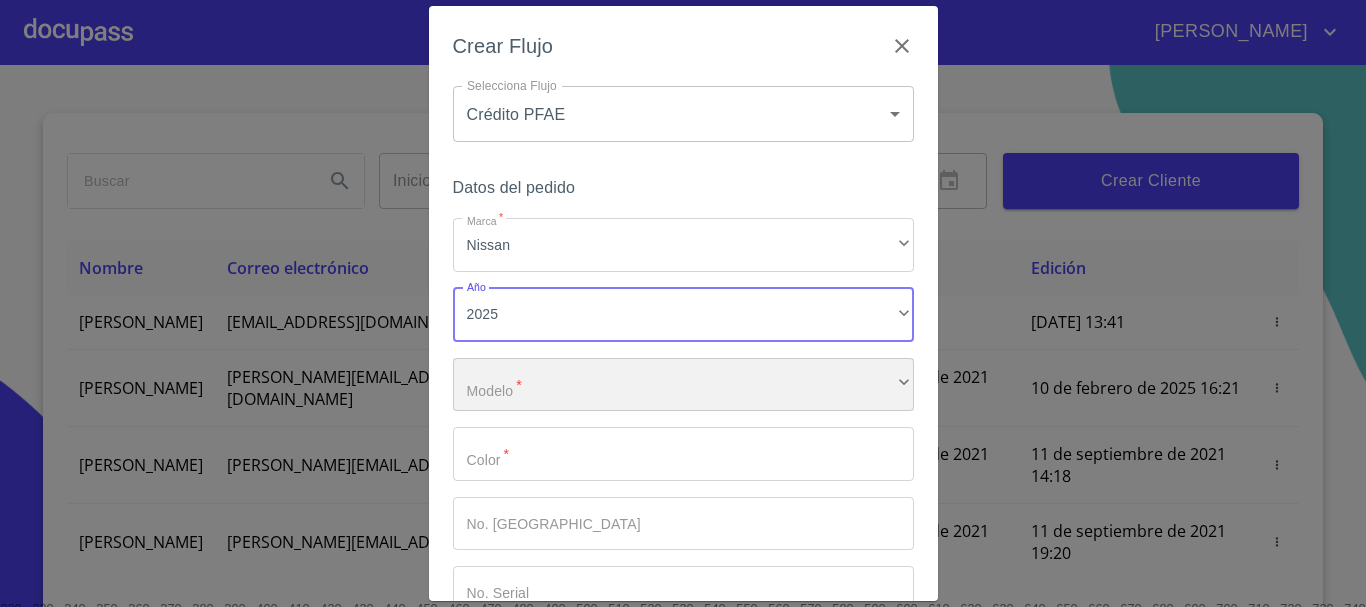 click on "​" at bounding box center (683, 385) 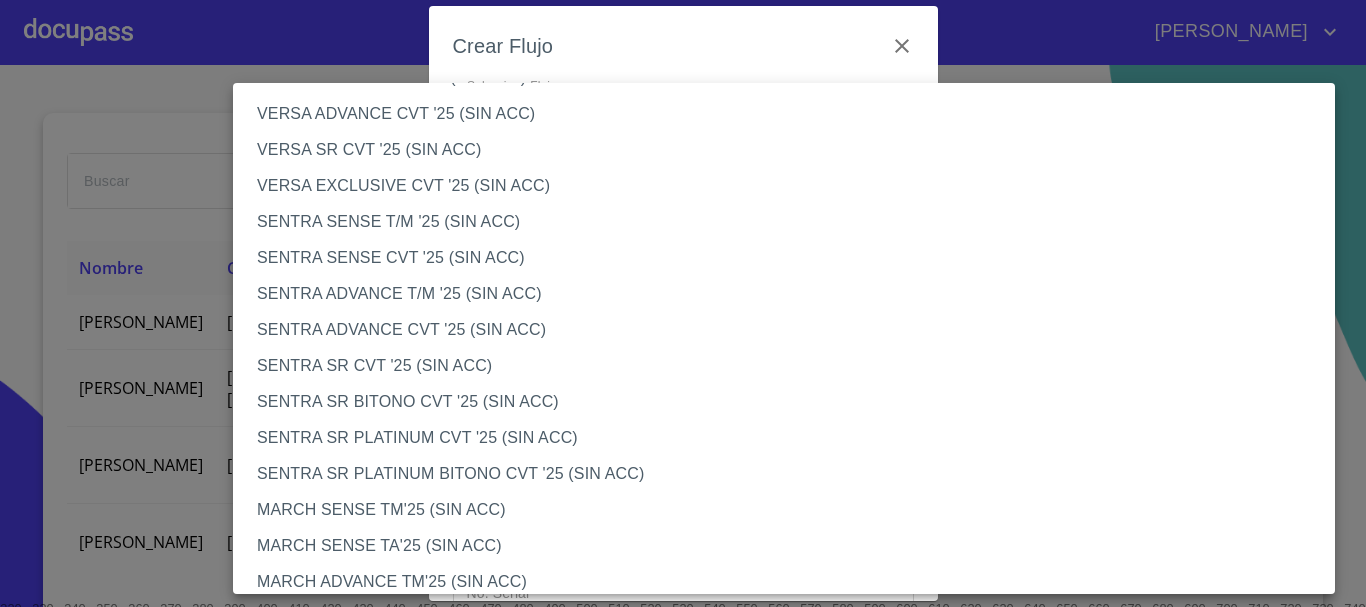 scroll, scrollTop: 1100, scrollLeft: 0, axis: vertical 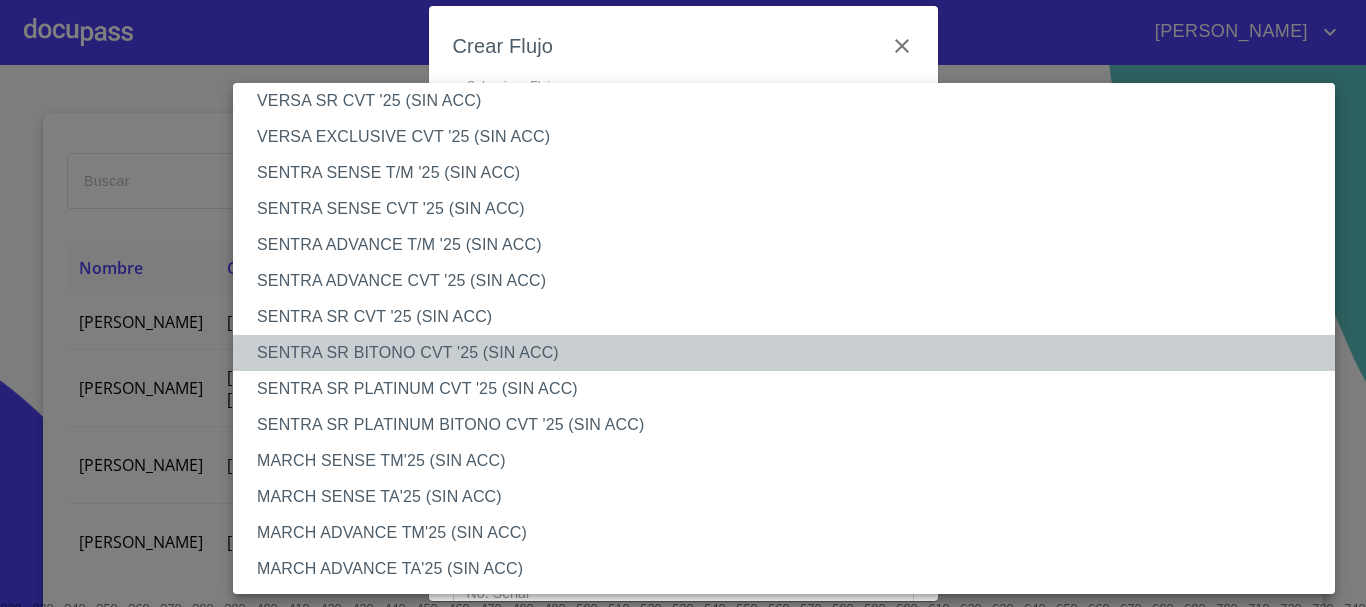 click on "SENTRA SR BITONO CVT '25 (SIN ACC)" at bounding box center [791, 353] 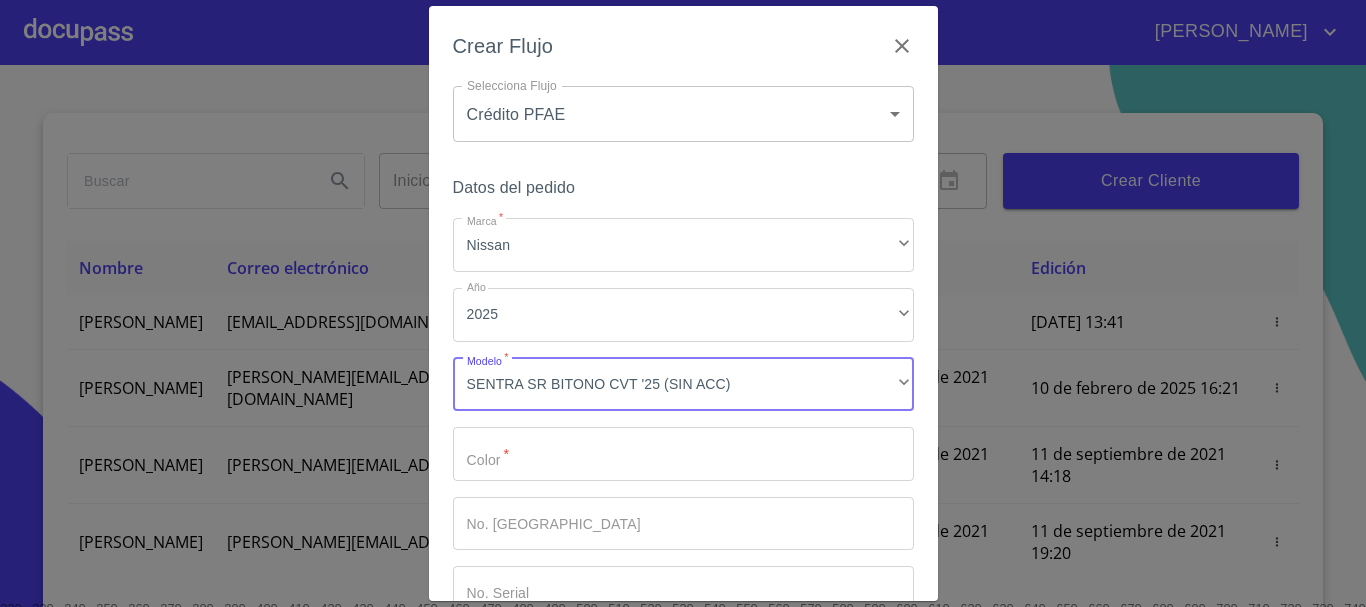 click on "Marca   *" at bounding box center [683, 454] 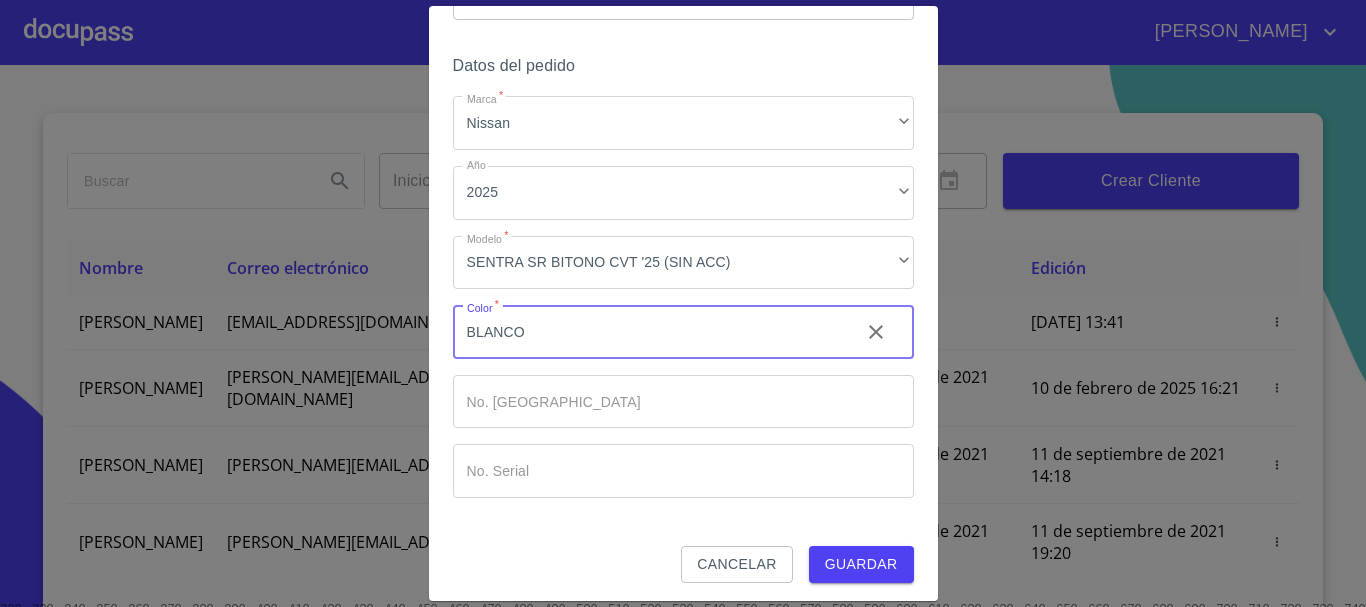scroll, scrollTop: 128, scrollLeft: 0, axis: vertical 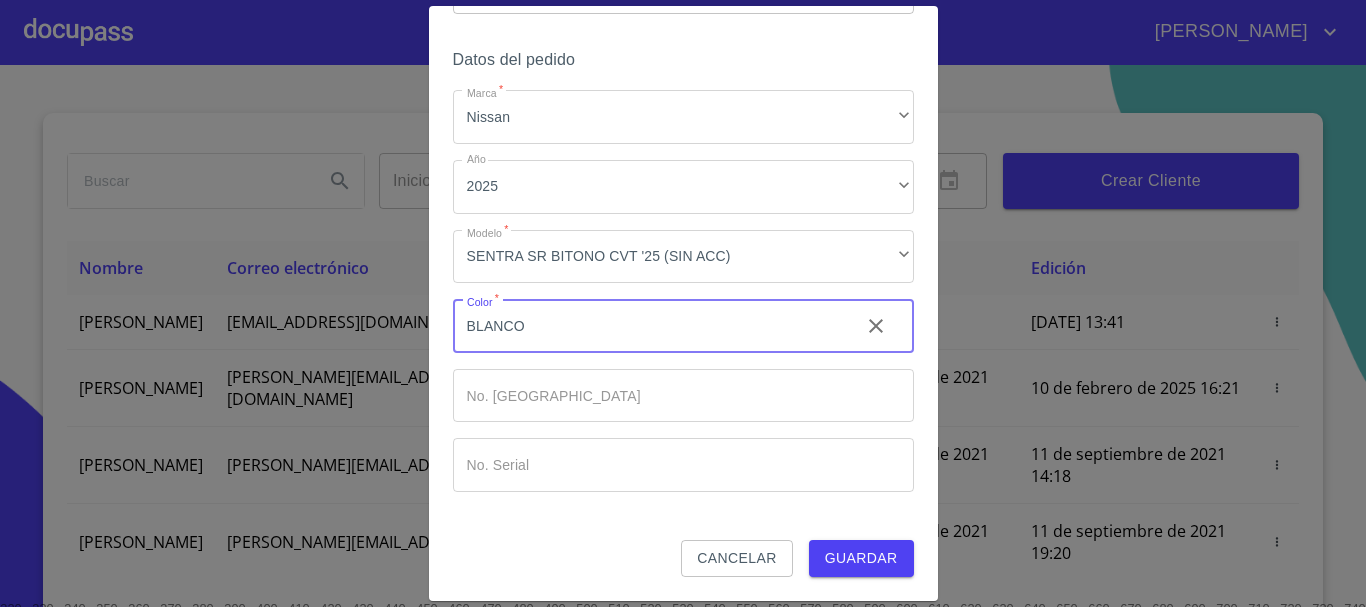 type on "BLANCO" 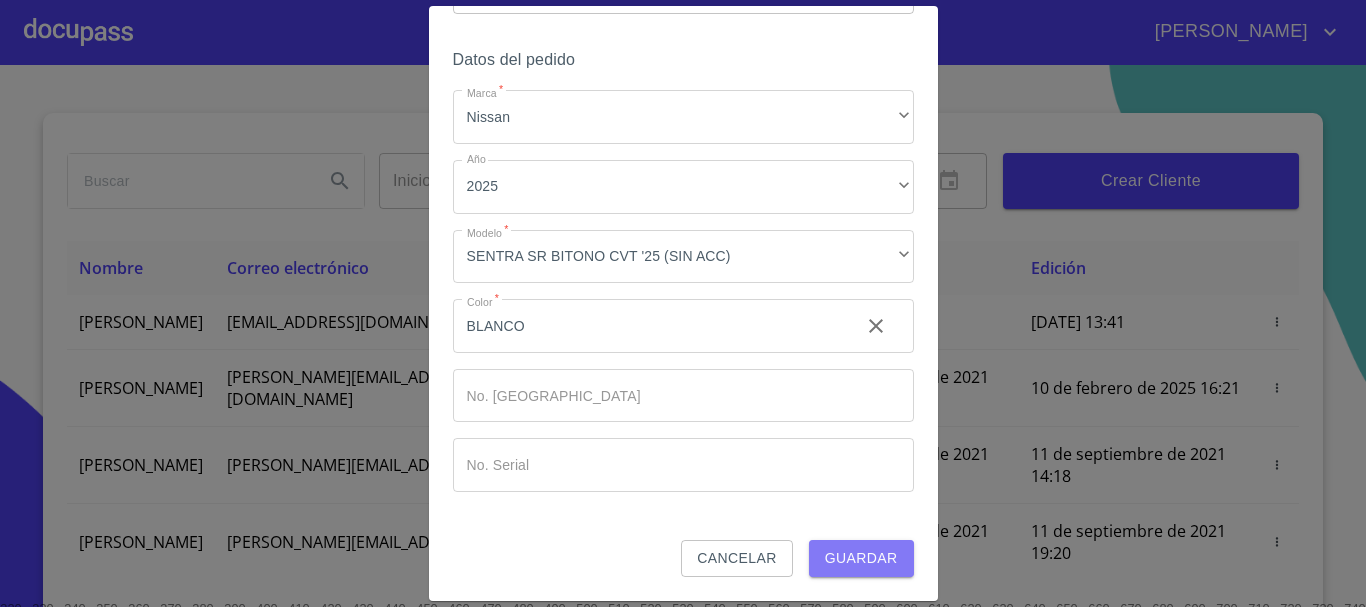click on "Guardar" at bounding box center (861, 558) 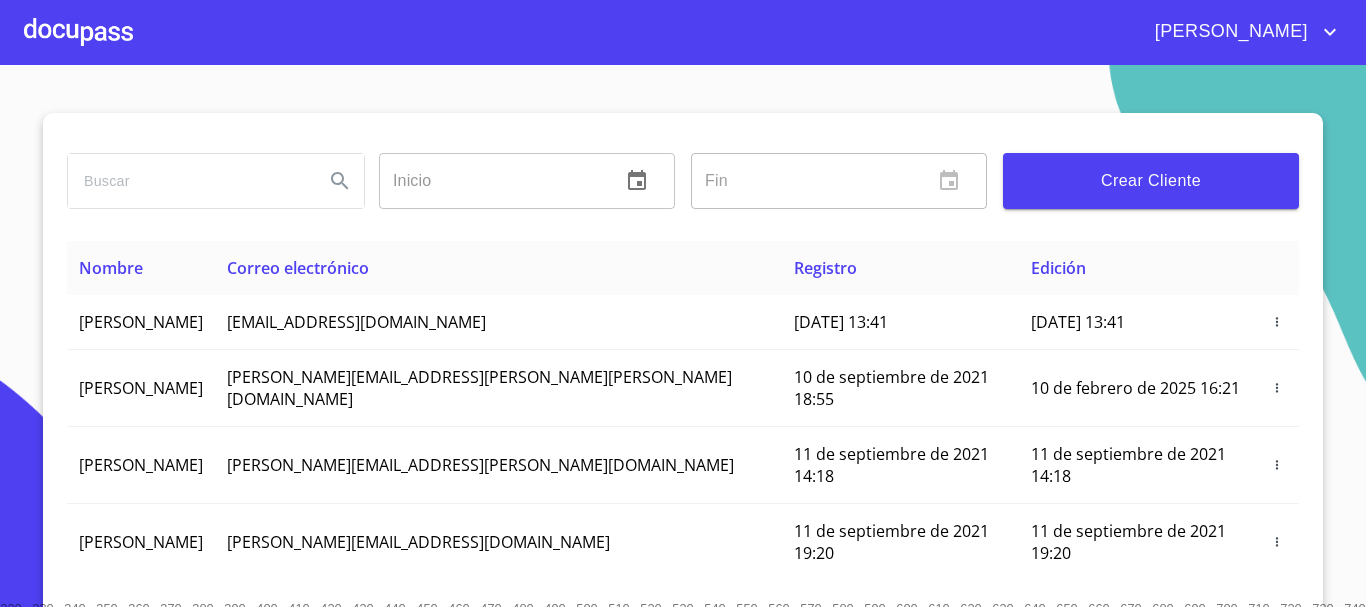 click at bounding box center (78, 32) 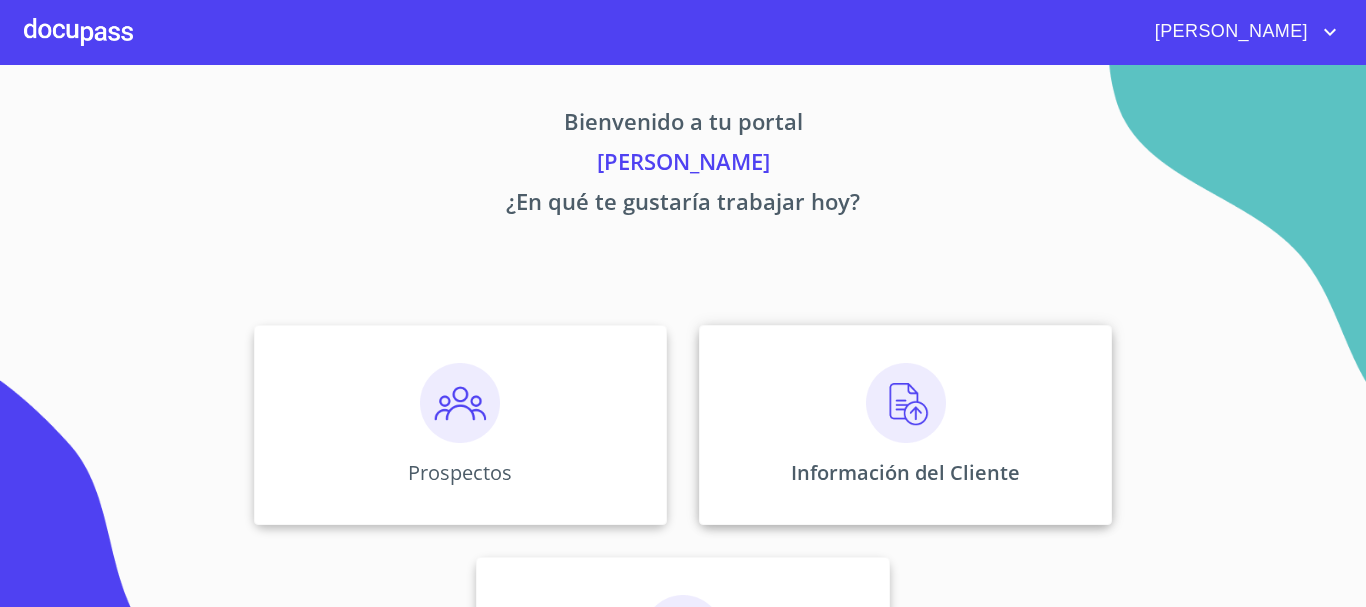 click at bounding box center [906, 403] 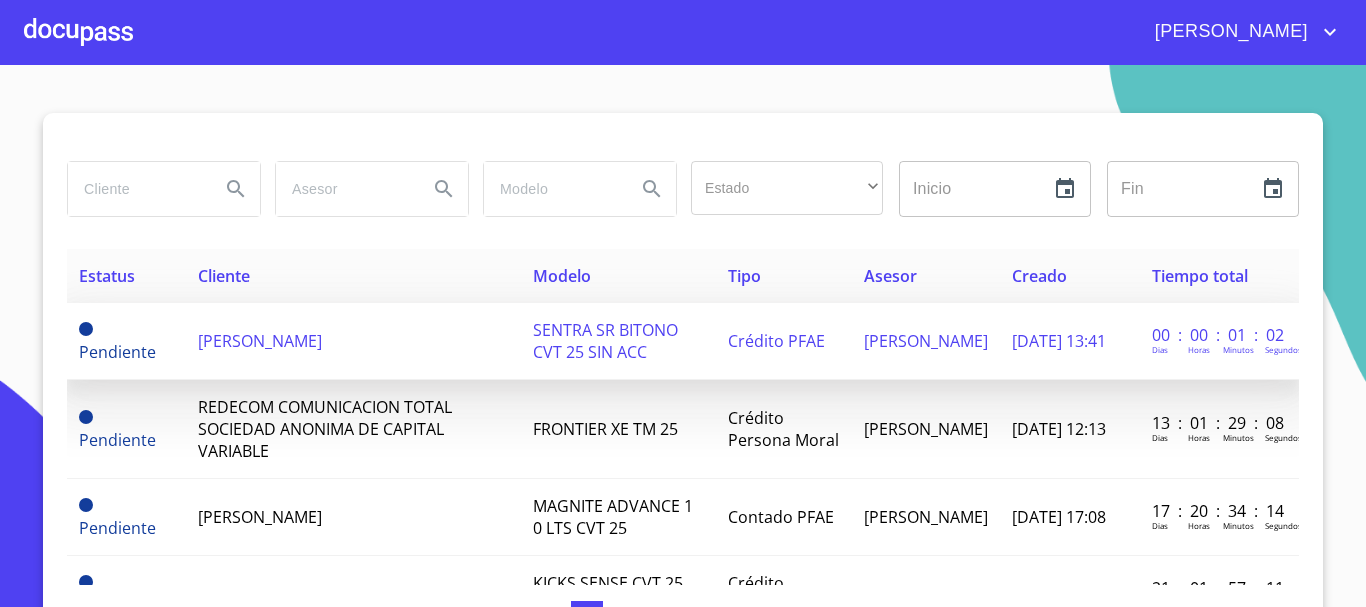 click on "[PERSON_NAME]" at bounding box center [260, 341] 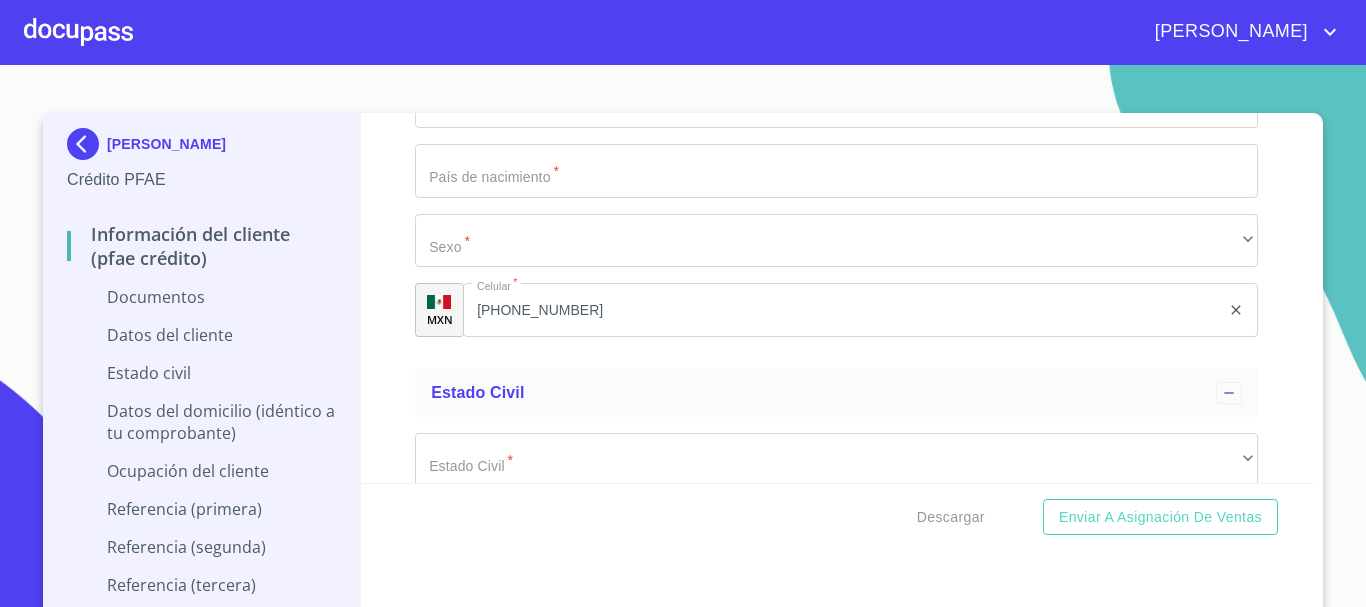 scroll, scrollTop: 3400, scrollLeft: 0, axis: vertical 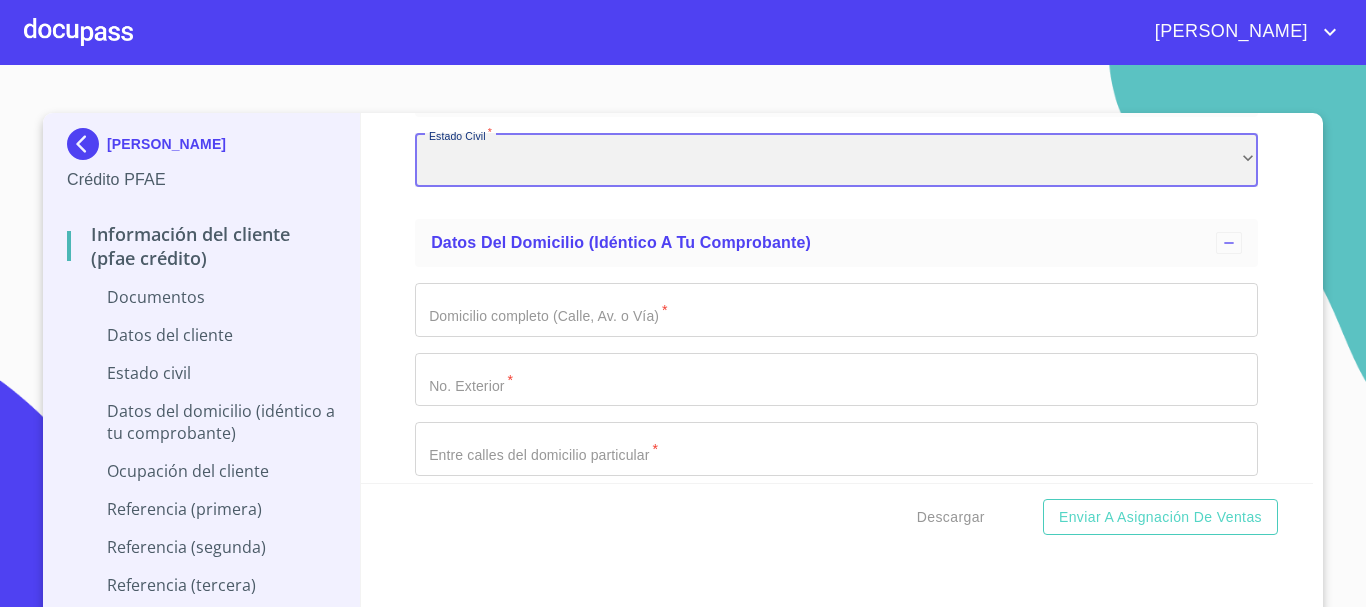click on "​" at bounding box center (836, 160) 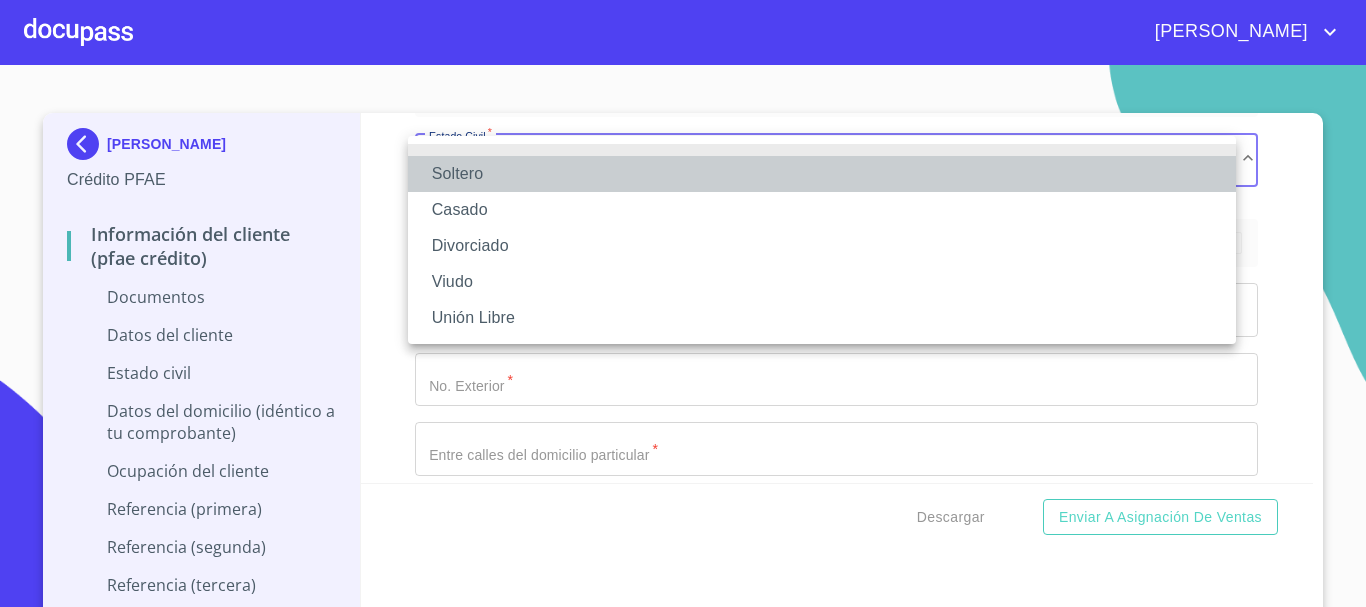 click on "Soltero" at bounding box center [822, 174] 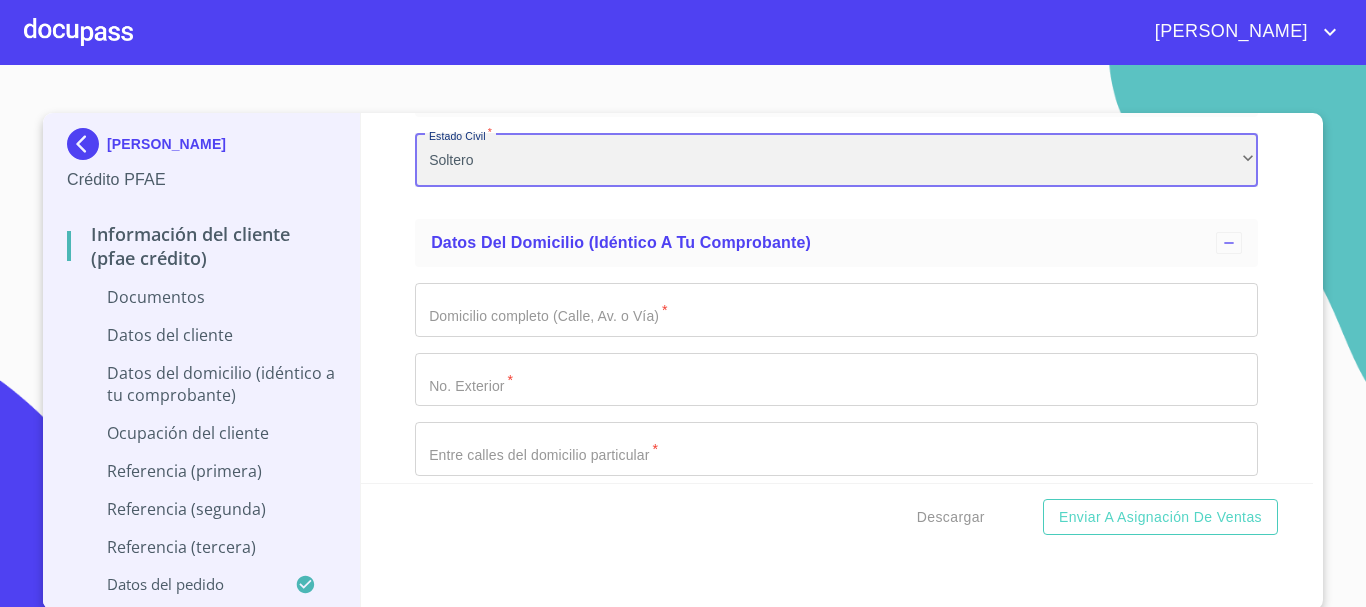 scroll, scrollTop: 3500, scrollLeft: 0, axis: vertical 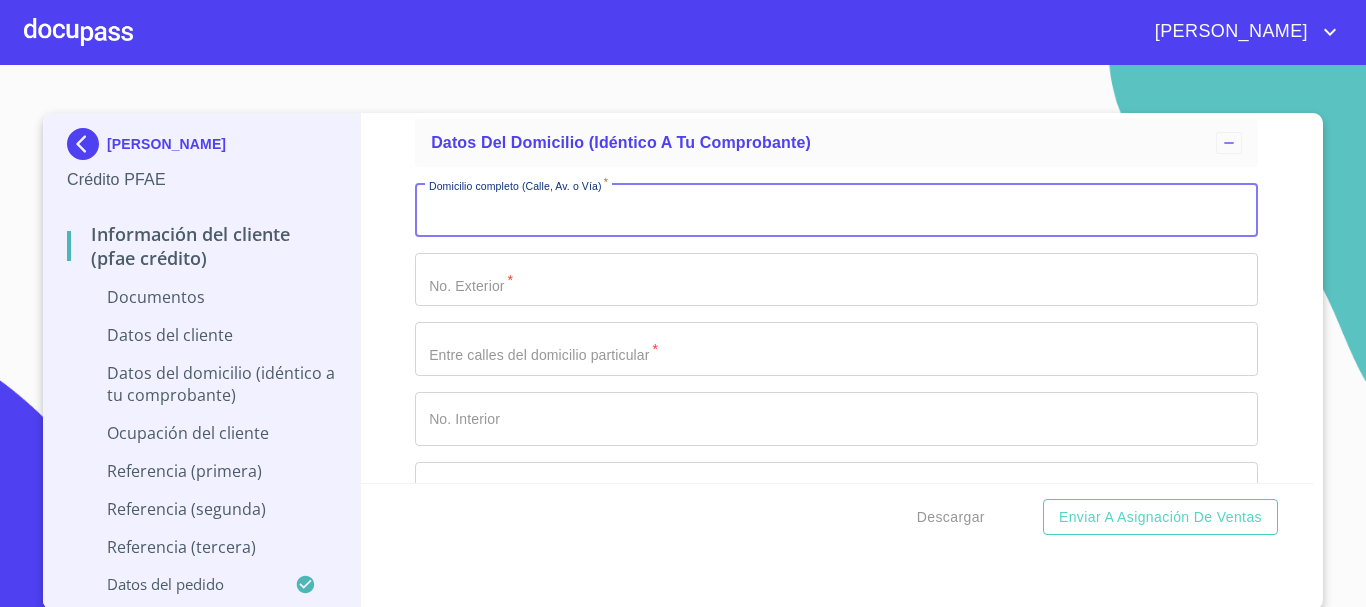 click on "Documento de identificación.   *" at bounding box center [836, 210] 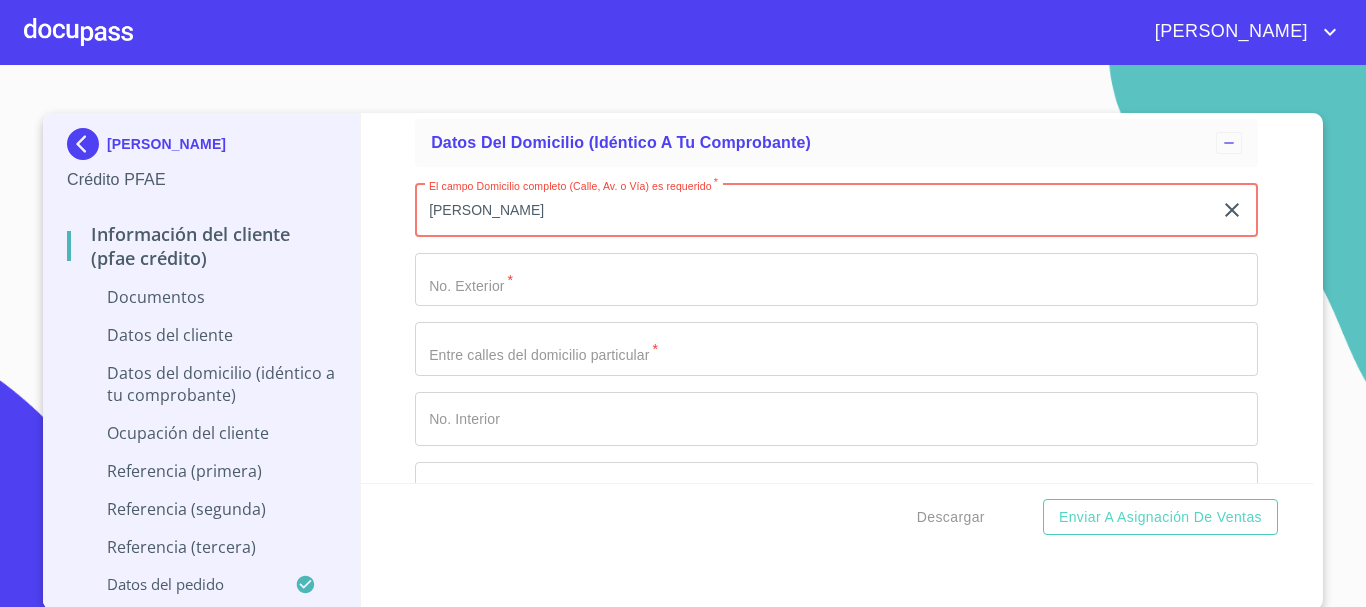type on "[PERSON_NAME]" 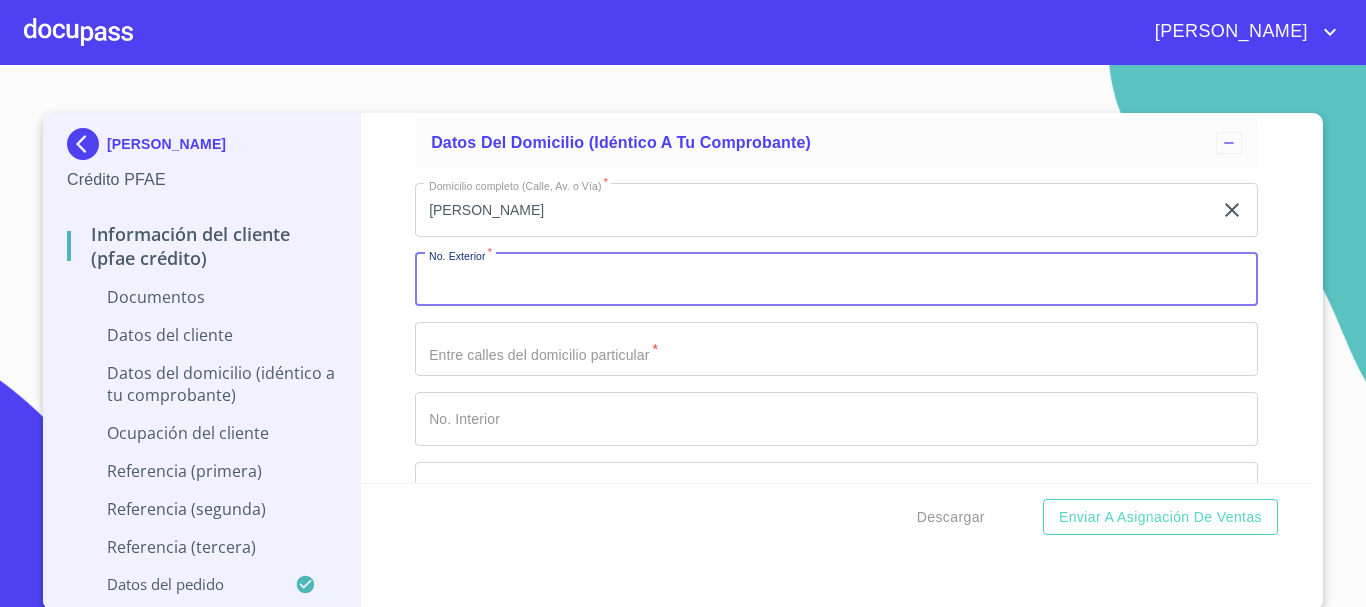 click on "Documento de identificación.   *" at bounding box center (836, 280) 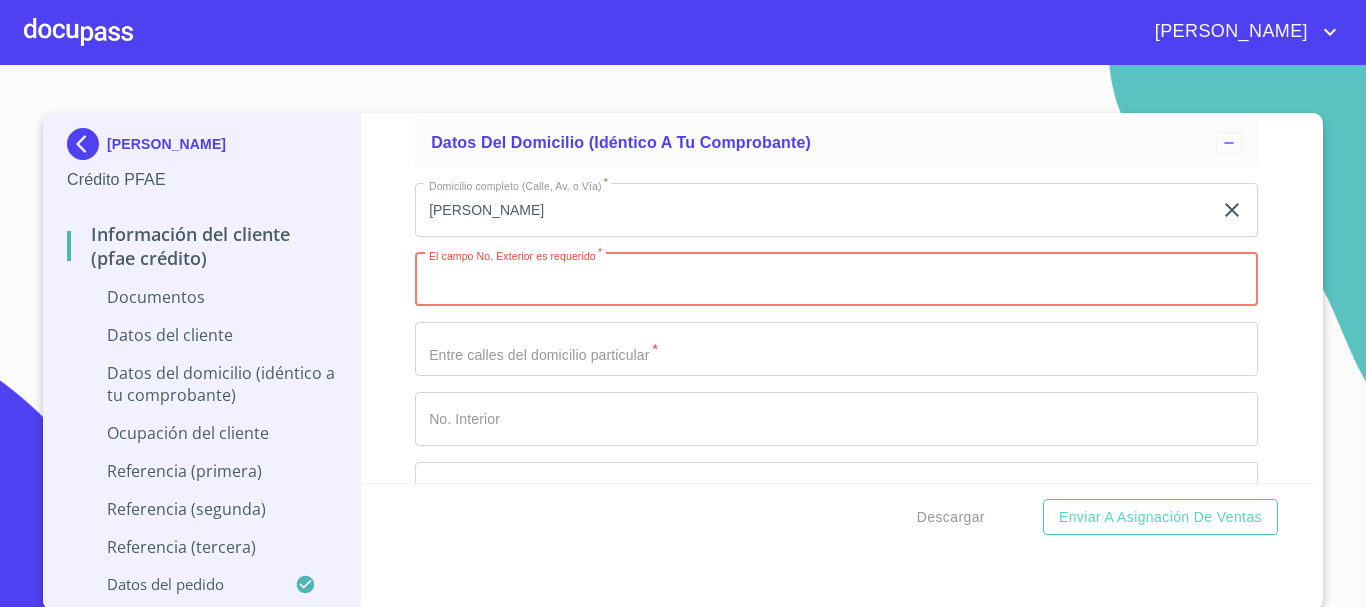 click on "Documento de identificación.   *" at bounding box center [836, 280] 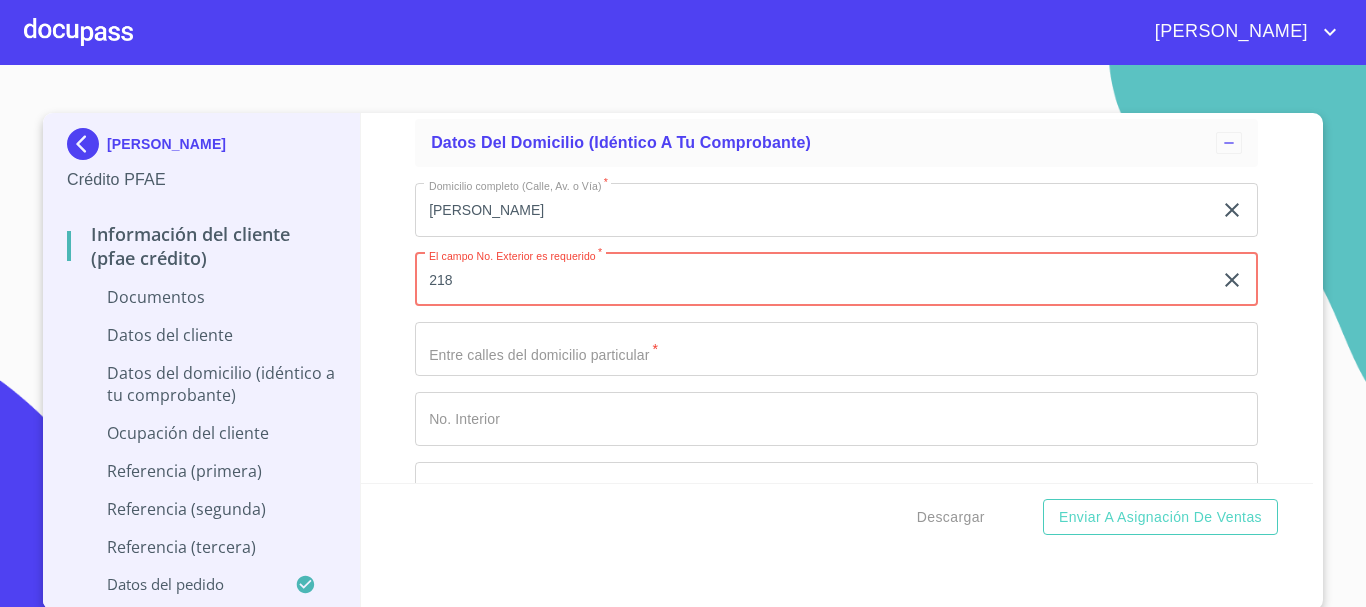 type on "218" 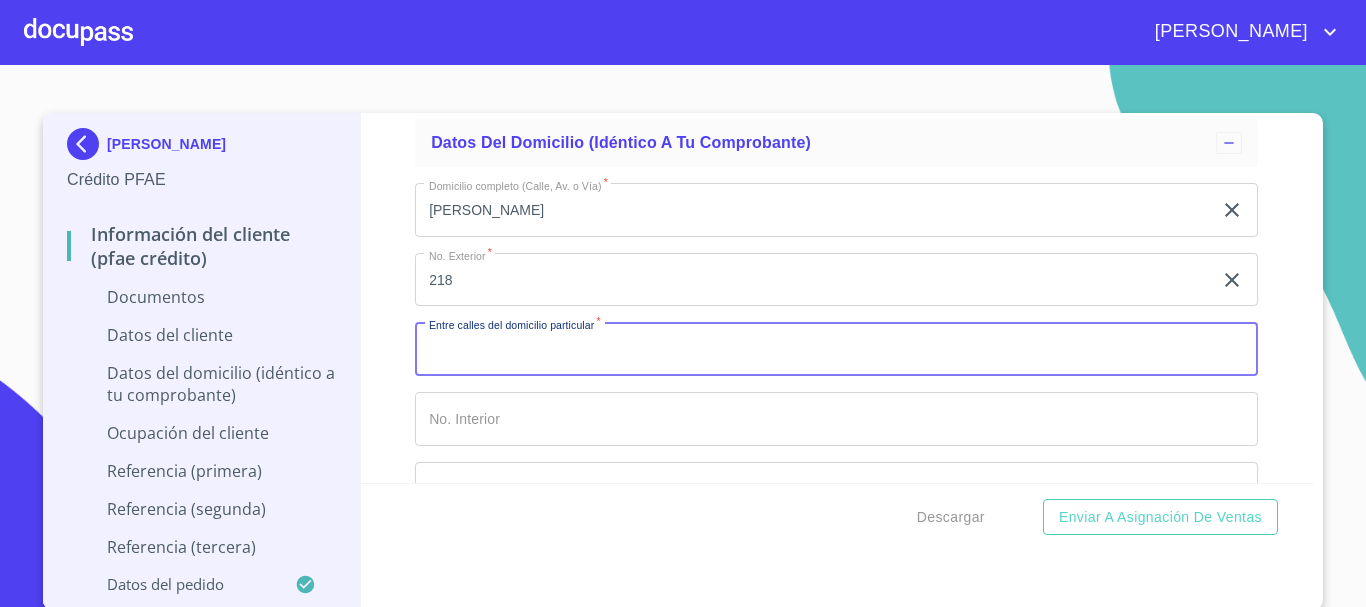 click on "Documento de identificación.   *" at bounding box center (836, 349) 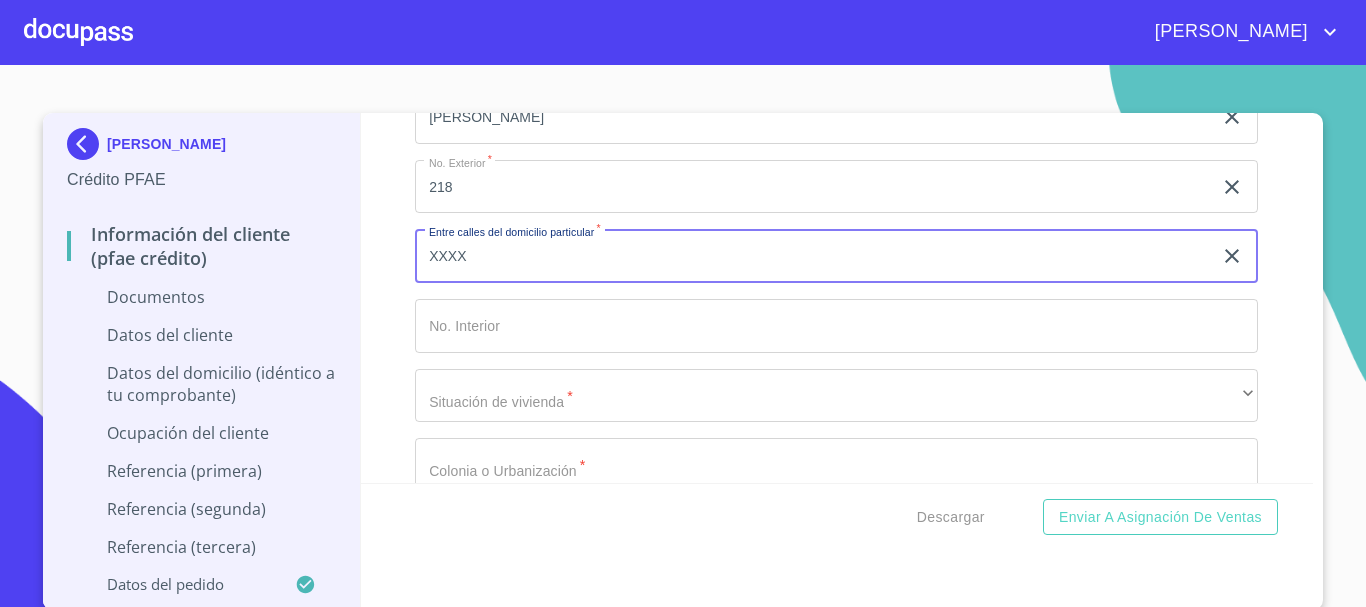 scroll, scrollTop: 3700, scrollLeft: 0, axis: vertical 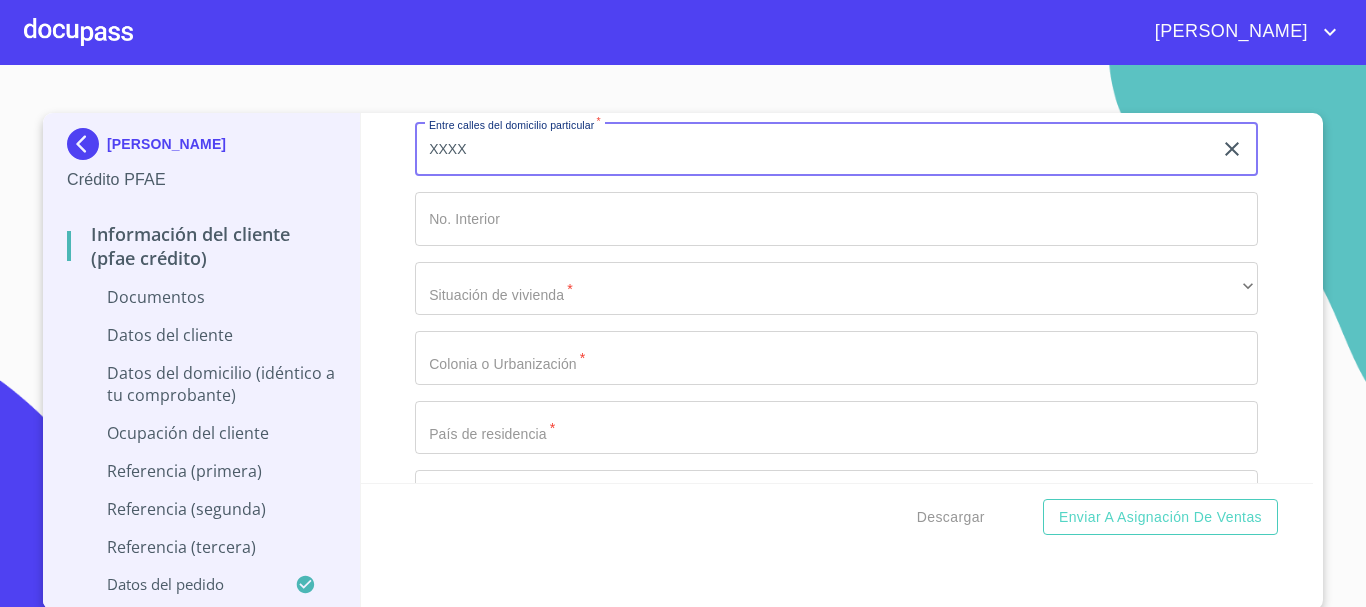 type on "XXXX" 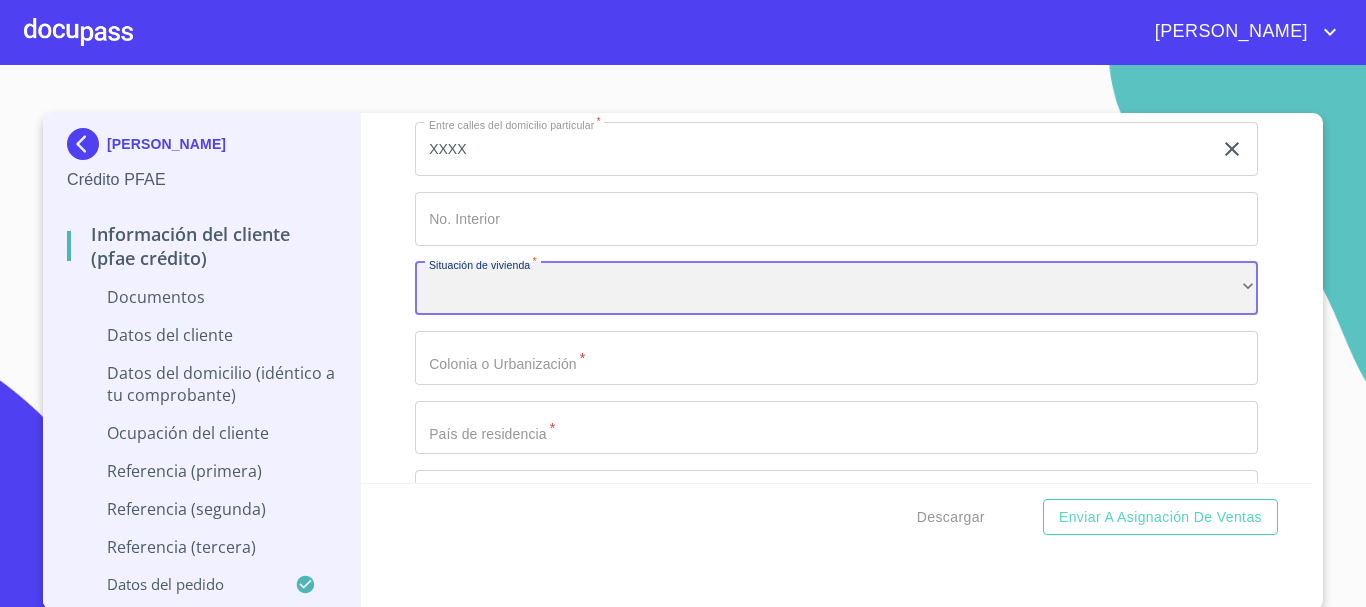 click on "​" at bounding box center [836, 289] 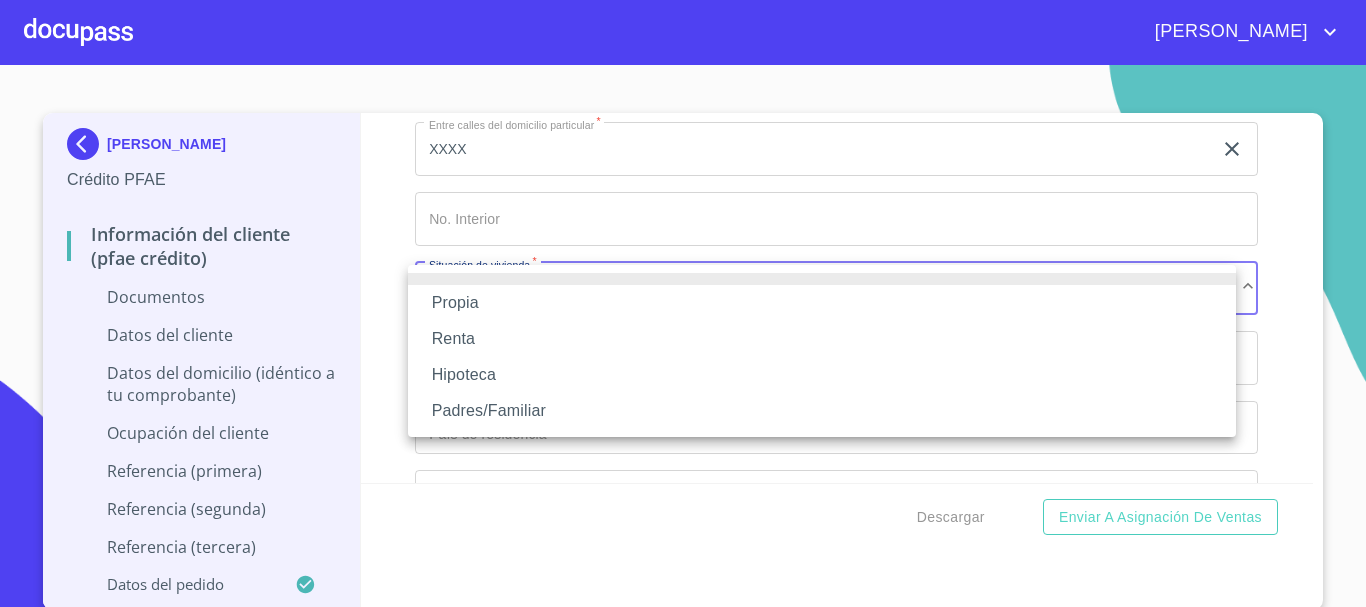 click on "Propia" at bounding box center (822, 303) 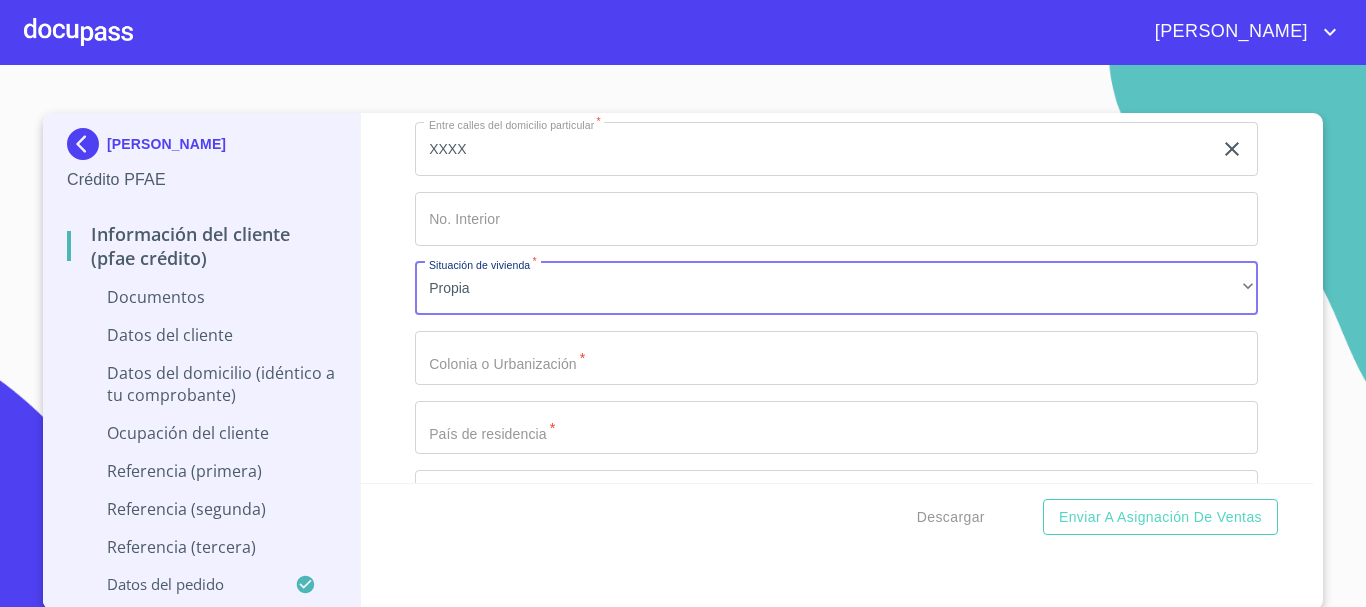 click on "Documento de identificación.   *" at bounding box center (813, -1055) 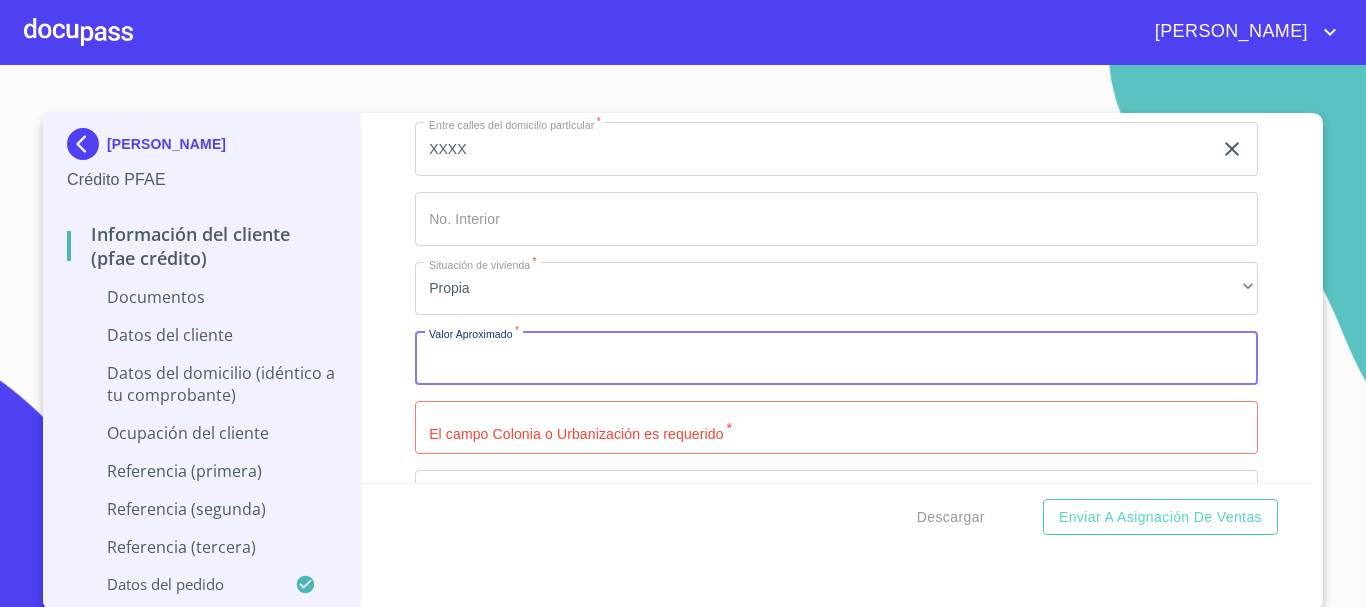 click on "Documento de identificación.   *" at bounding box center (836, 358) 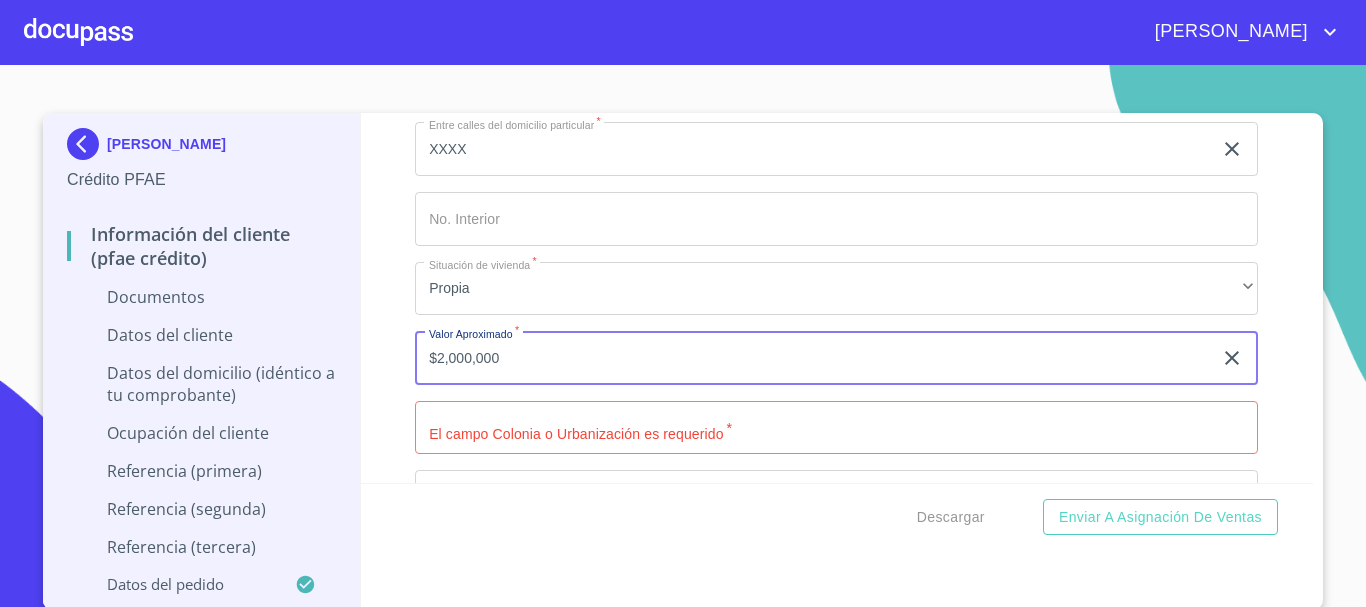 type on "$2,000,000" 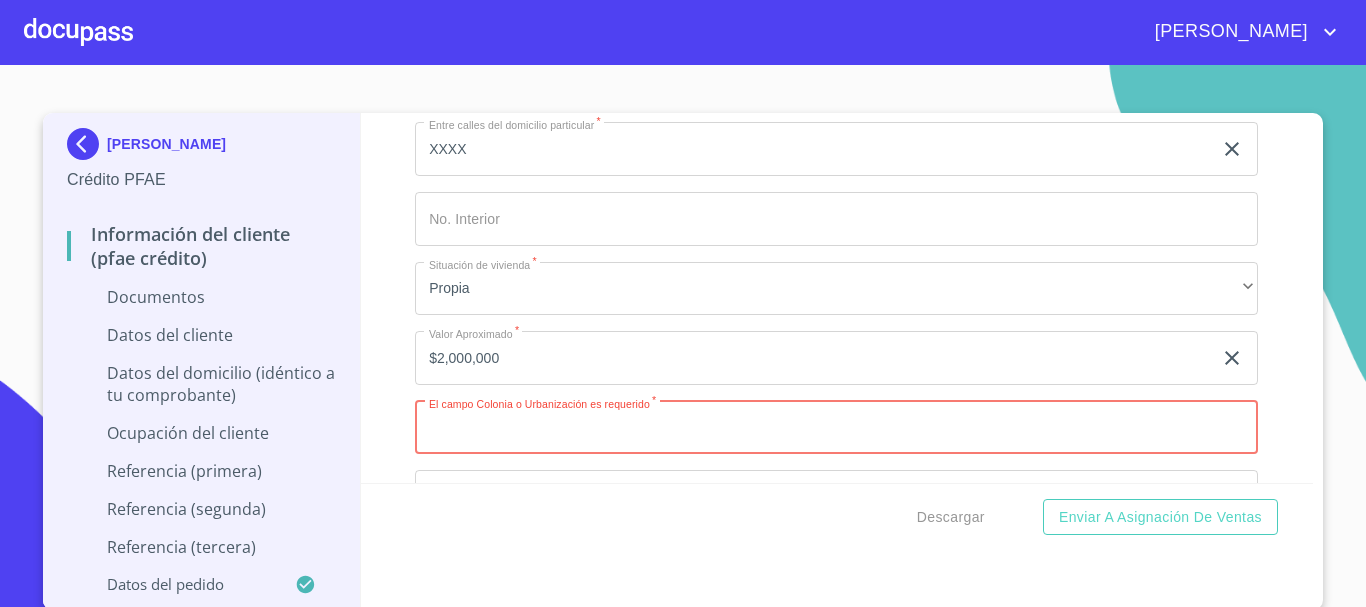 scroll, scrollTop: 3900, scrollLeft: 0, axis: vertical 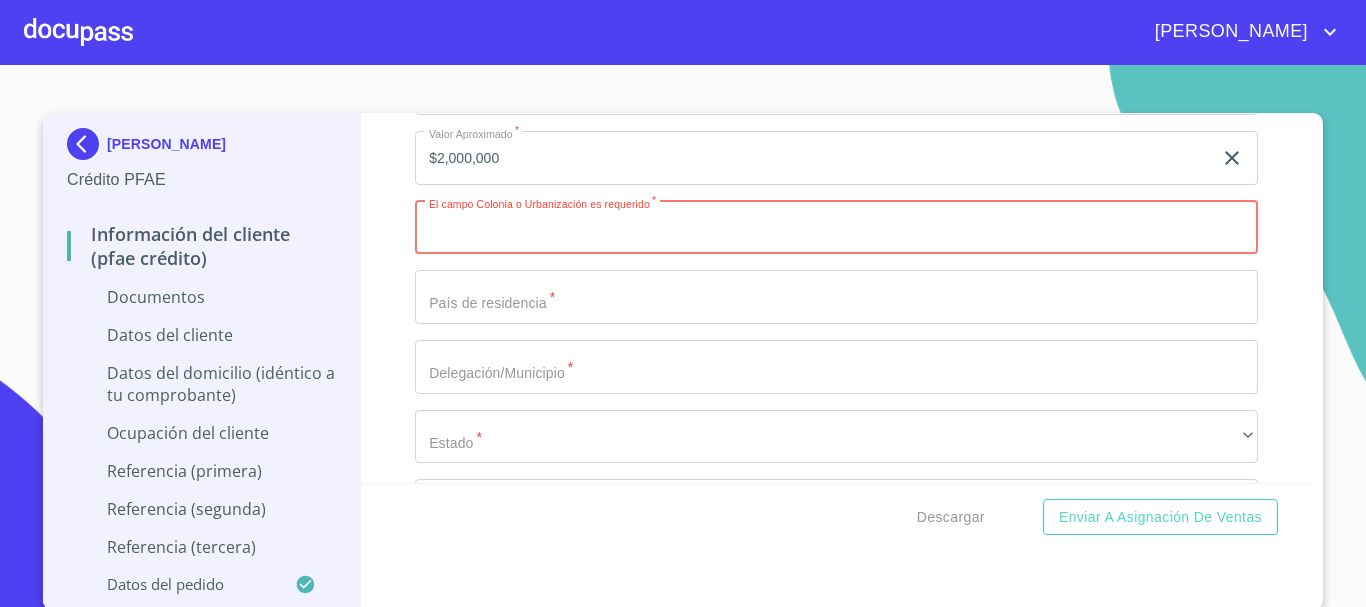 click on "Documento de identificación.   *" at bounding box center [836, 228] 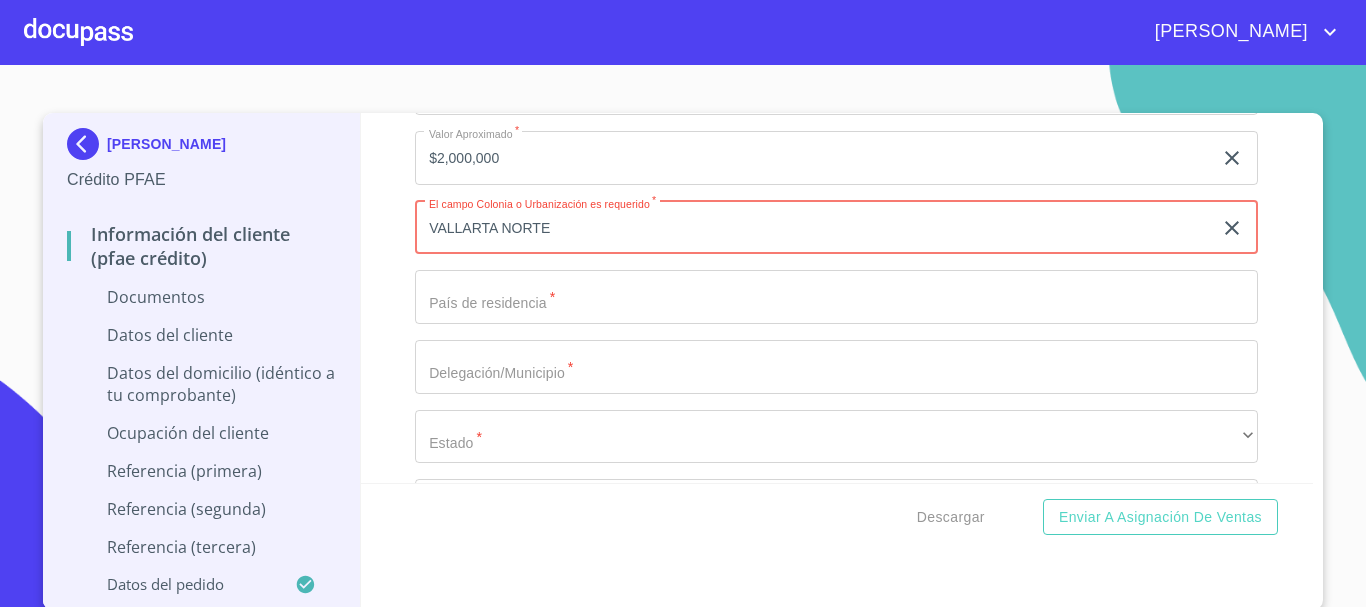 type on "VALLARTA NORTE" 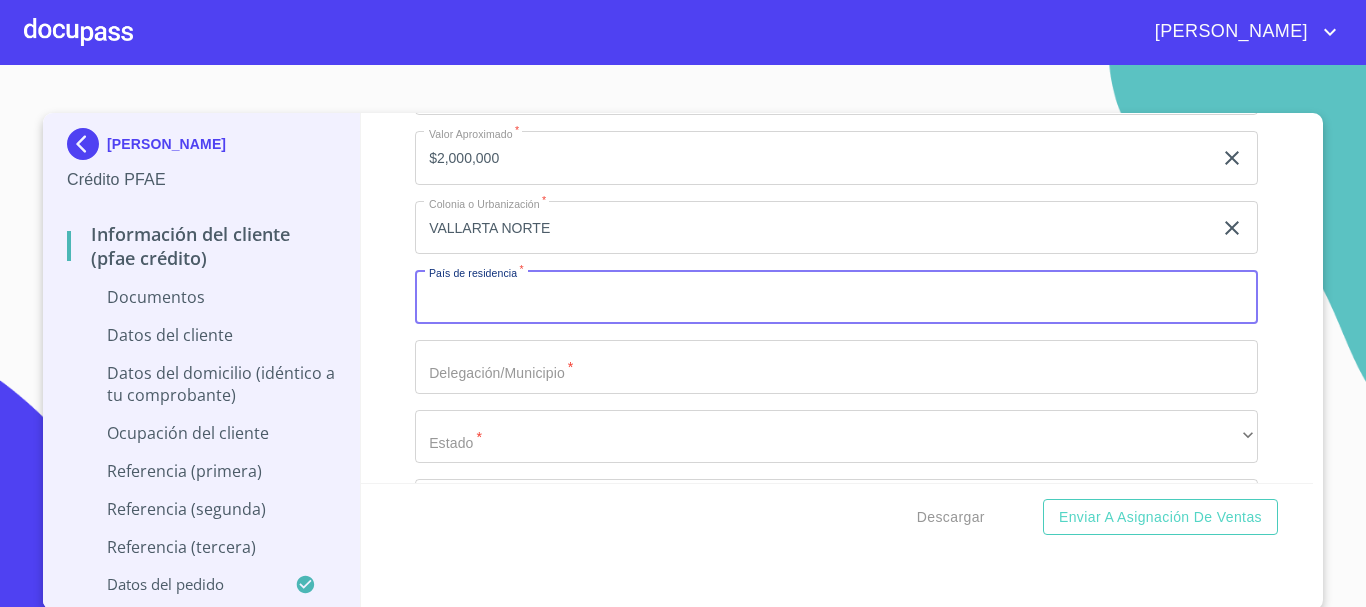 click on "Documento de identificación.   *" at bounding box center [836, 297] 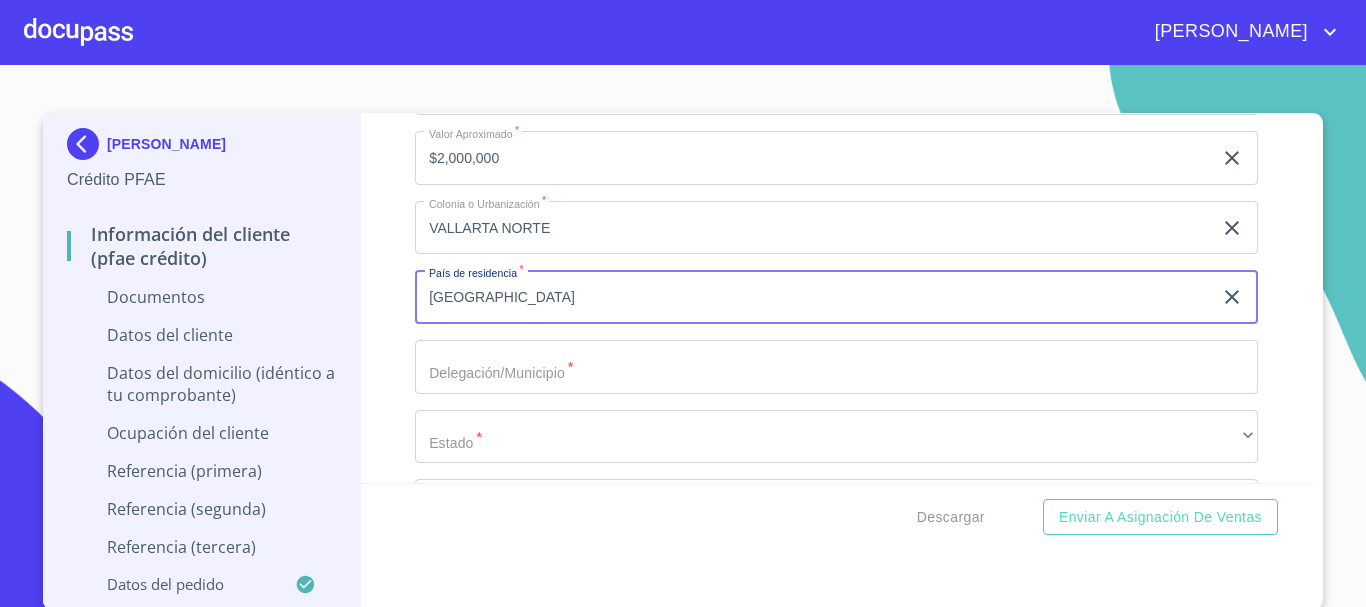 type on "[GEOGRAPHIC_DATA]" 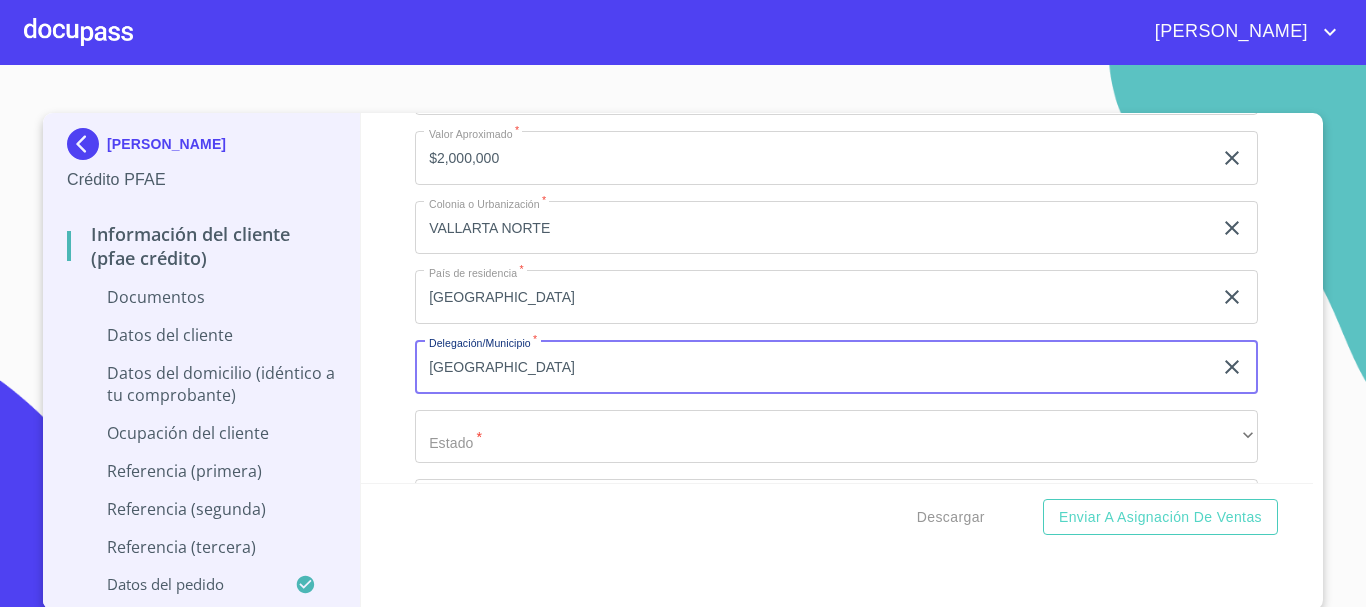 type on "[GEOGRAPHIC_DATA]" 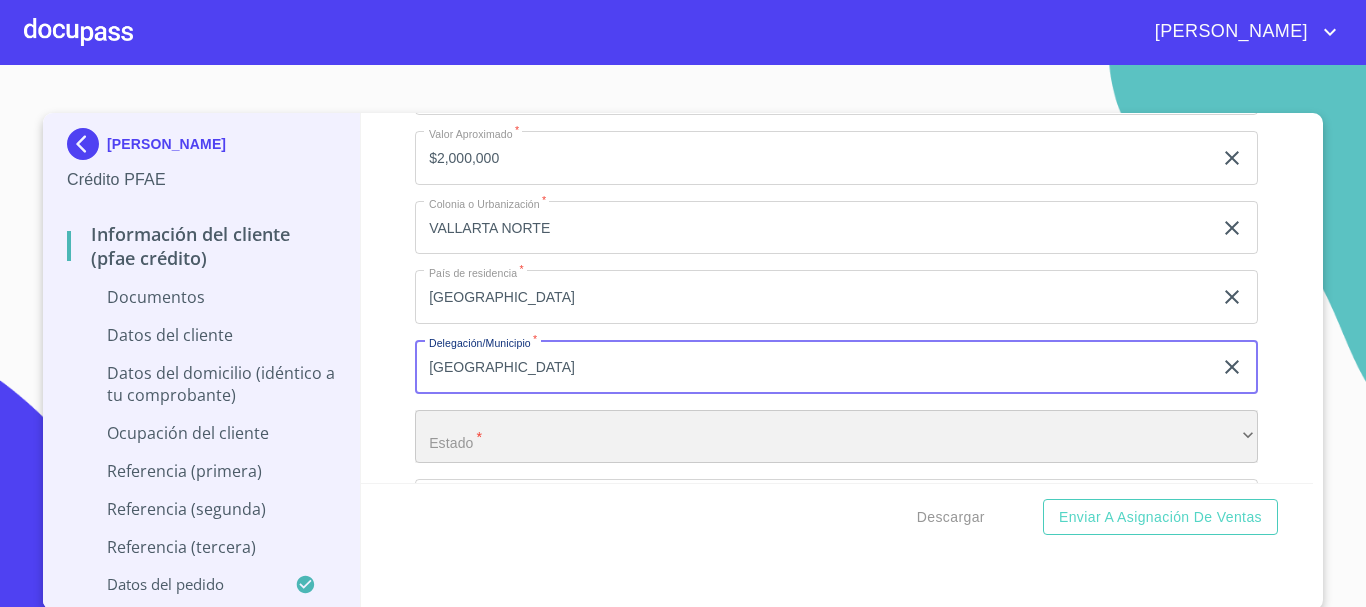 click on "​" at bounding box center (836, 437) 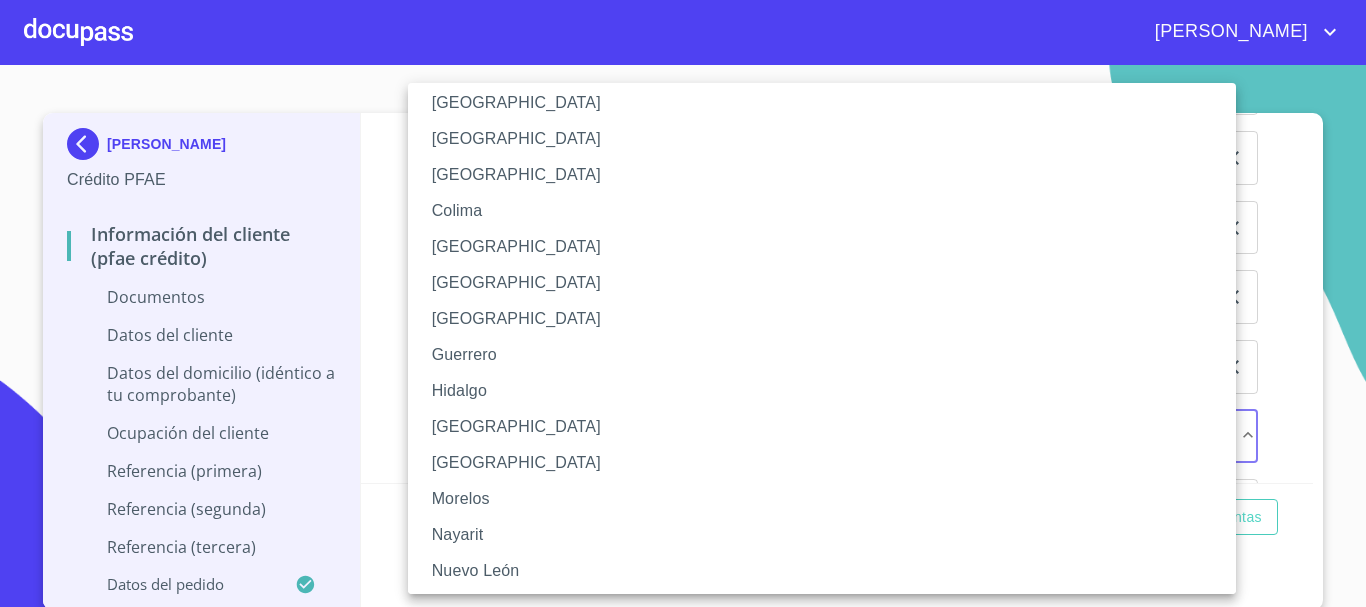 scroll, scrollTop: 200, scrollLeft: 0, axis: vertical 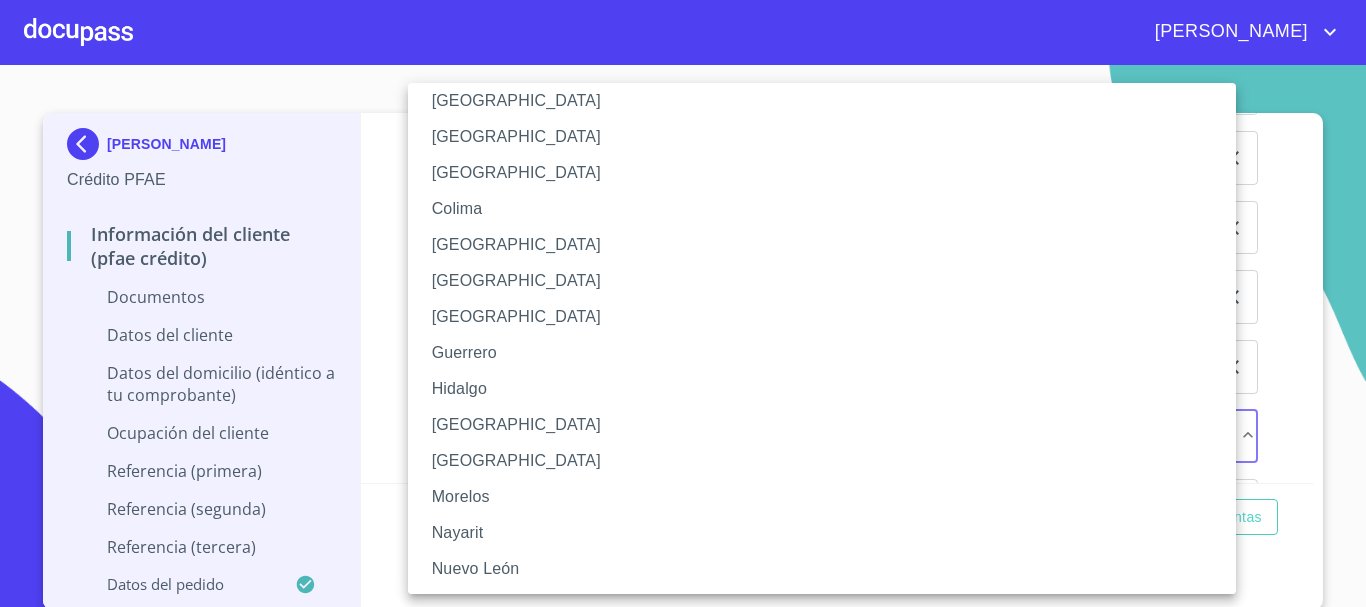 click on "[GEOGRAPHIC_DATA]" at bounding box center (829, 425) 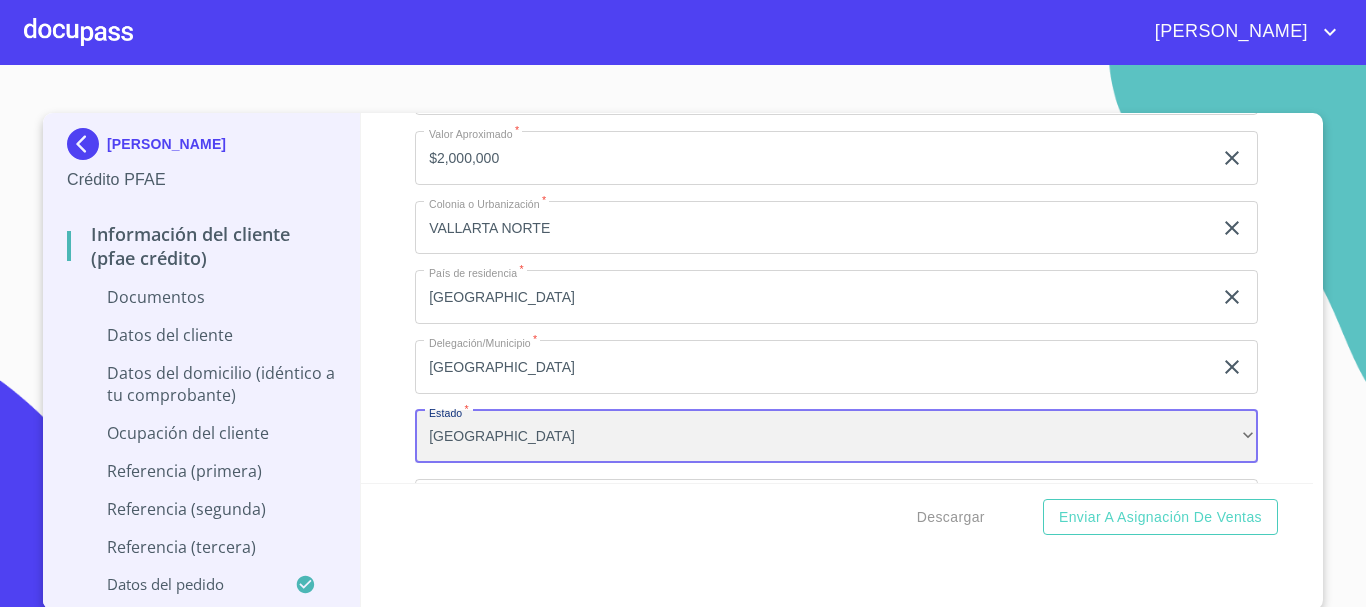 scroll, scrollTop: 0, scrollLeft: 0, axis: both 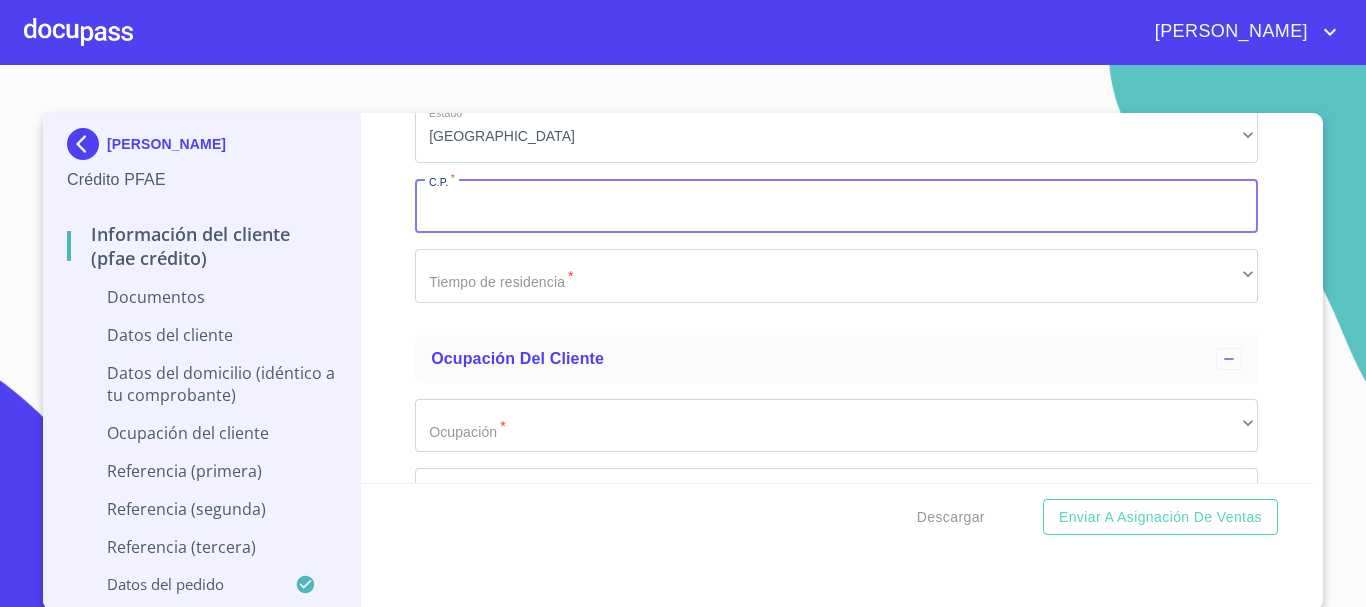 click on "Documento de identificación.   *" at bounding box center [836, 206] 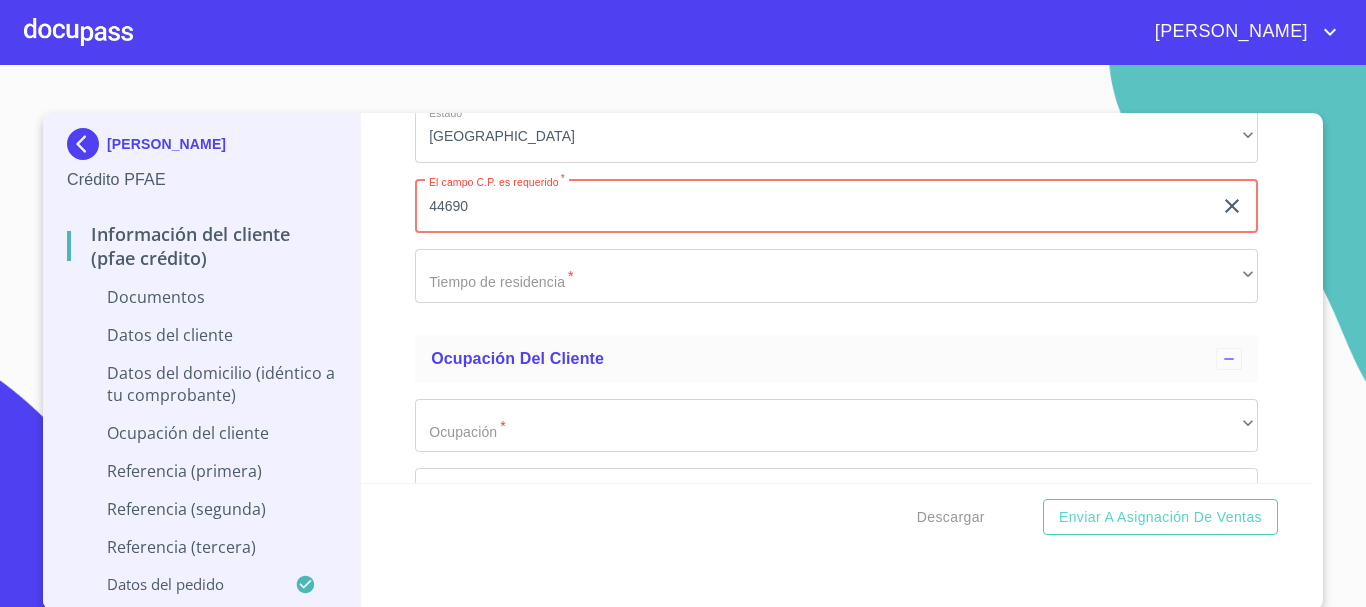 type on "44690" 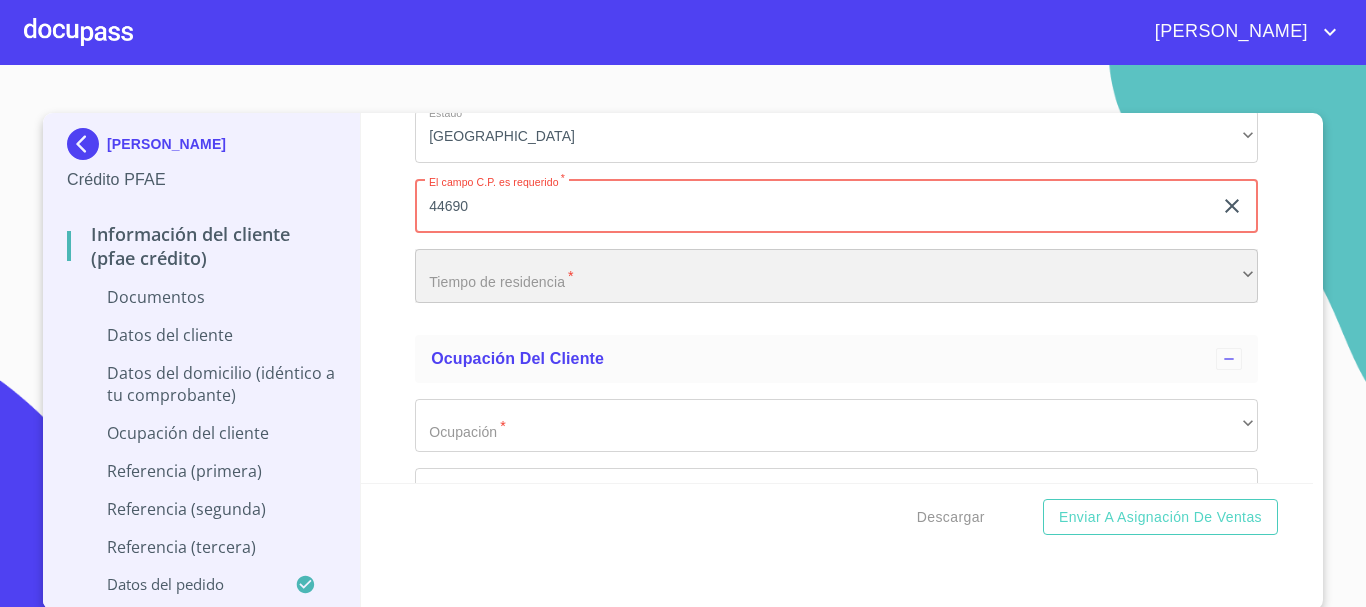 click on "​" at bounding box center (836, 276) 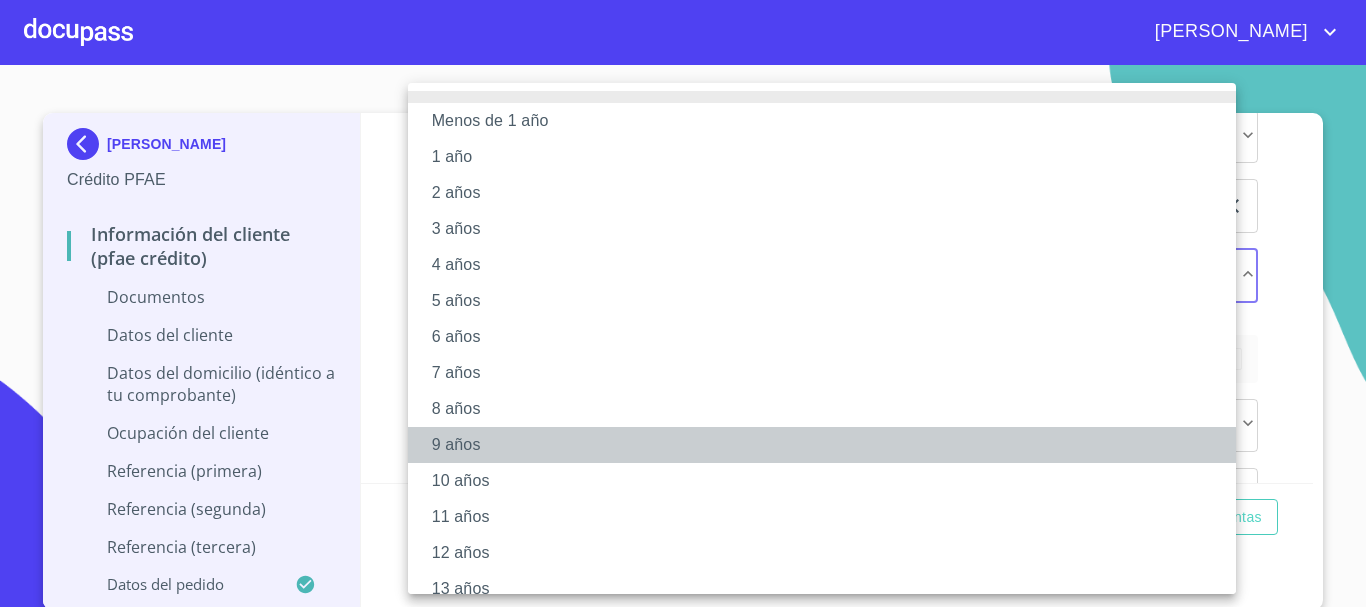 click on "9 años" at bounding box center (829, 445) 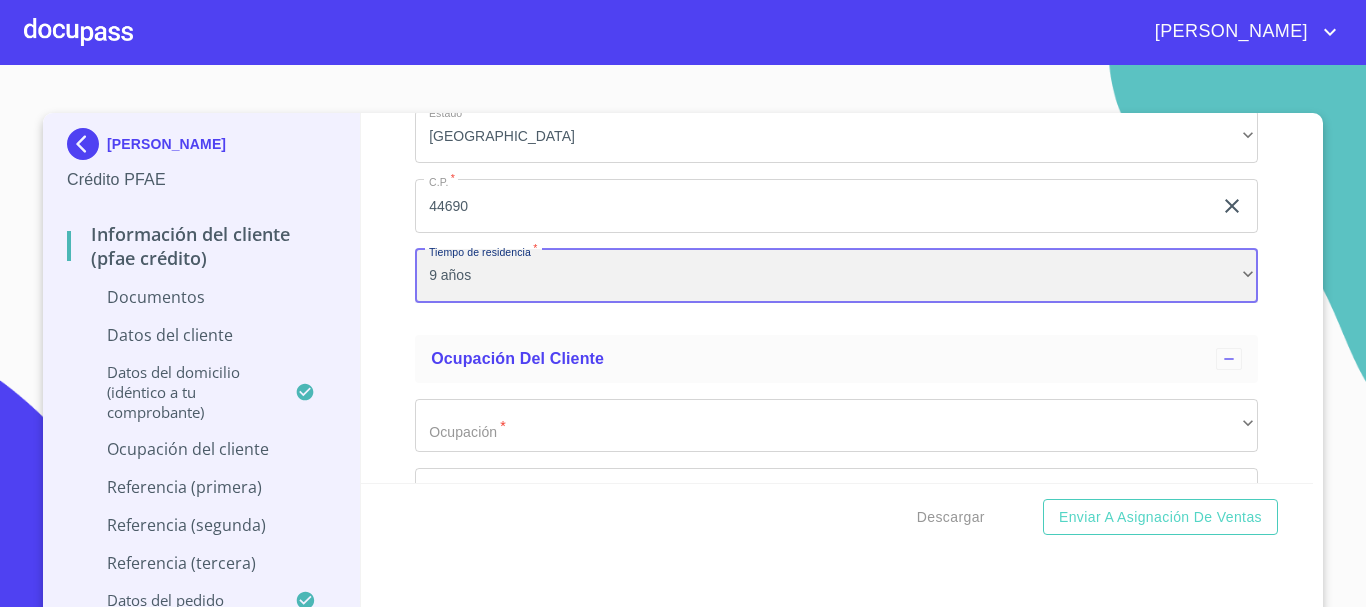 scroll, scrollTop: 0, scrollLeft: 0, axis: both 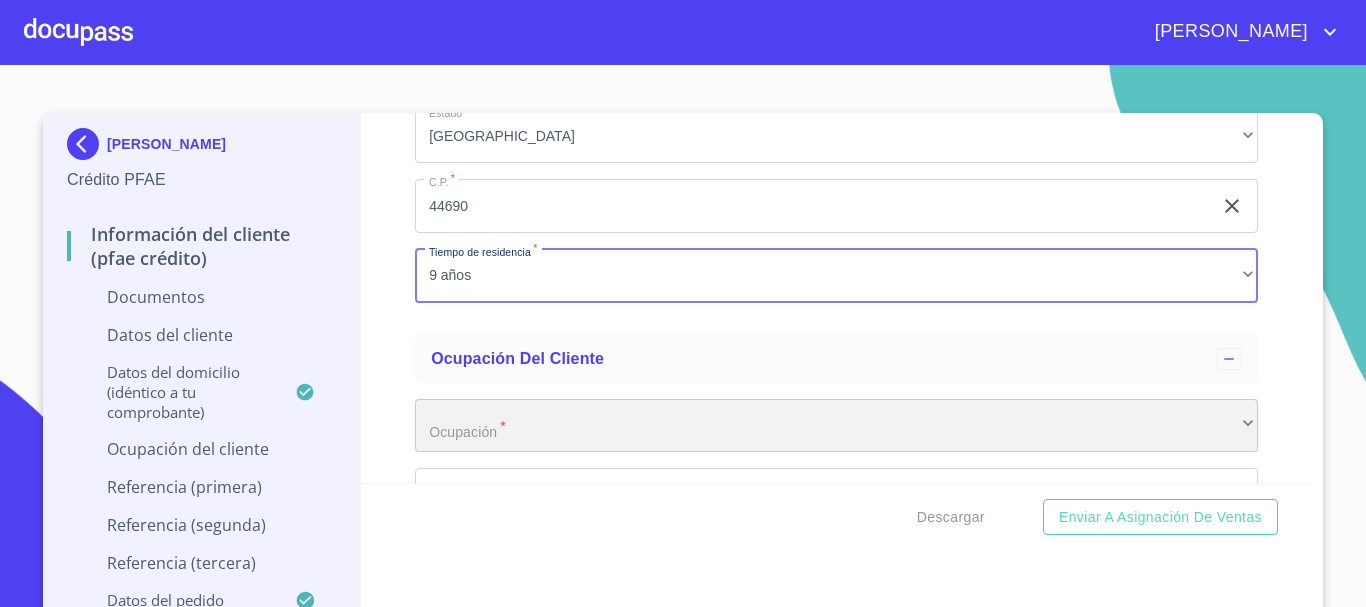click on "​" at bounding box center (836, 426) 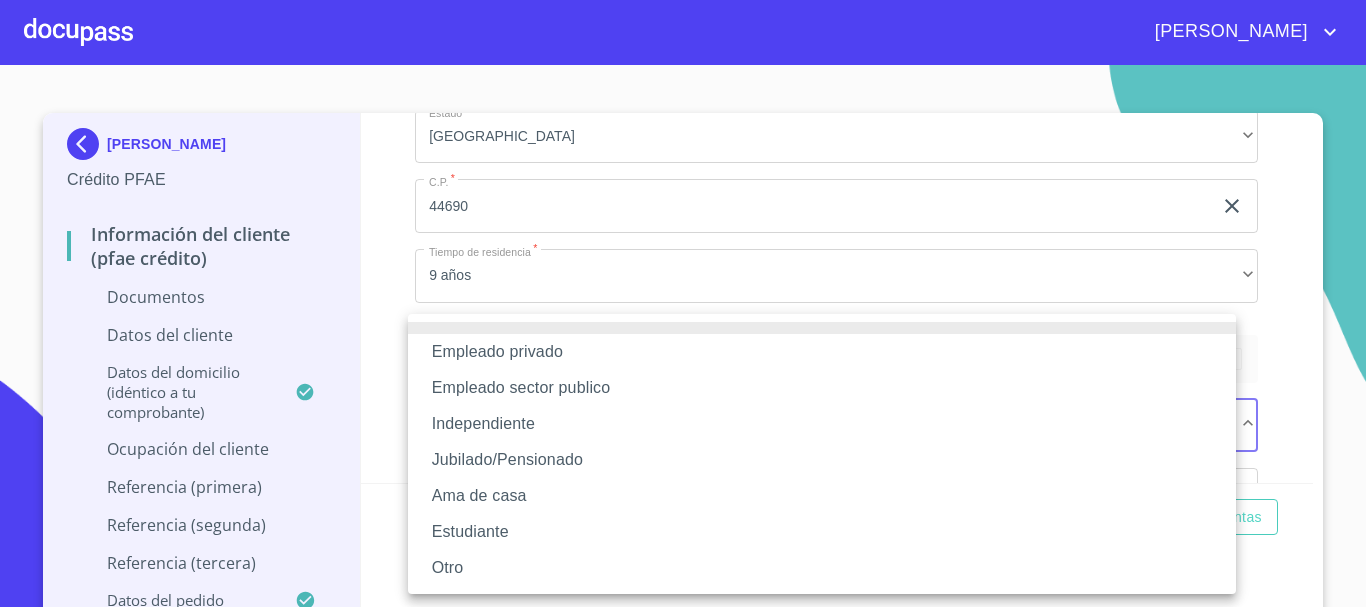 click on "Independiente" at bounding box center (822, 424) 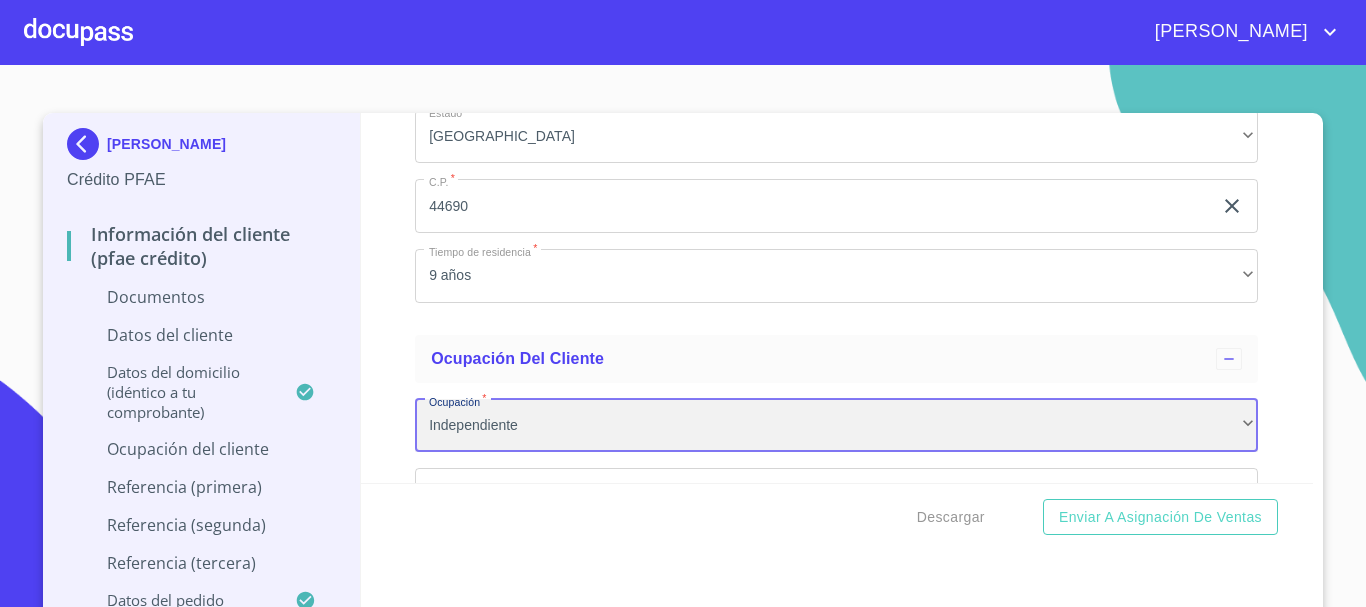 scroll, scrollTop: 4400, scrollLeft: 0, axis: vertical 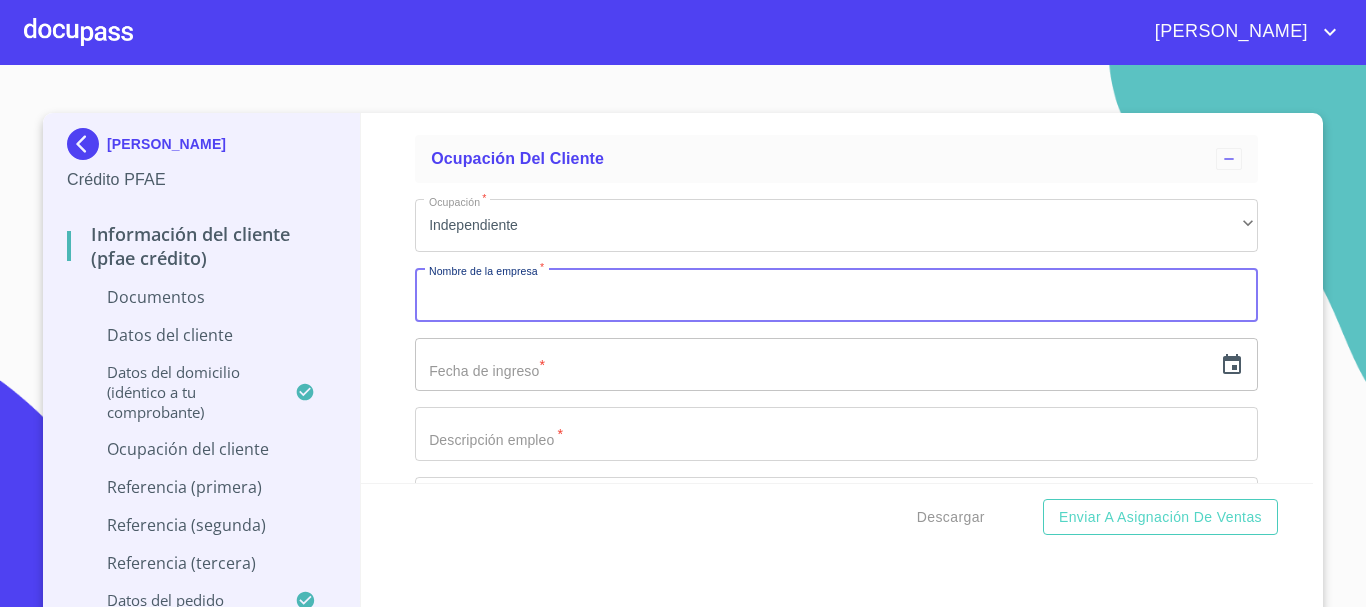 click on "Documento de identificación.   *" at bounding box center [836, 295] 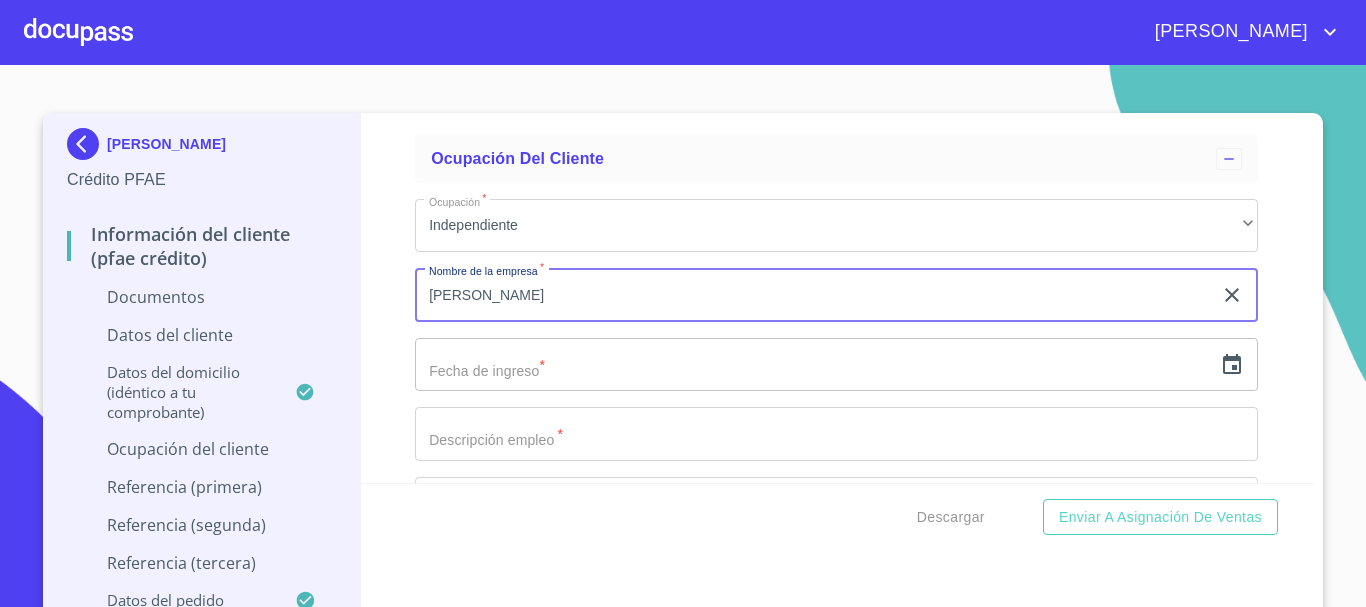 type on "[PERSON_NAME]" 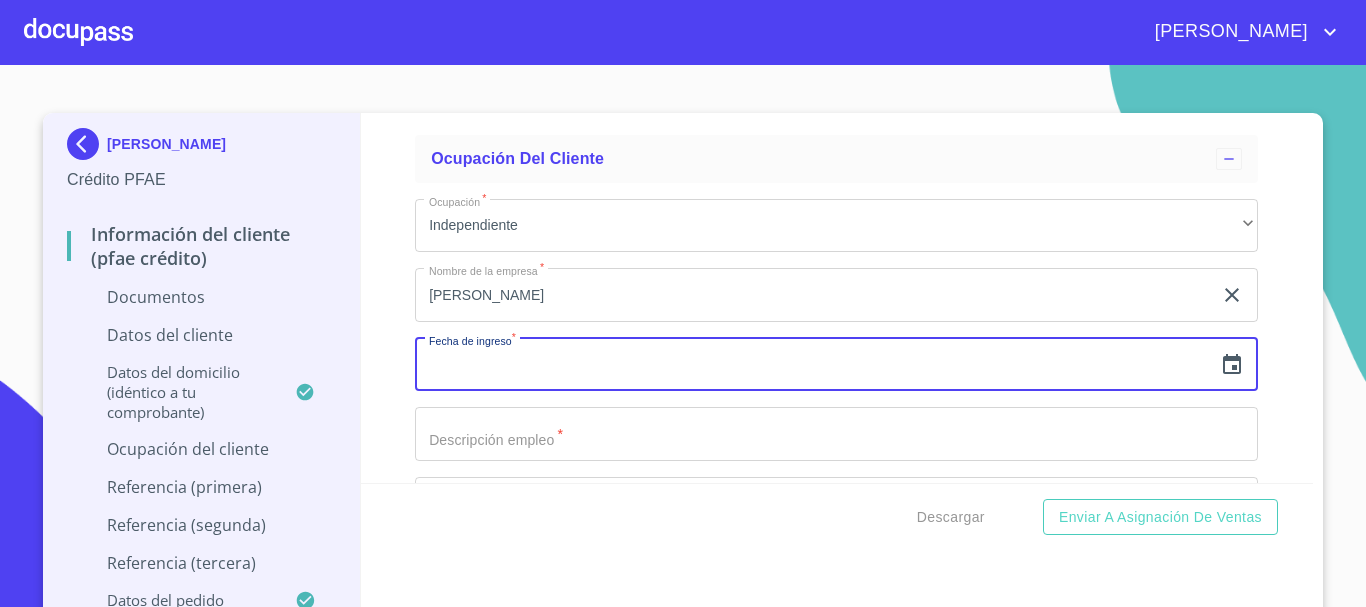 click at bounding box center [813, 365] 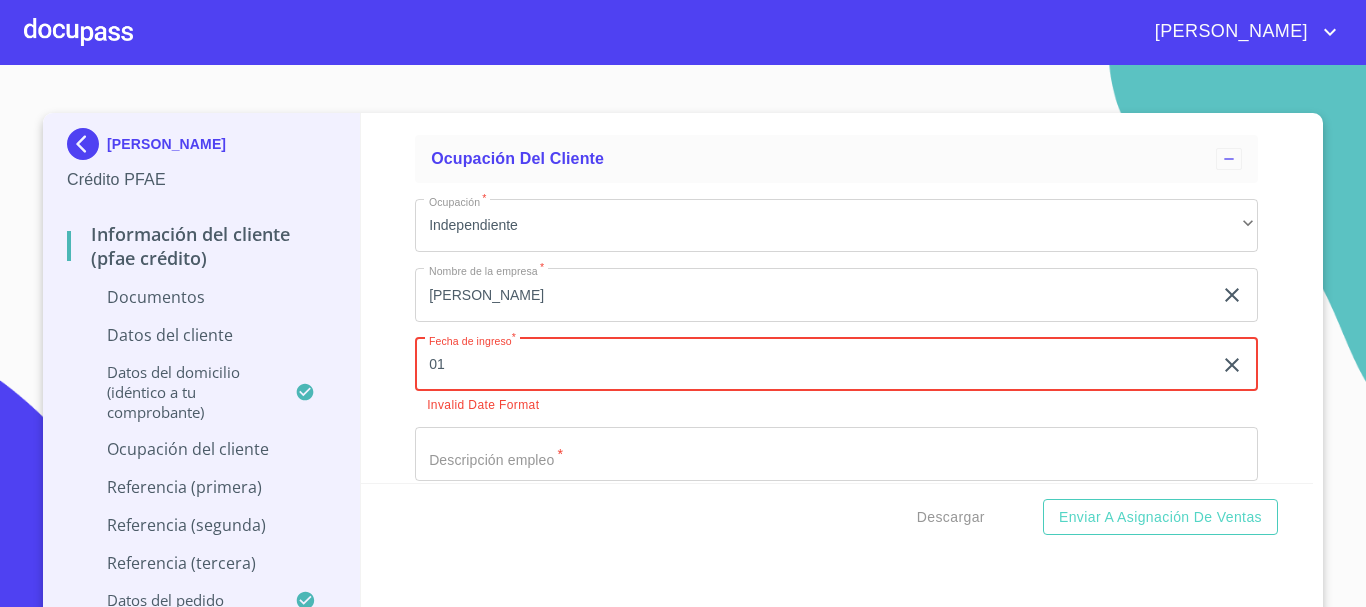 type on "0_" 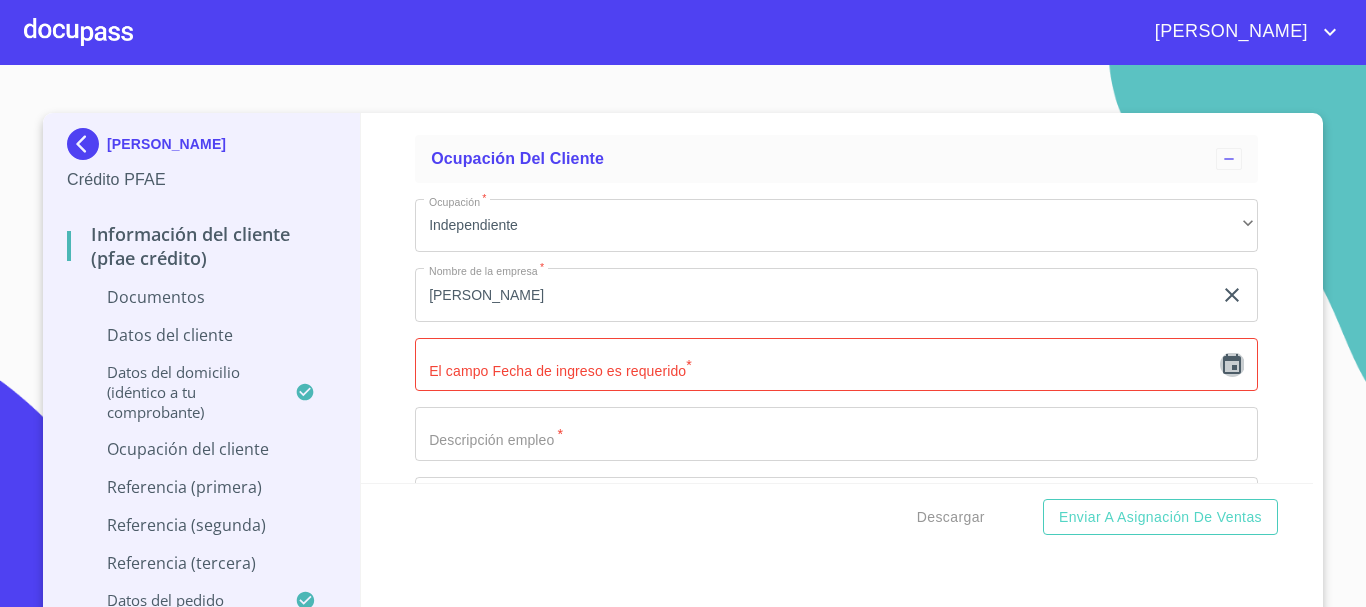 click 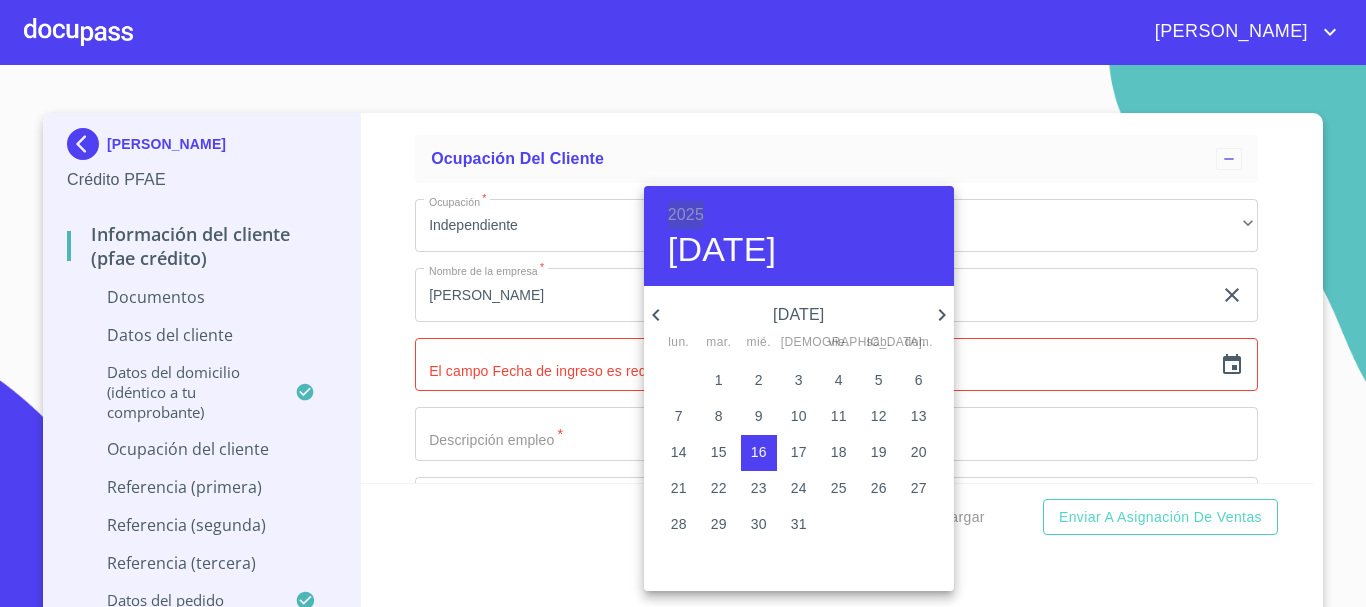 click on "2025" at bounding box center (686, 215) 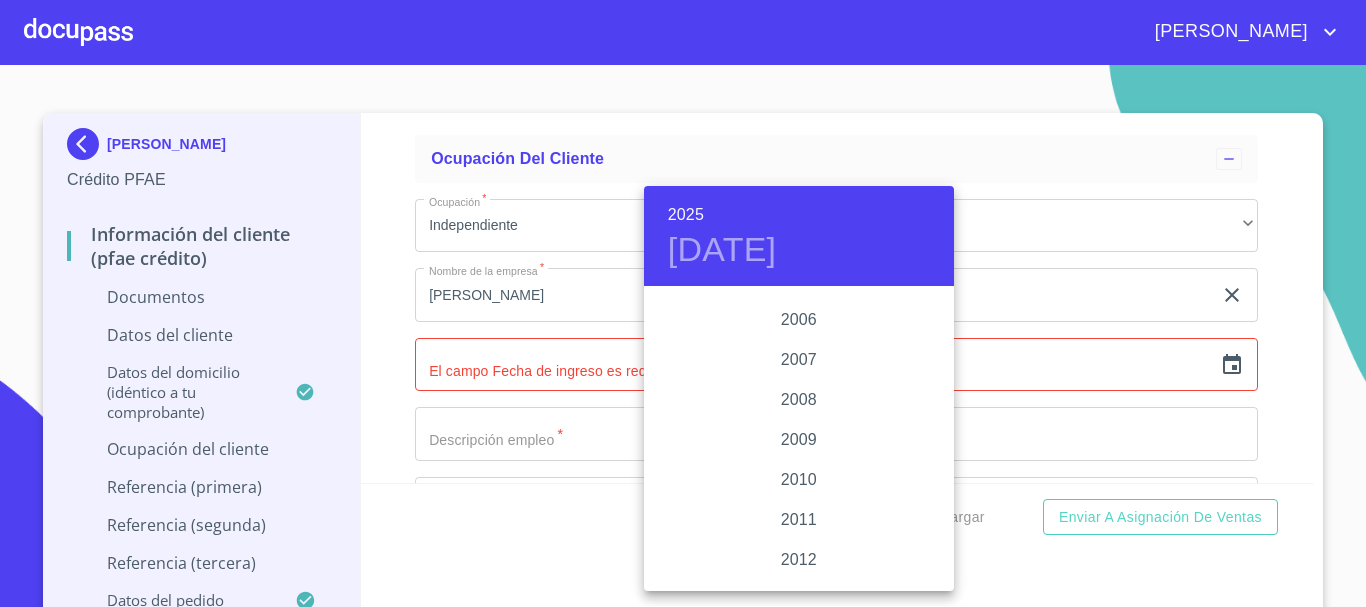 scroll, scrollTop: 3180, scrollLeft: 0, axis: vertical 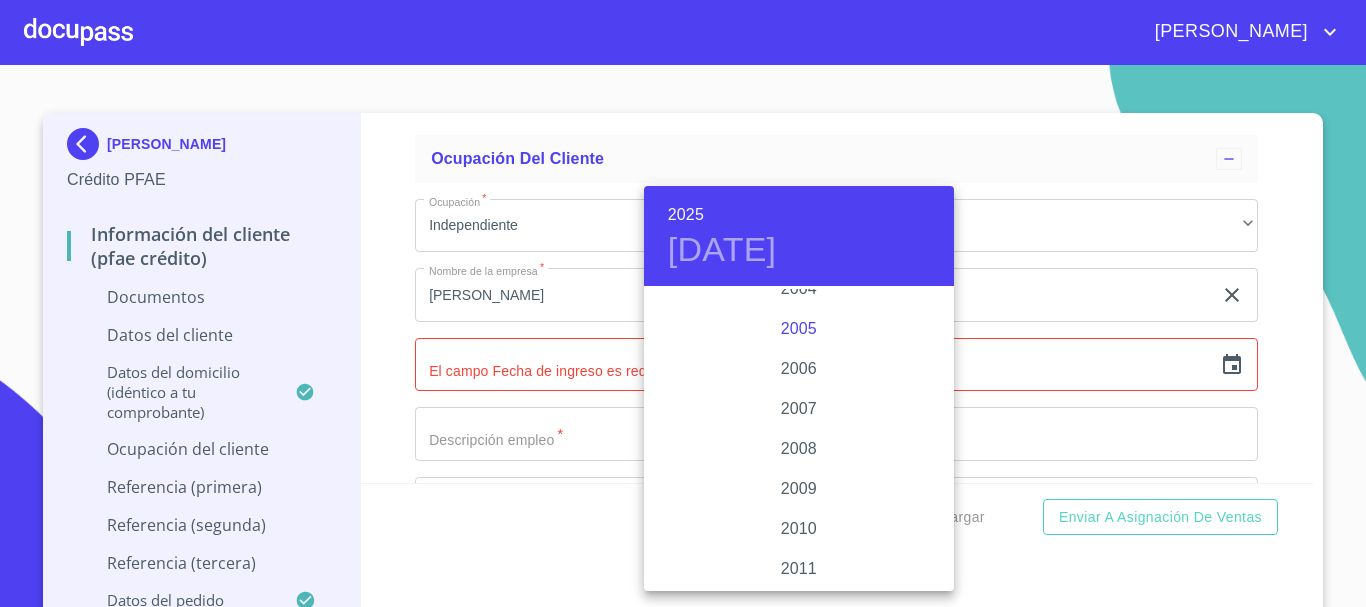 click on "2005" at bounding box center (799, 329) 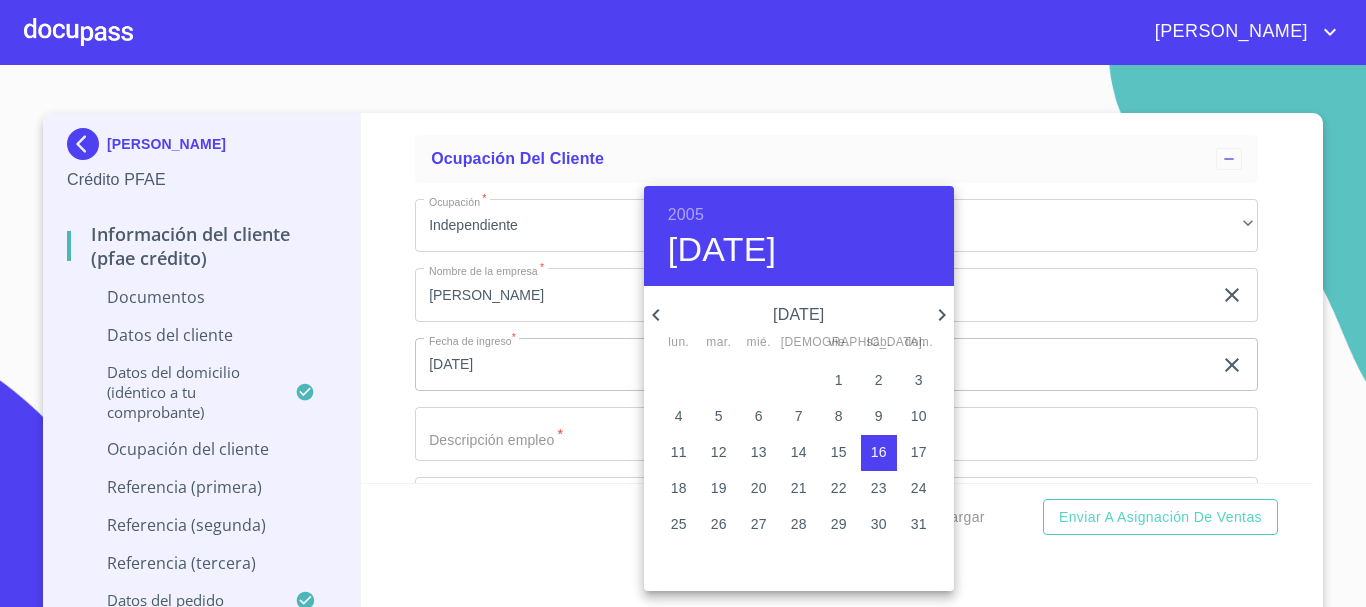 click 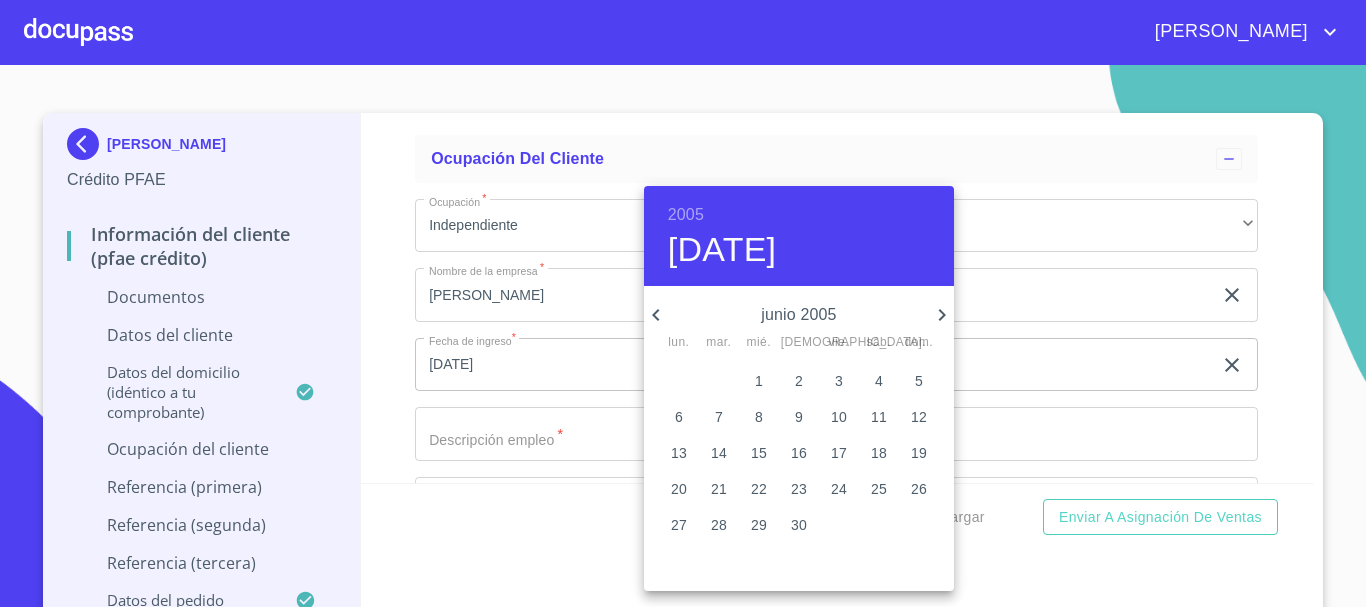 click 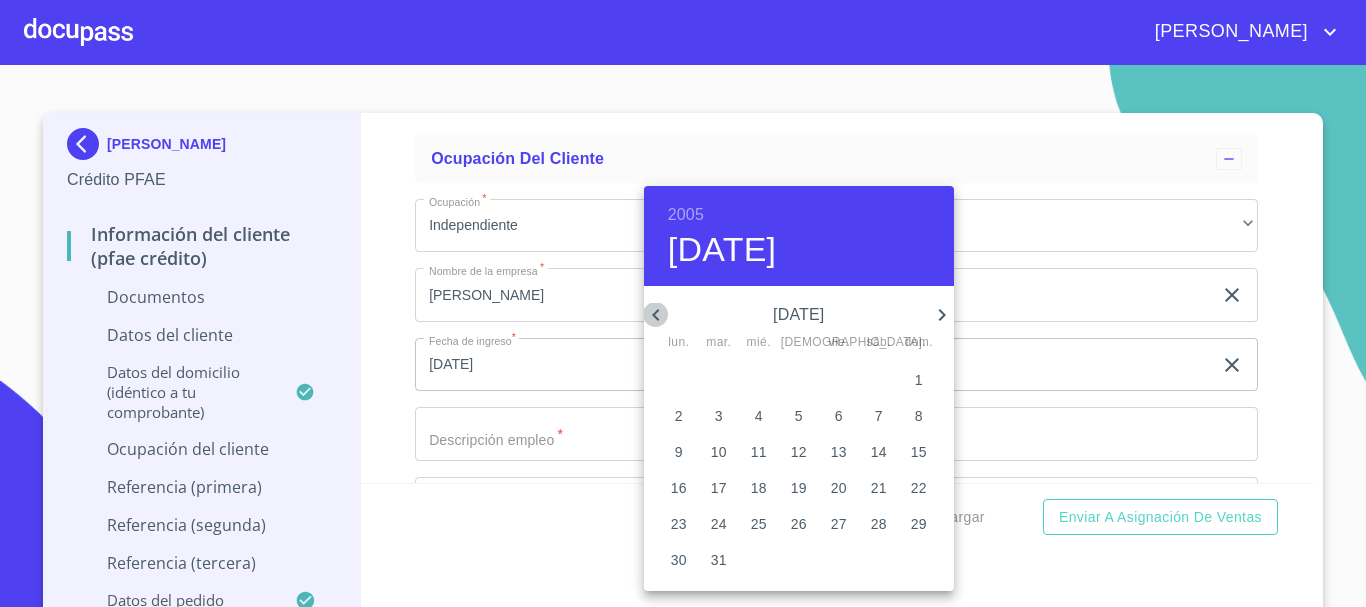 click 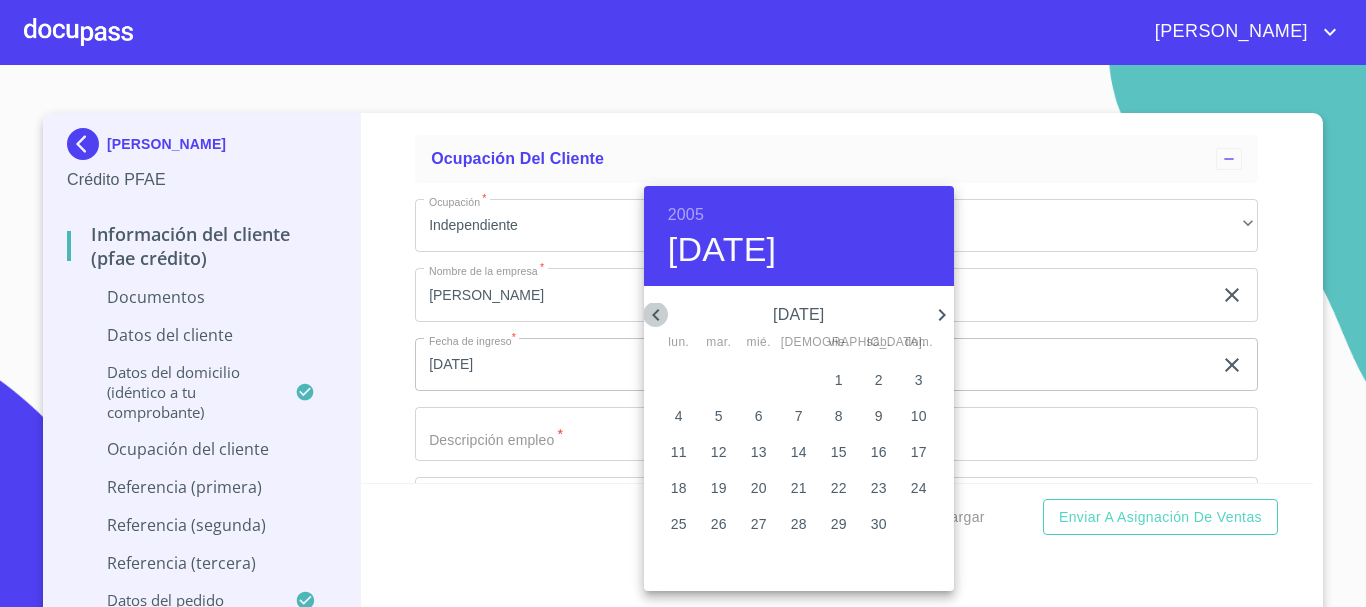 click 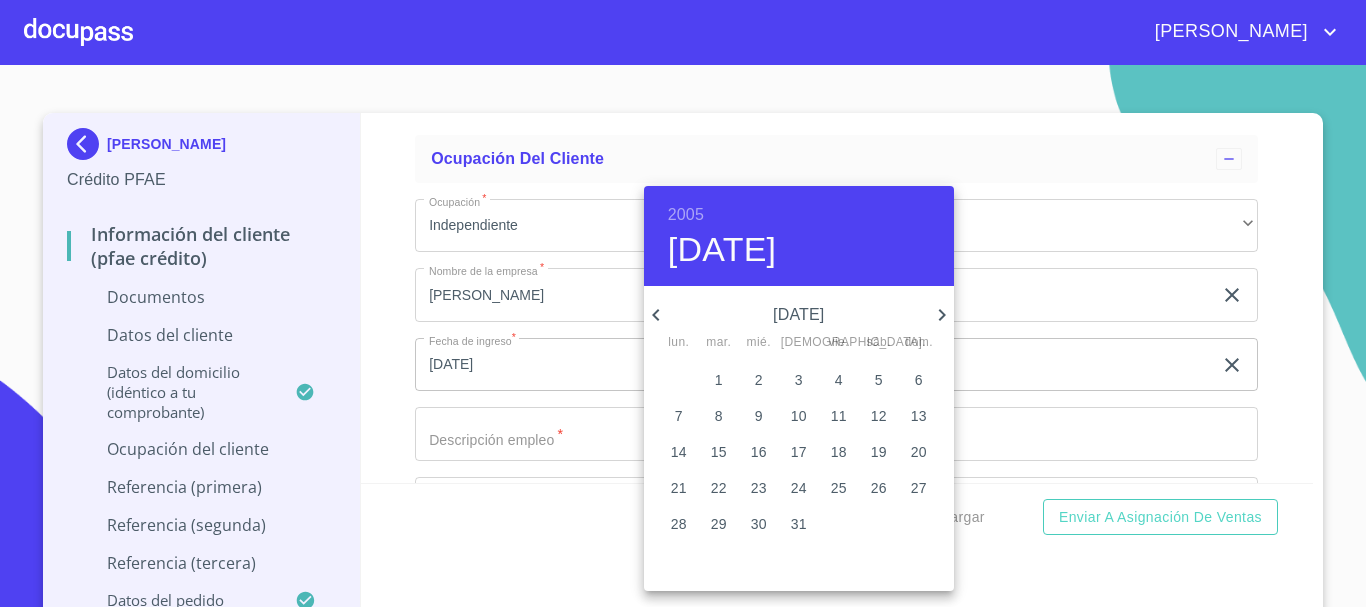 click 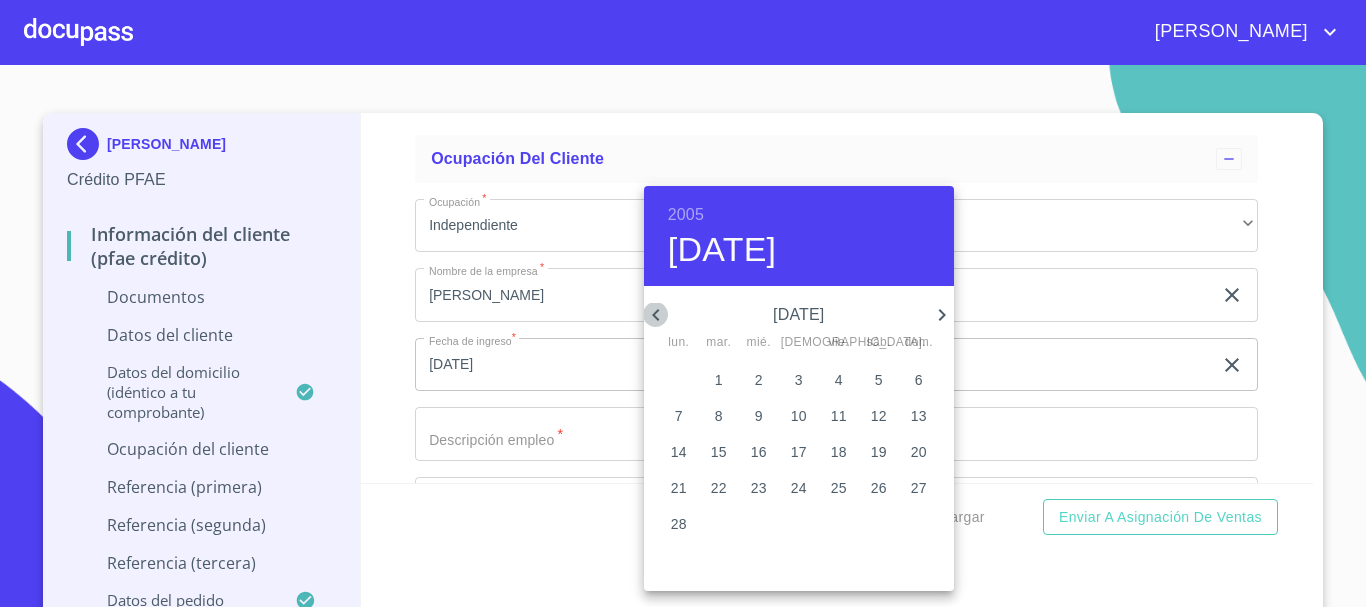 click 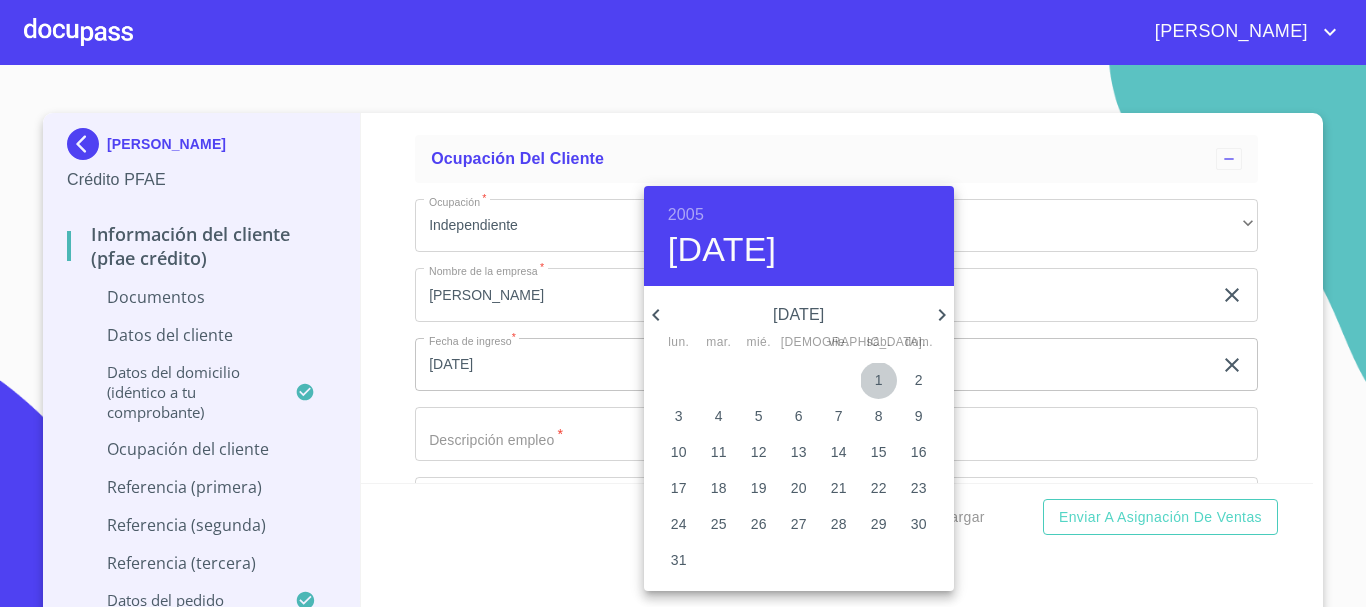 click on "1" at bounding box center [879, 380] 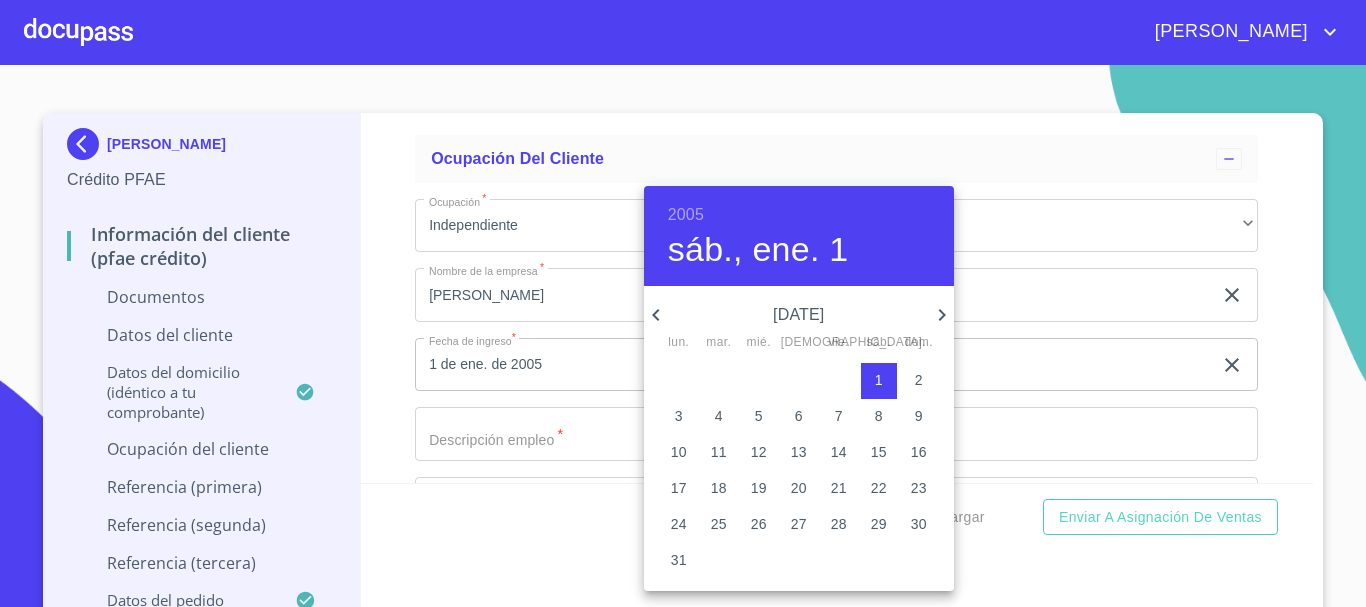 click at bounding box center [683, 303] 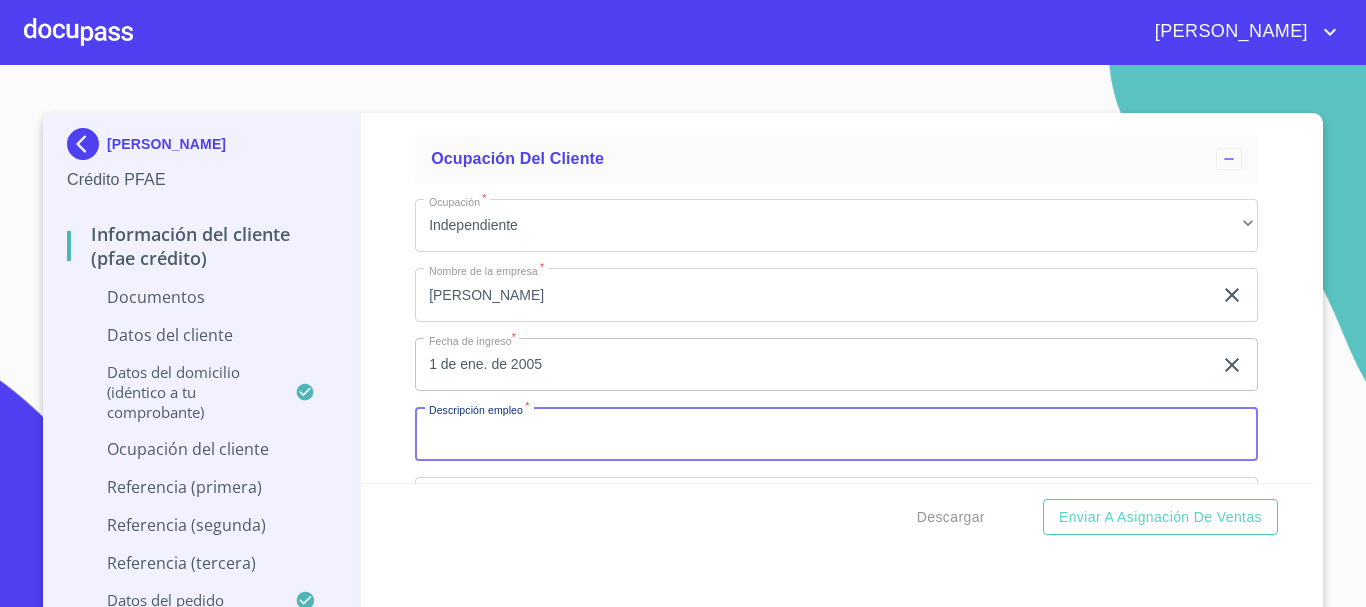 click on "Documento de identificación.   *" at bounding box center [836, 434] 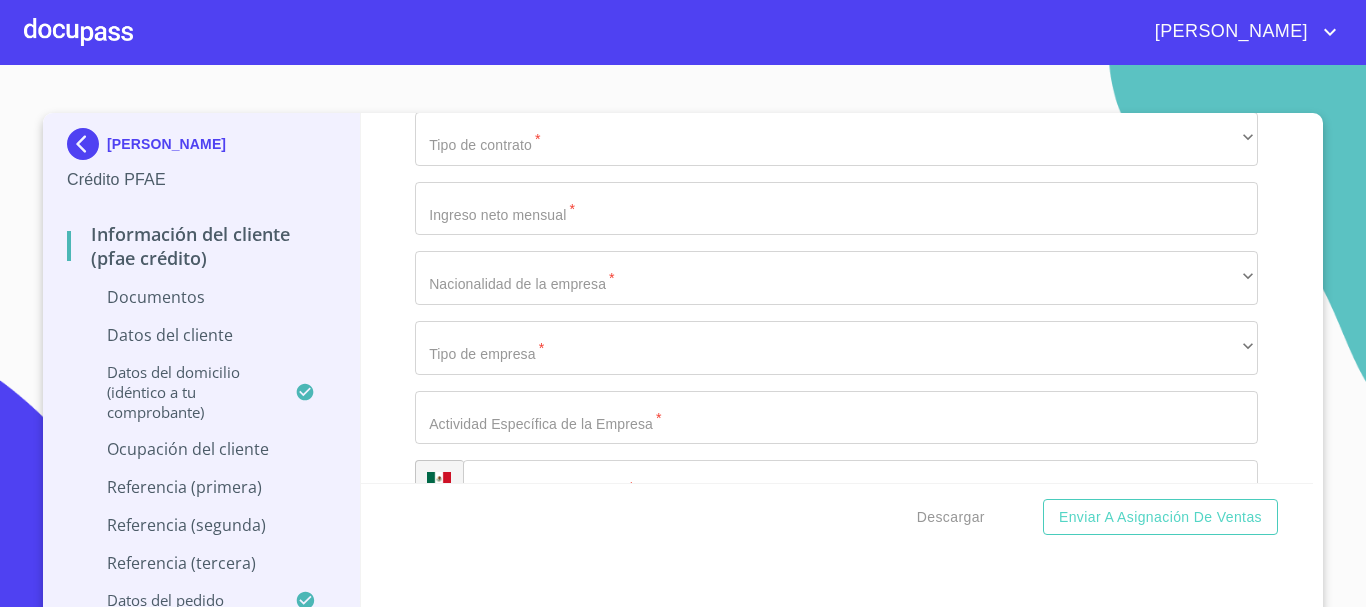 scroll, scrollTop: 4800, scrollLeft: 0, axis: vertical 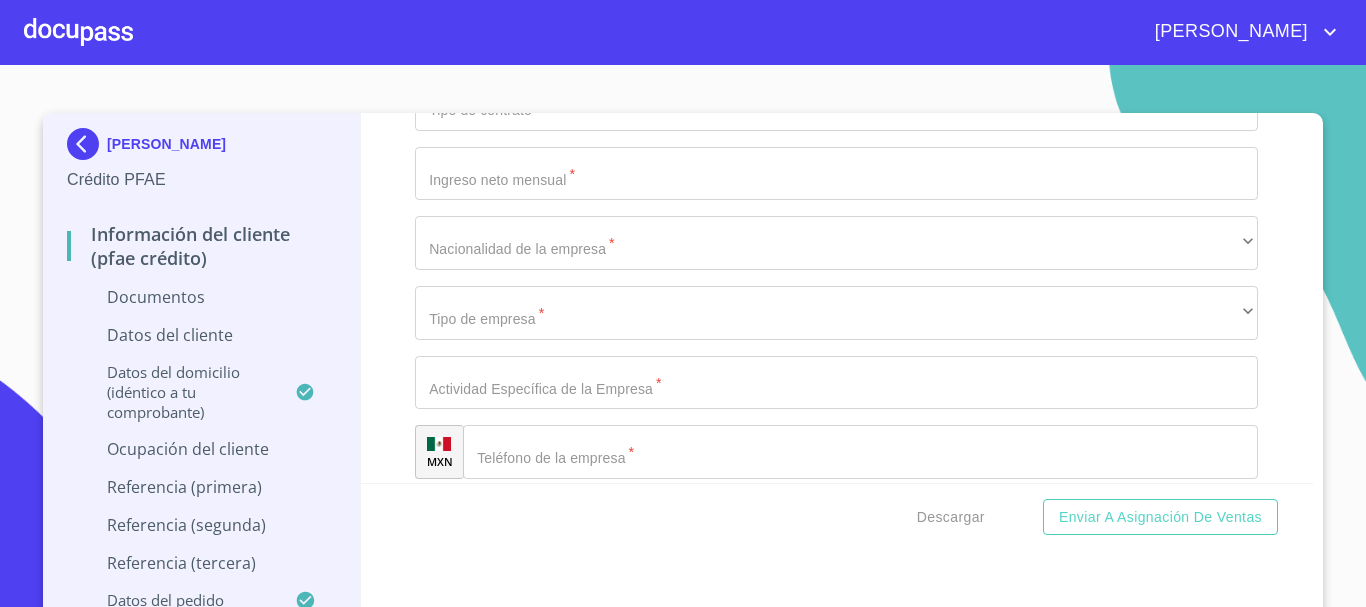 type on "COMPRA VENTA DE INMUEBLES Y TERRENO" 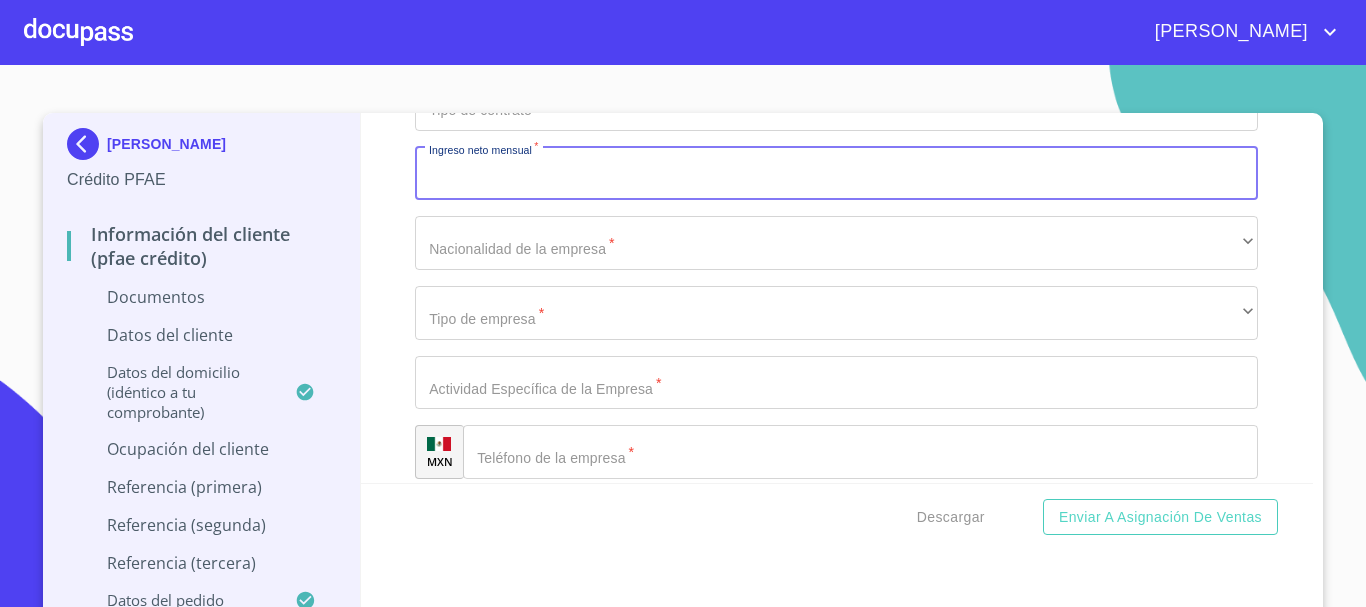 click on "Documento de identificación.   *" at bounding box center (836, 174) 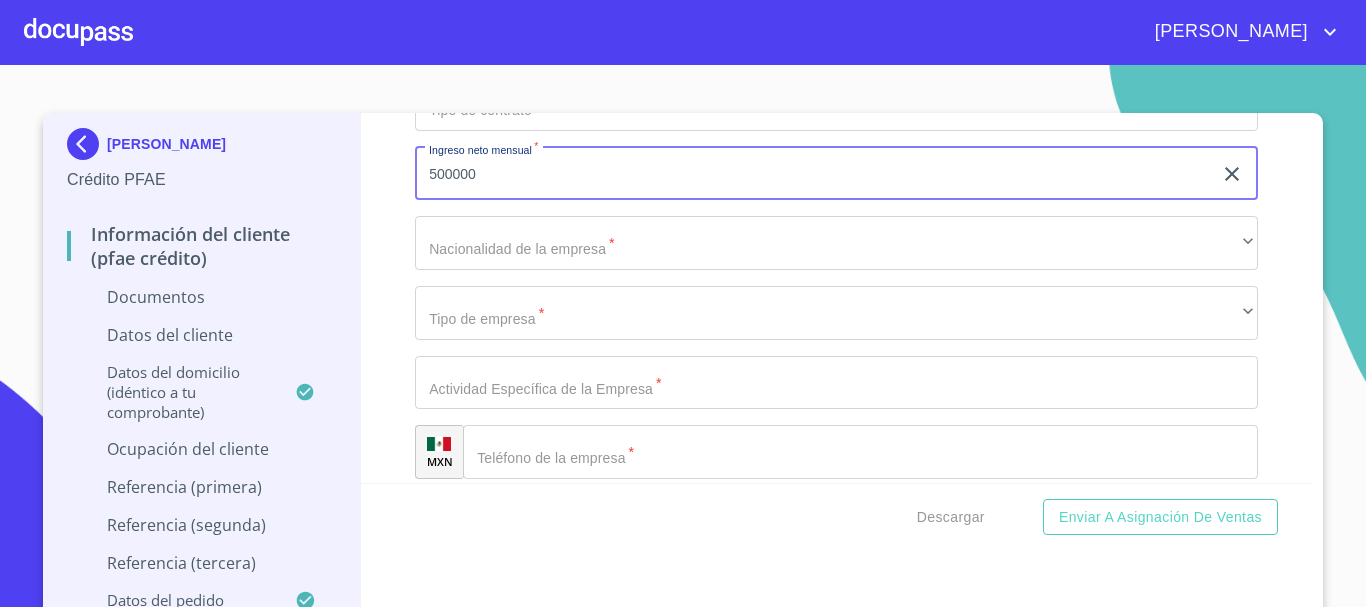 type on "500000" 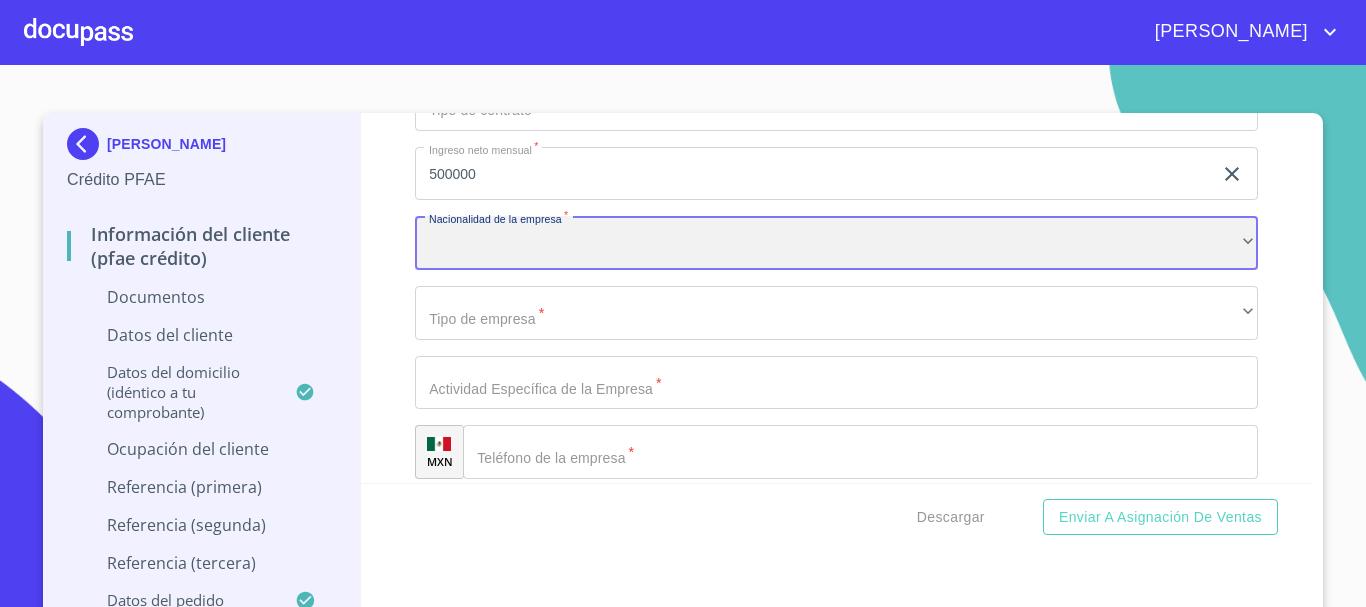 click on "​" at bounding box center (836, 243) 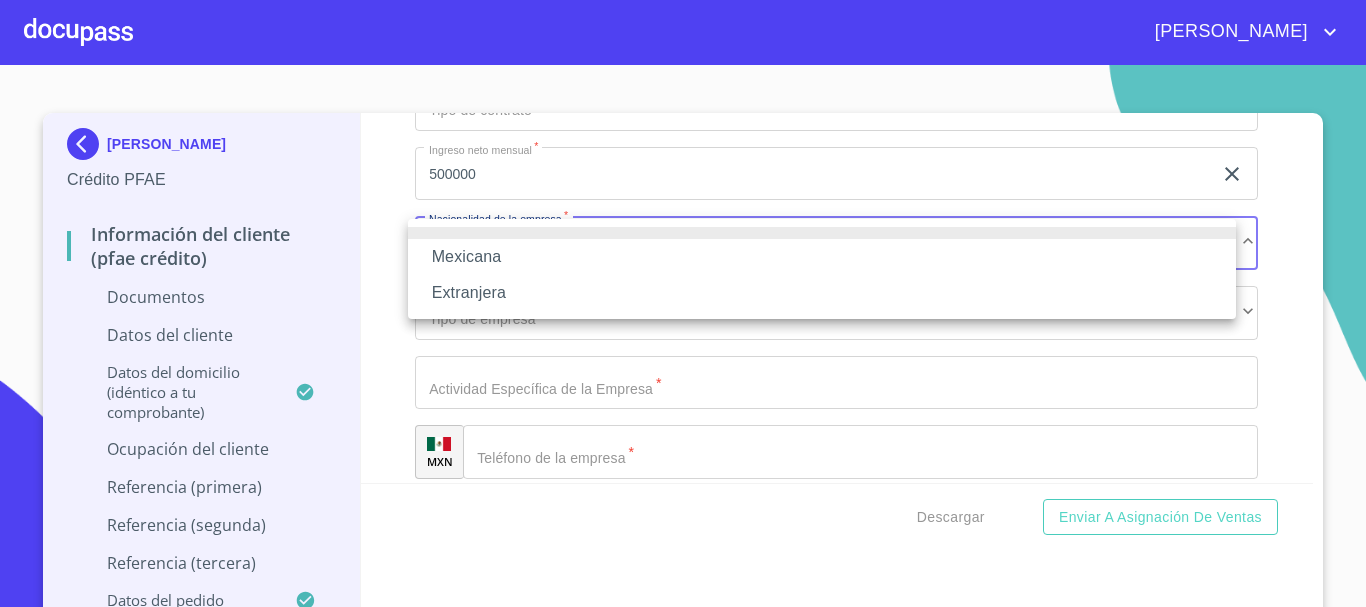 click on "Mexicana" at bounding box center (822, 257) 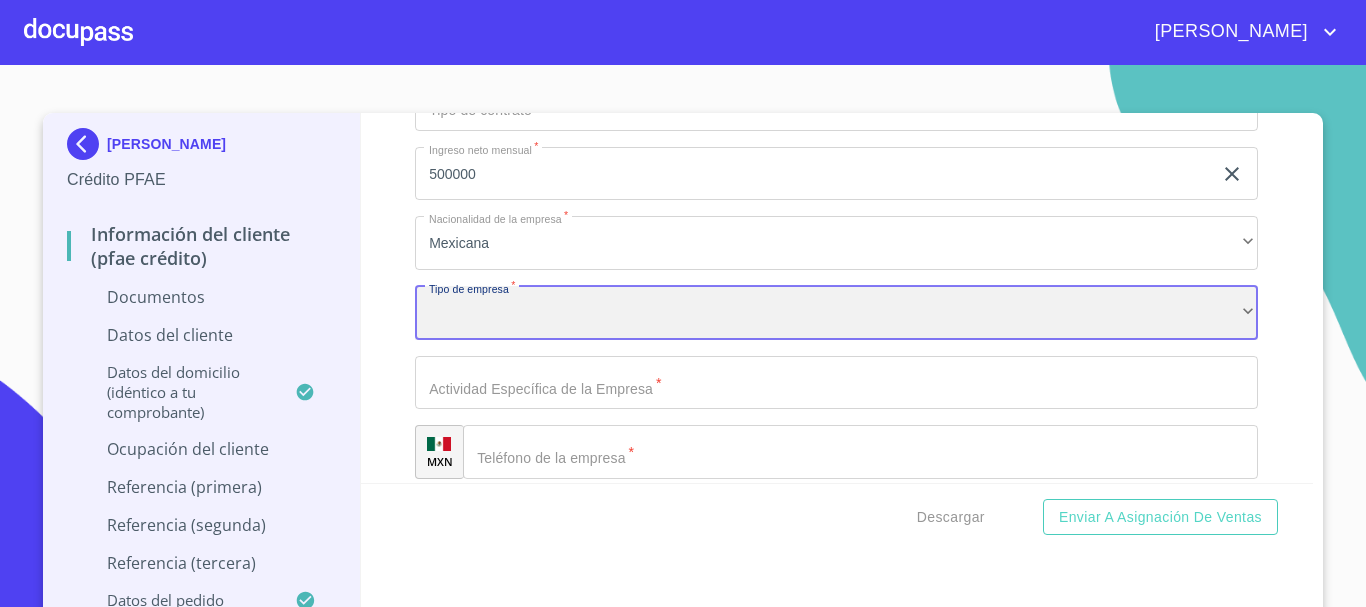 click on "​" at bounding box center (836, 313) 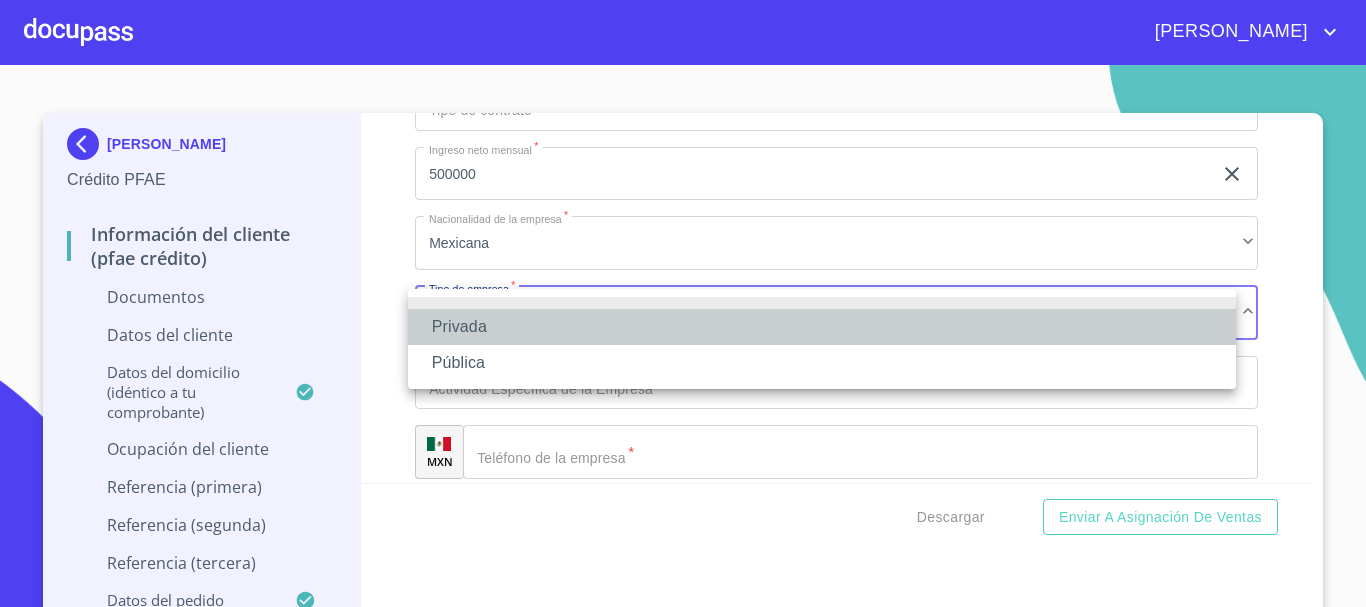 click on "Privada" at bounding box center (822, 327) 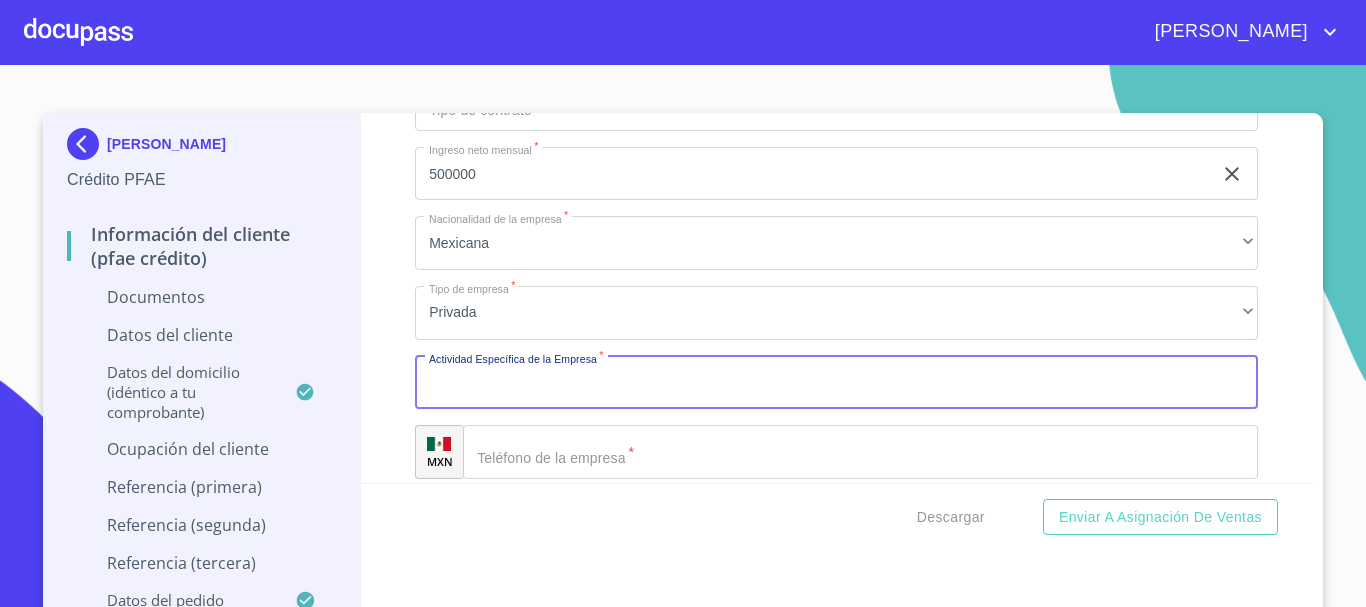 click on "Documento de identificación.   *" at bounding box center (836, 383) 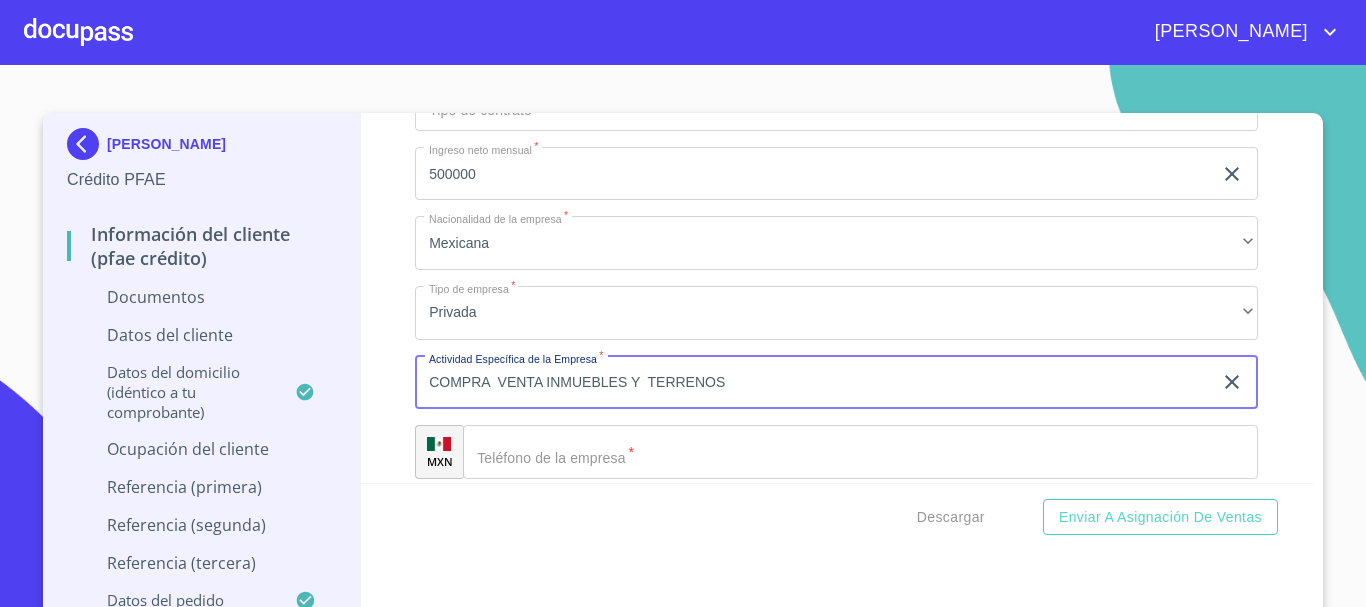 type on "COMPRA  VENTA INMUEBLES Y  TERRENOS" 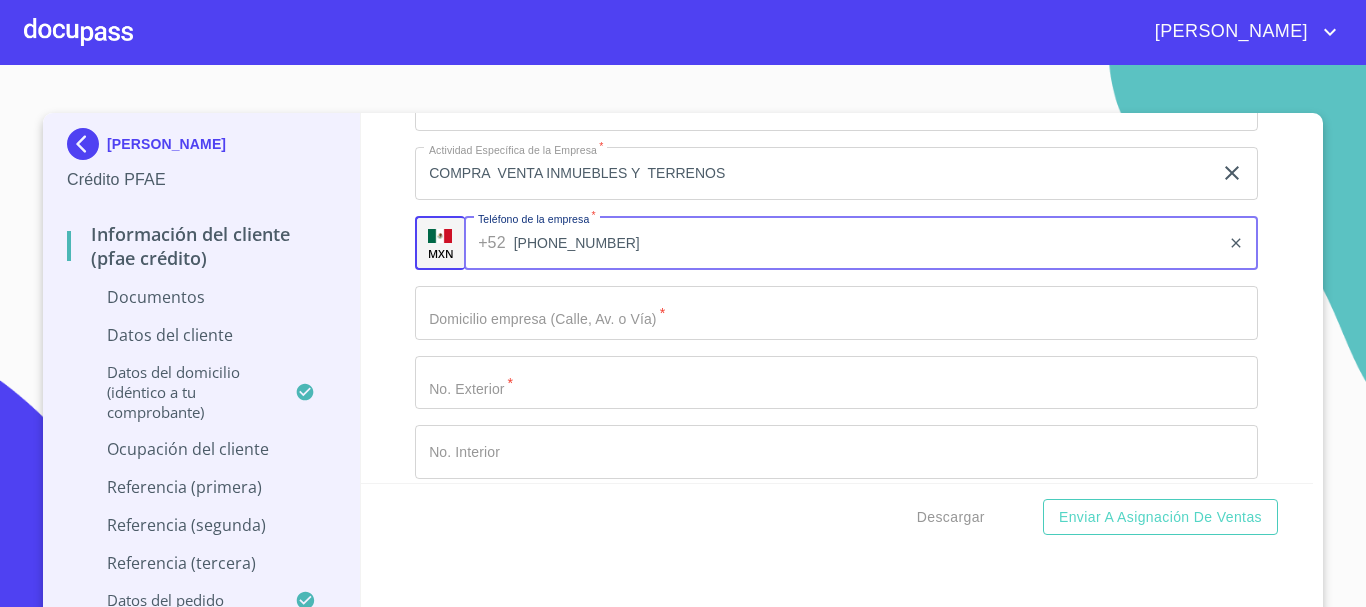 scroll, scrollTop: 5000, scrollLeft: 0, axis: vertical 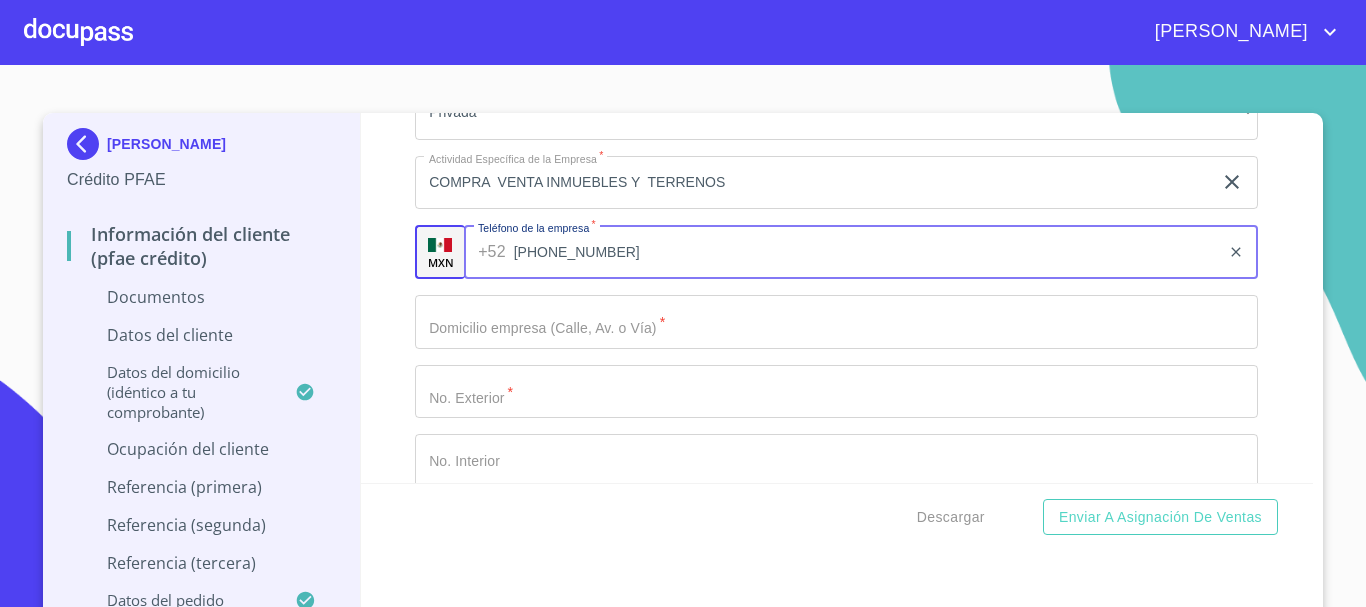 type on "[PHONE_NUMBER]" 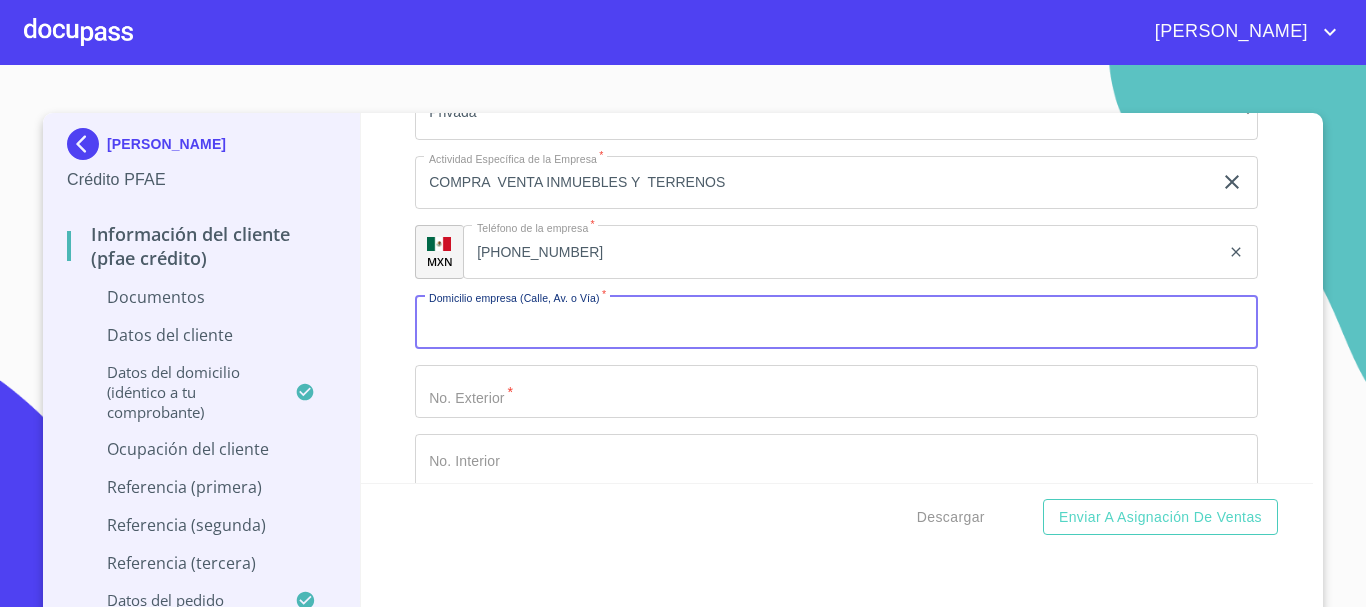 click on "Documento de identificación.   *" at bounding box center [836, 322] 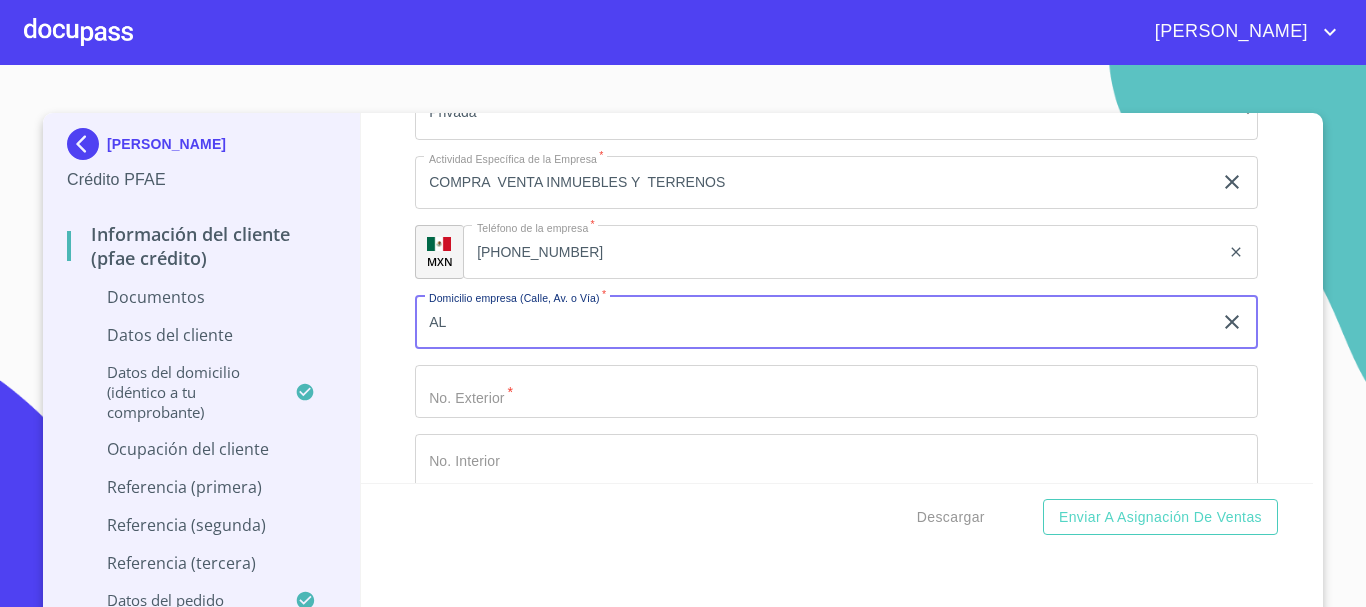 type on "A" 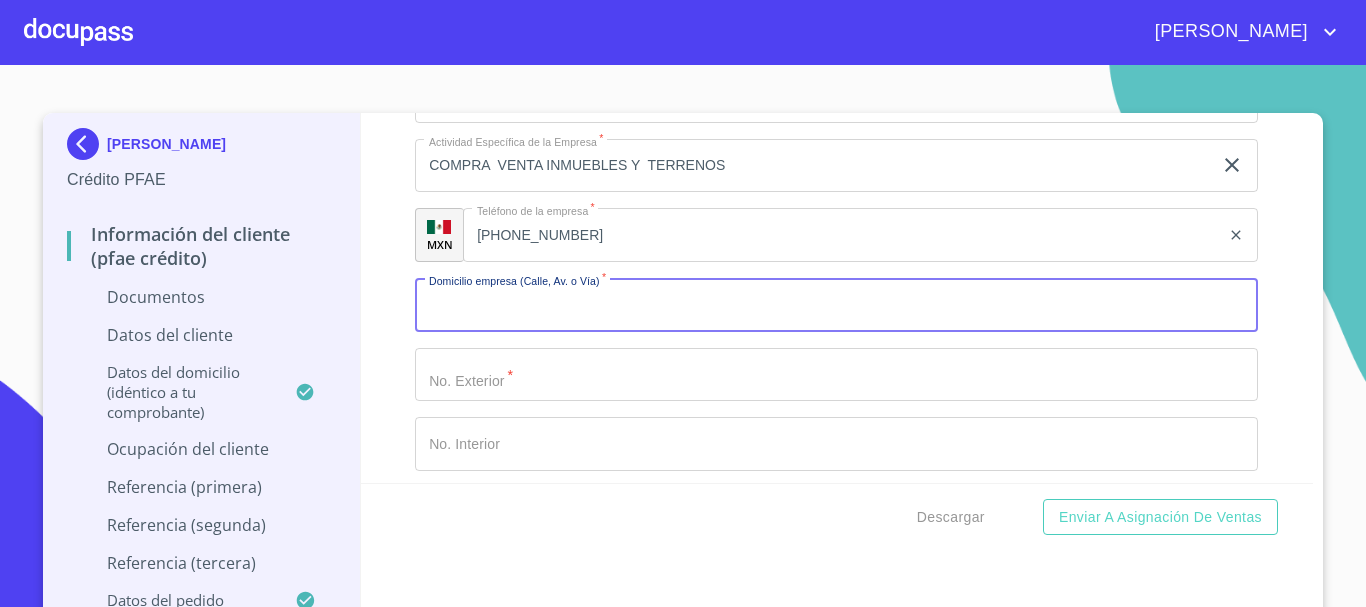 scroll, scrollTop: 5000, scrollLeft: 0, axis: vertical 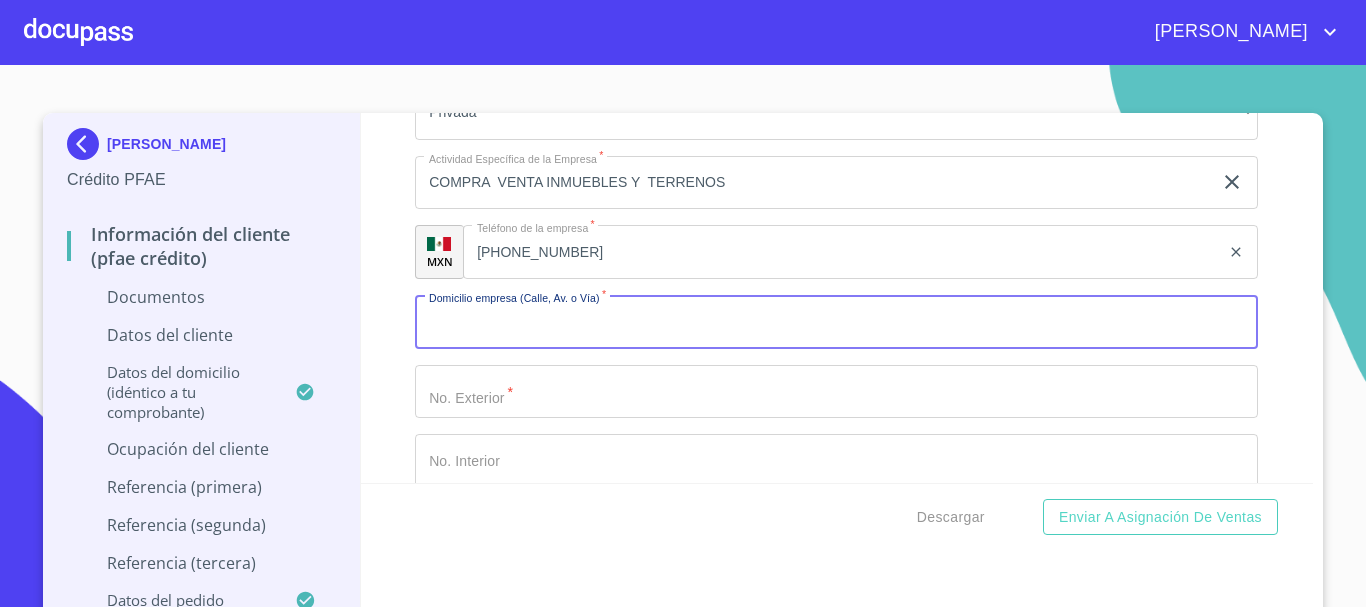 click on "Documento de identificación.   *" at bounding box center (836, 322) 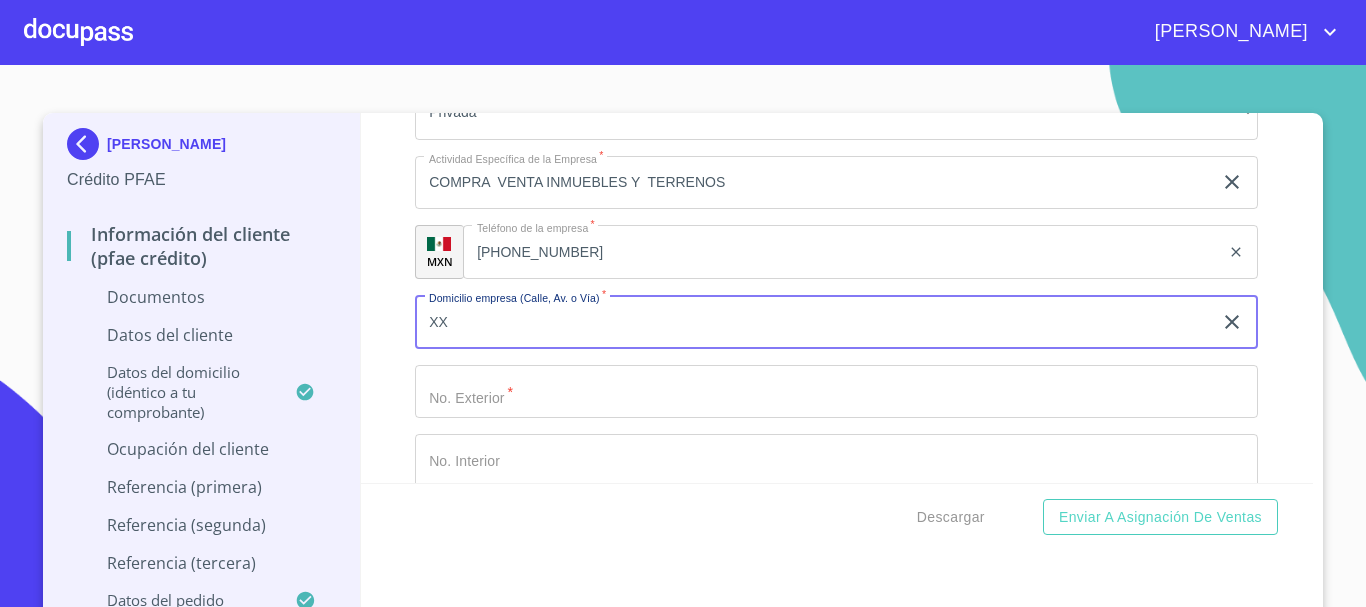 type on "XX" 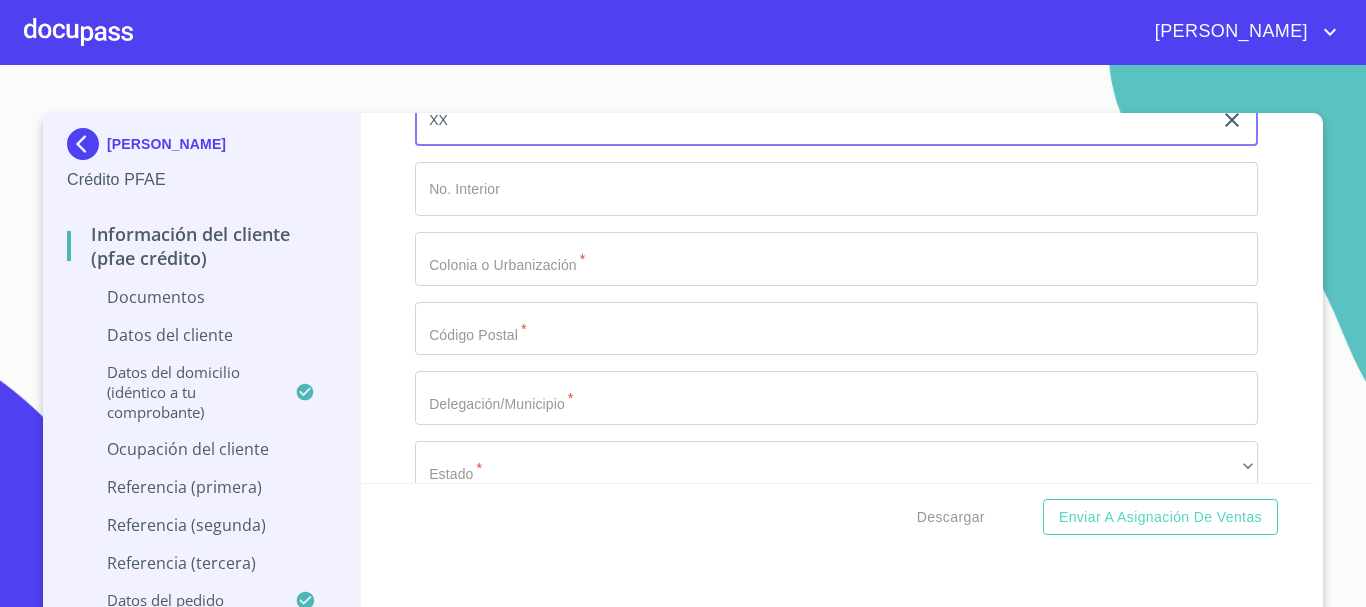 scroll, scrollTop: 5300, scrollLeft: 0, axis: vertical 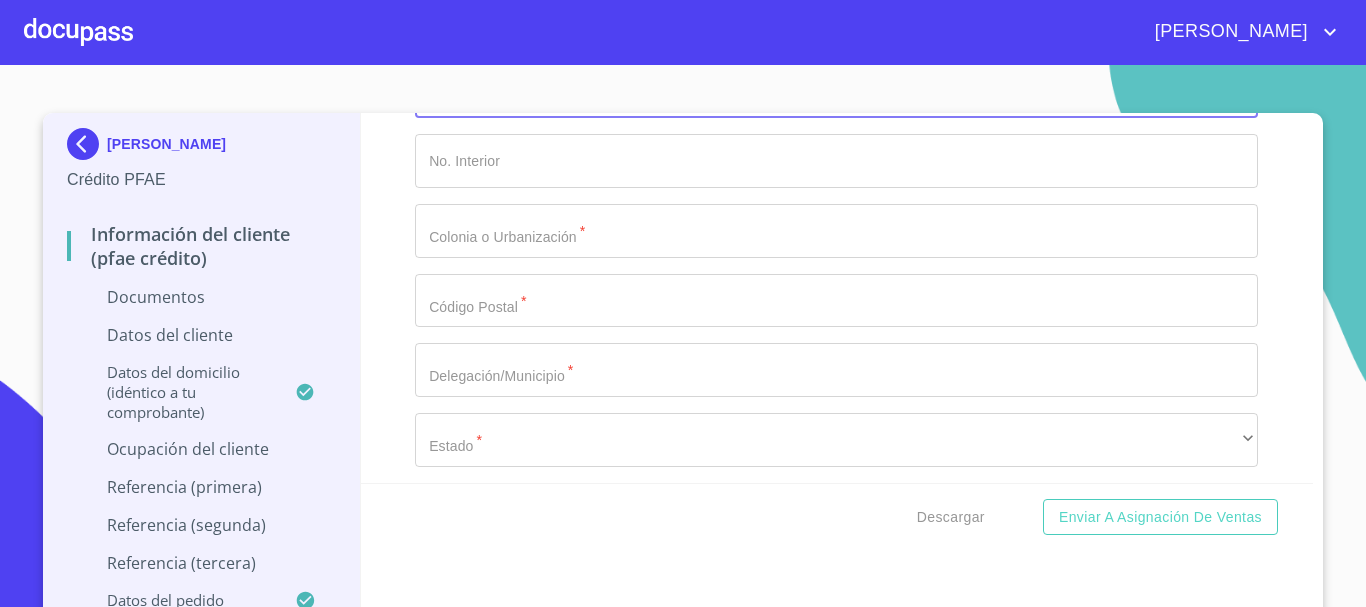 type on "XX" 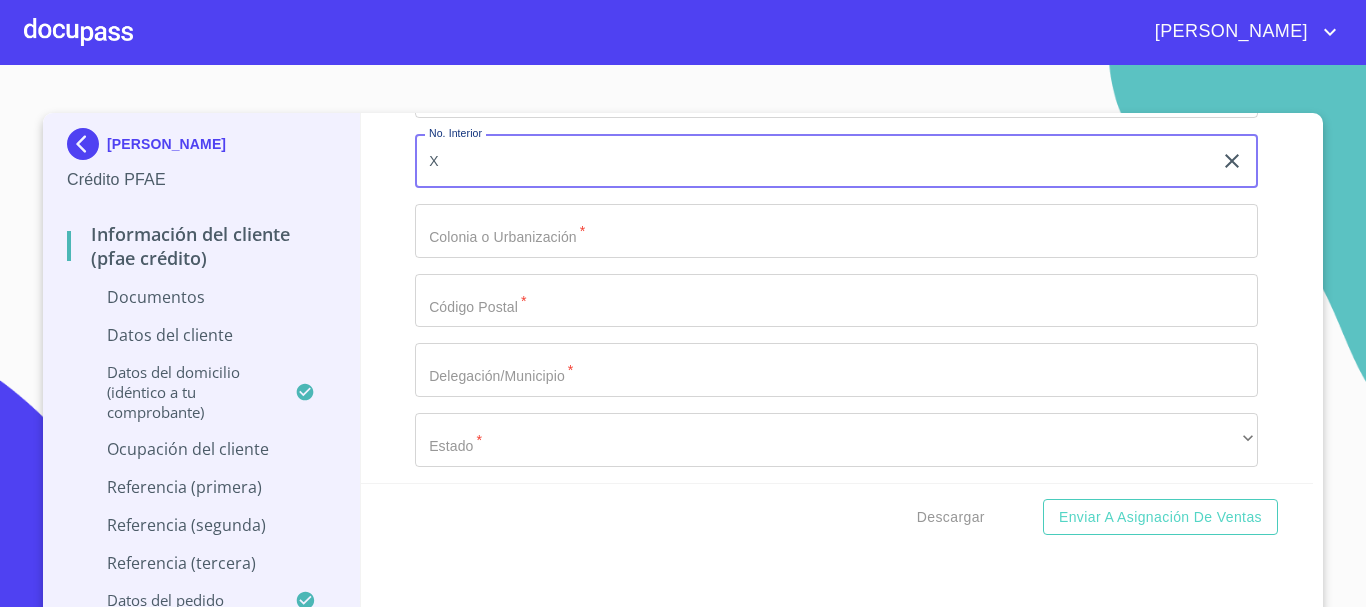 type on "X" 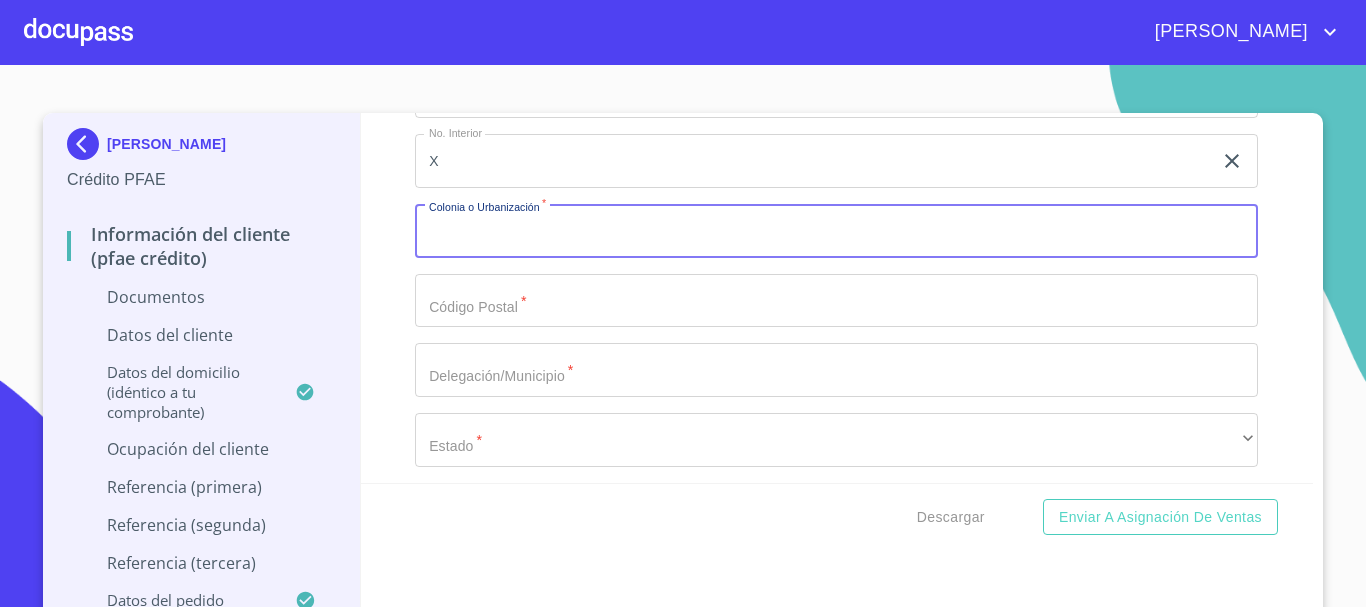 click on "Documento de identificación.   *" at bounding box center [836, 231] 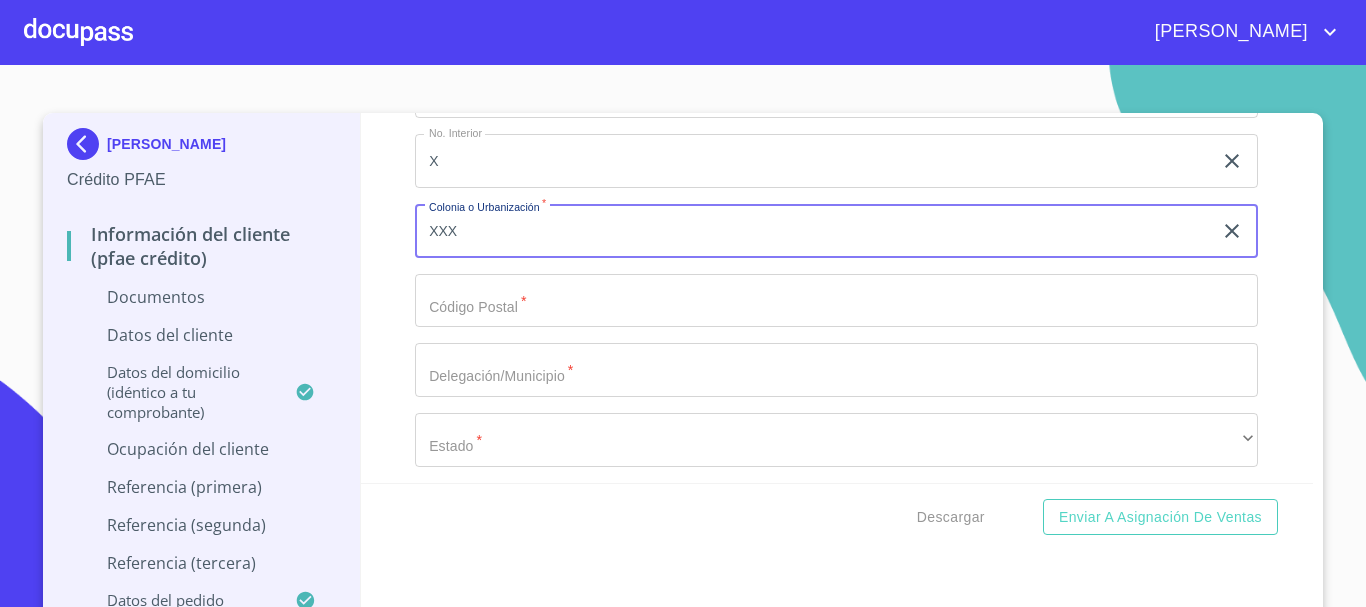 type on "XXX" 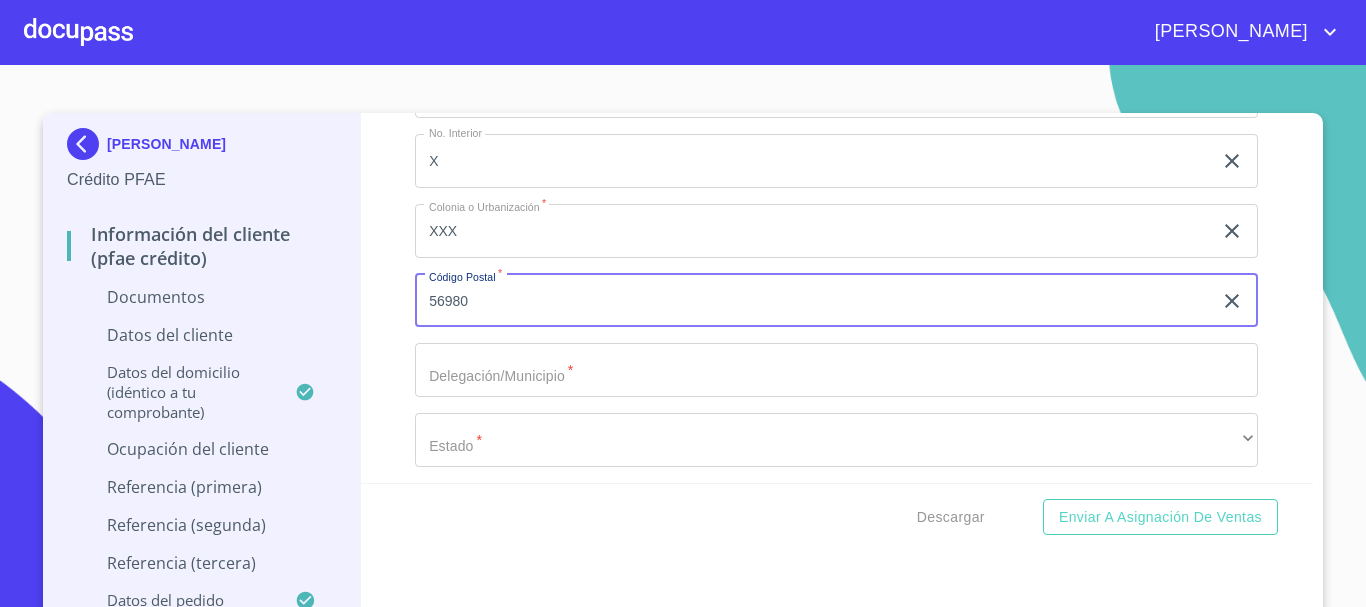 type on "56980" 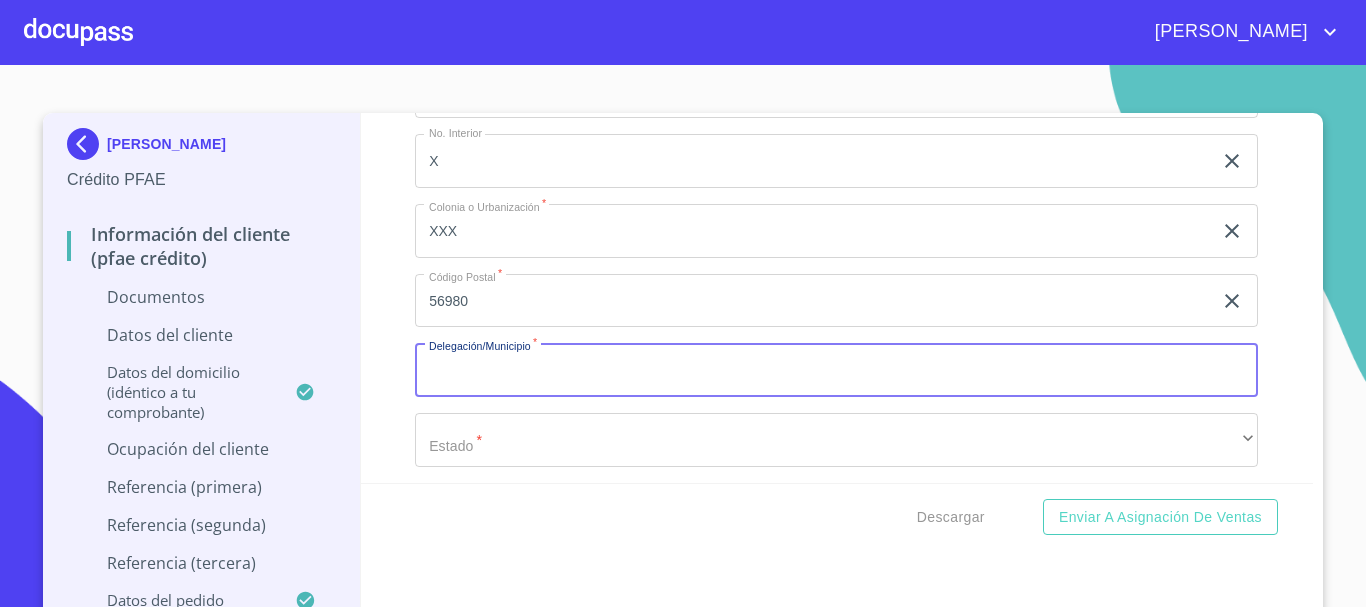 click on "Documento de identificación.   *" at bounding box center (836, 370) 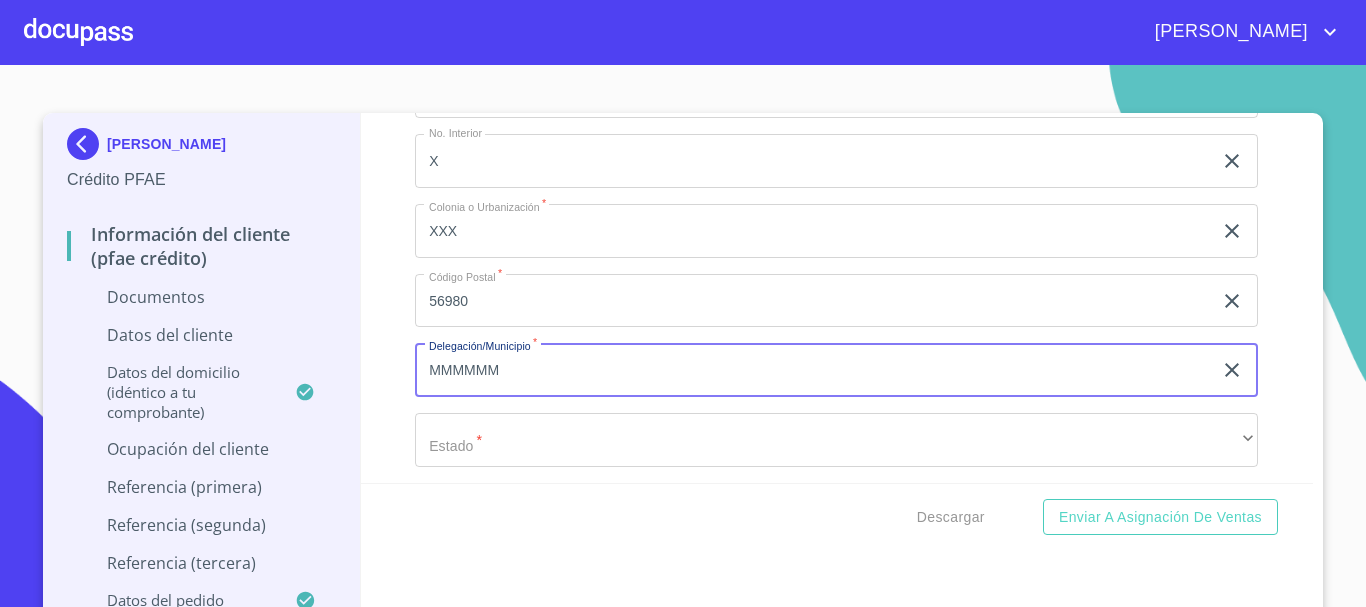 type on "MMMMMM" 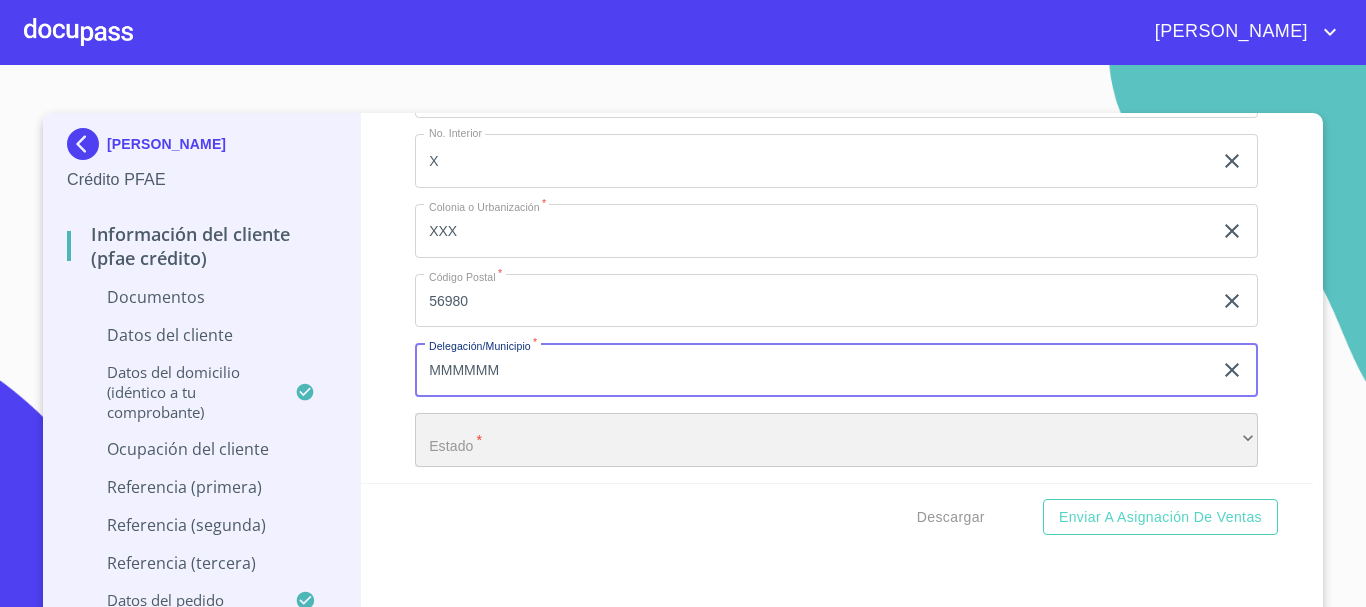 click on "​" at bounding box center (836, 440) 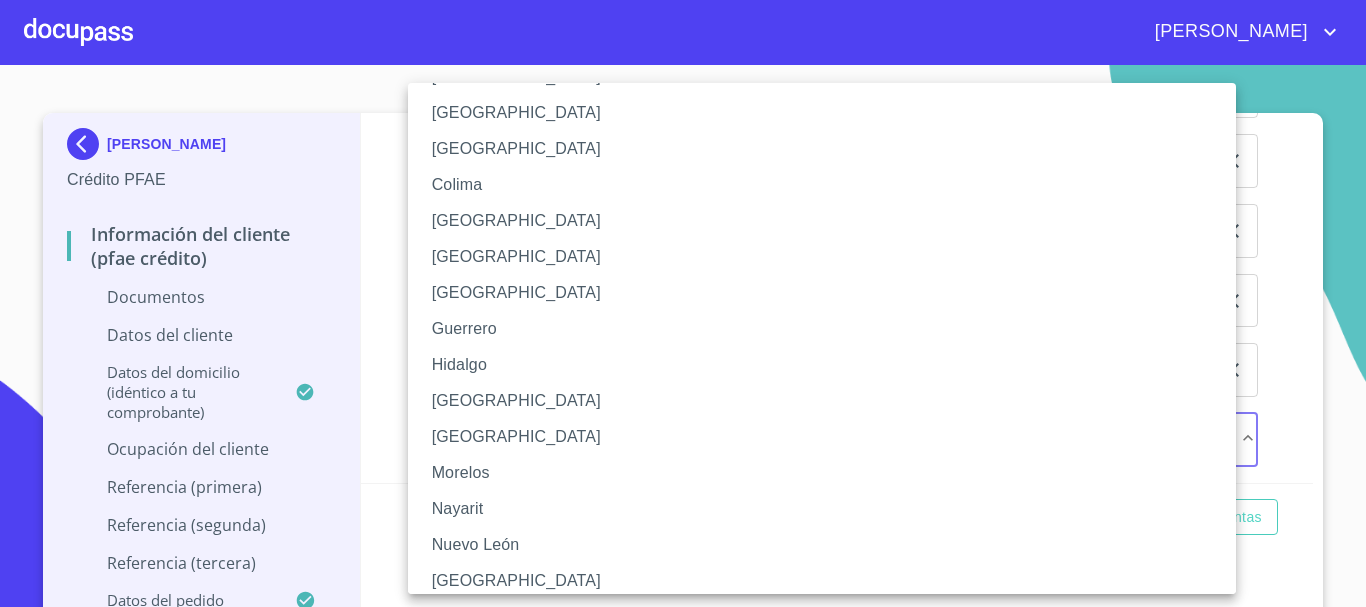 scroll, scrollTop: 300, scrollLeft: 0, axis: vertical 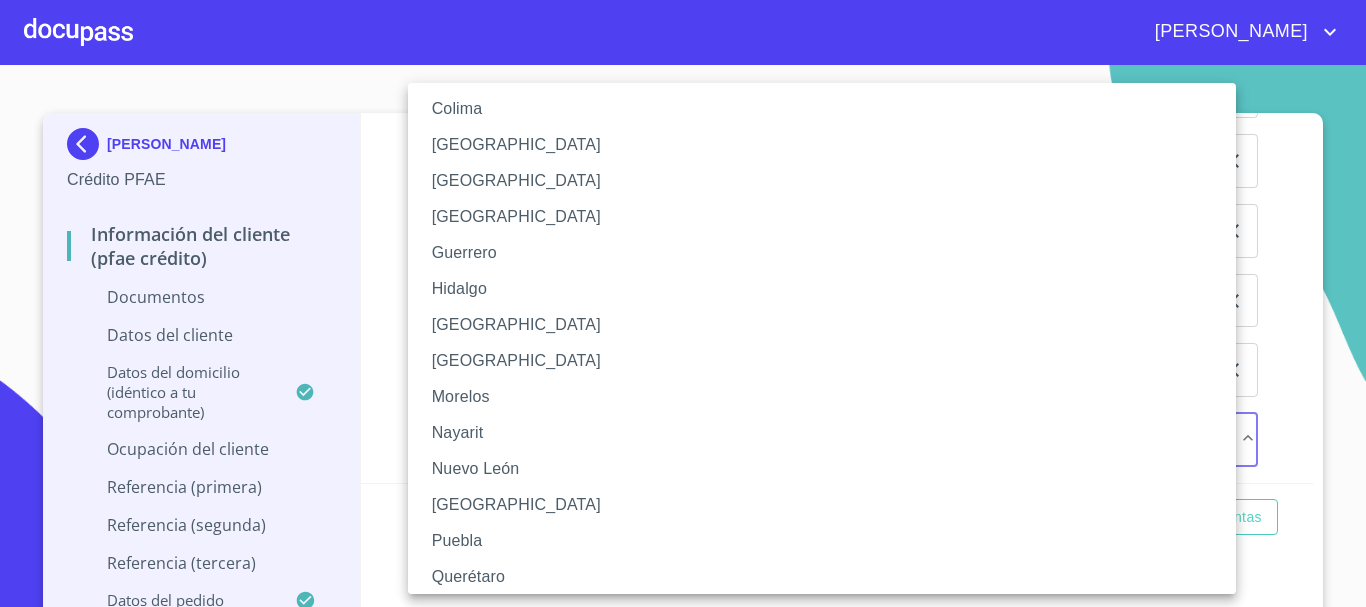 click on "[GEOGRAPHIC_DATA]" at bounding box center (829, 325) 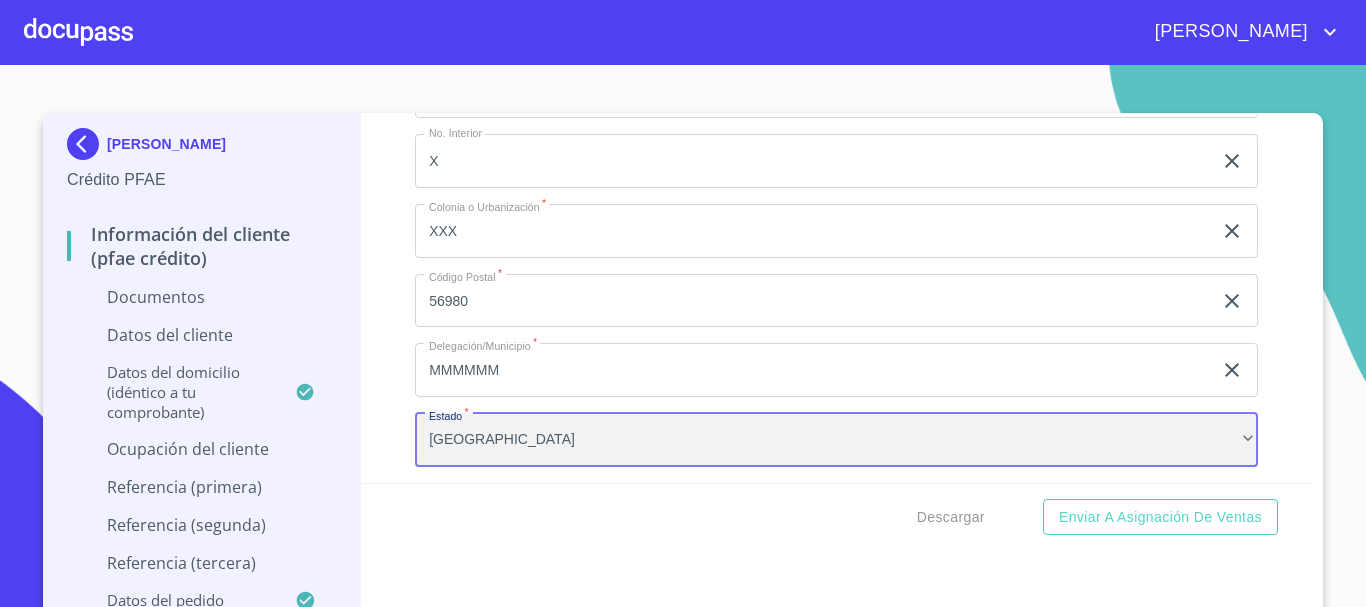 scroll, scrollTop: 0, scrollLeft: 0, axis: both 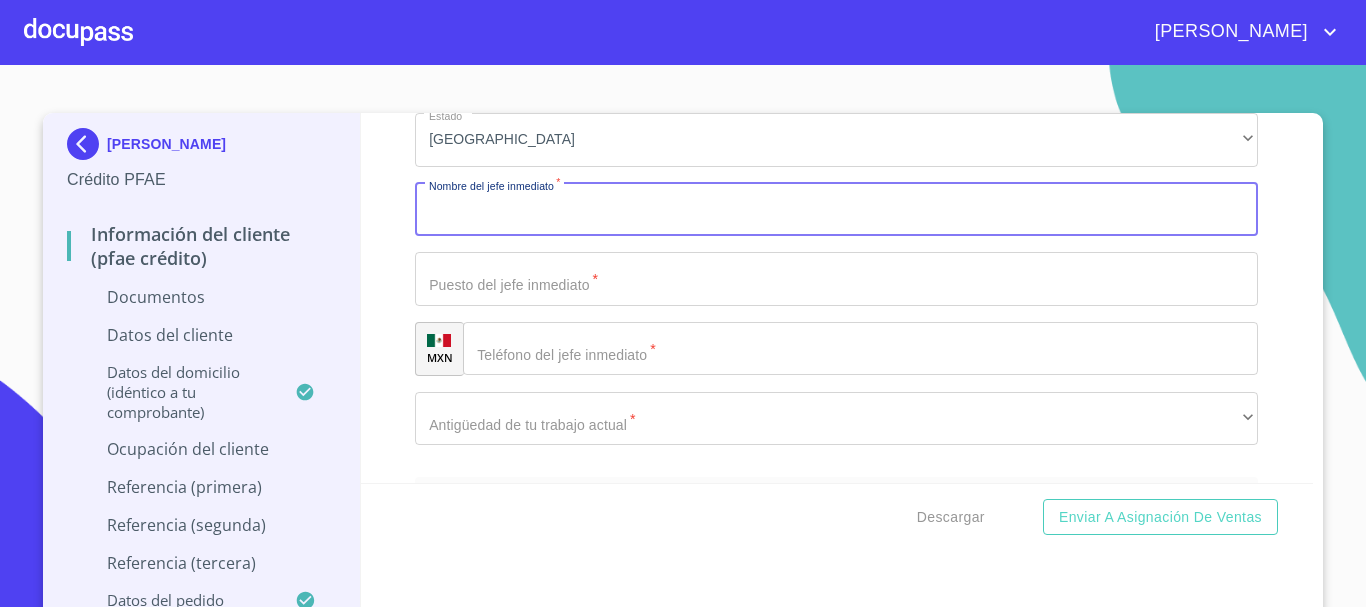 click on "Documento de identificación.   *" at bounding box center [836, 210] 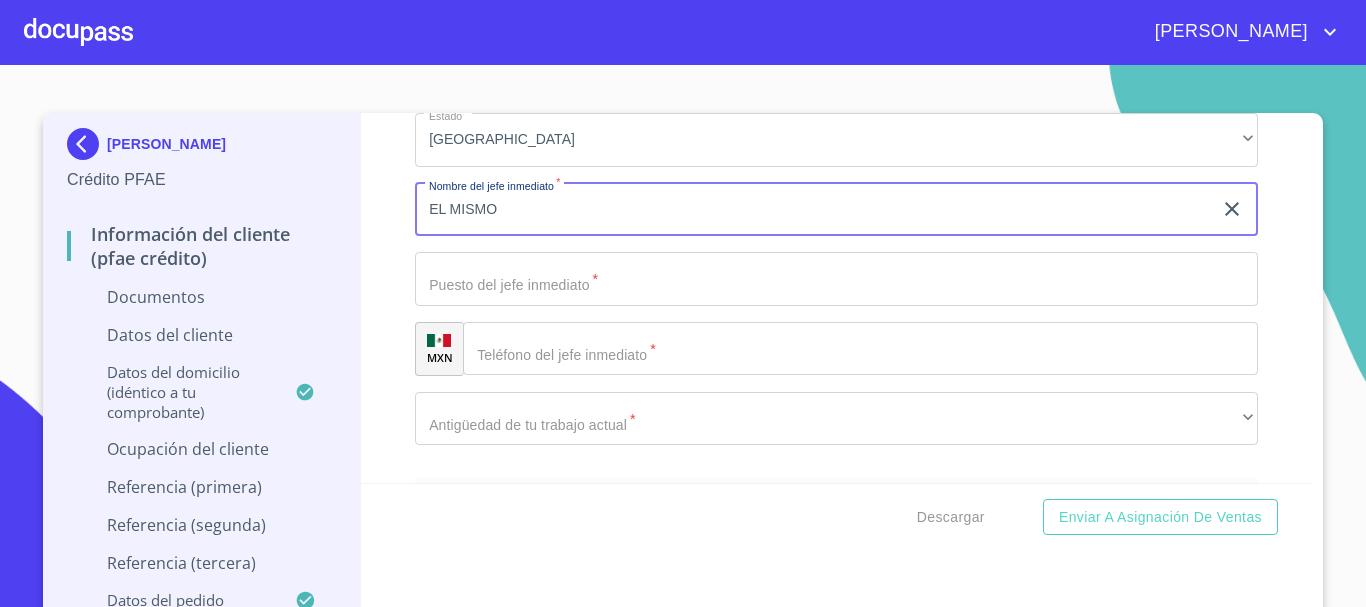 type on "EL MISMO" 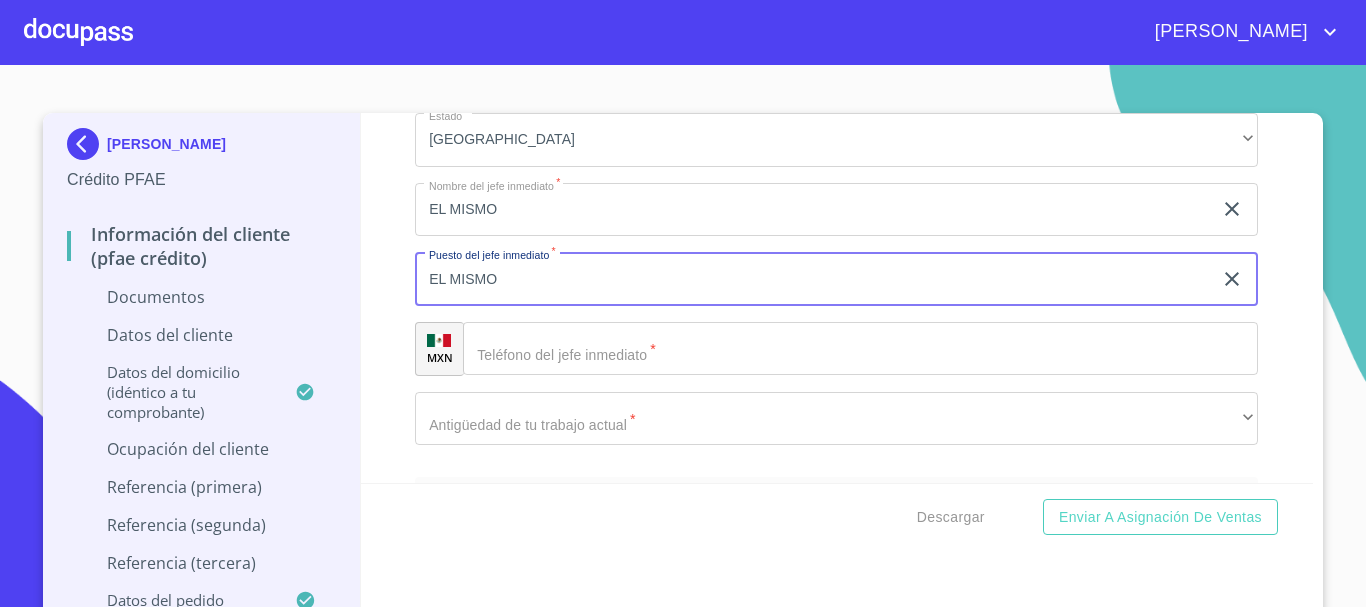 type on "EL MISMO" 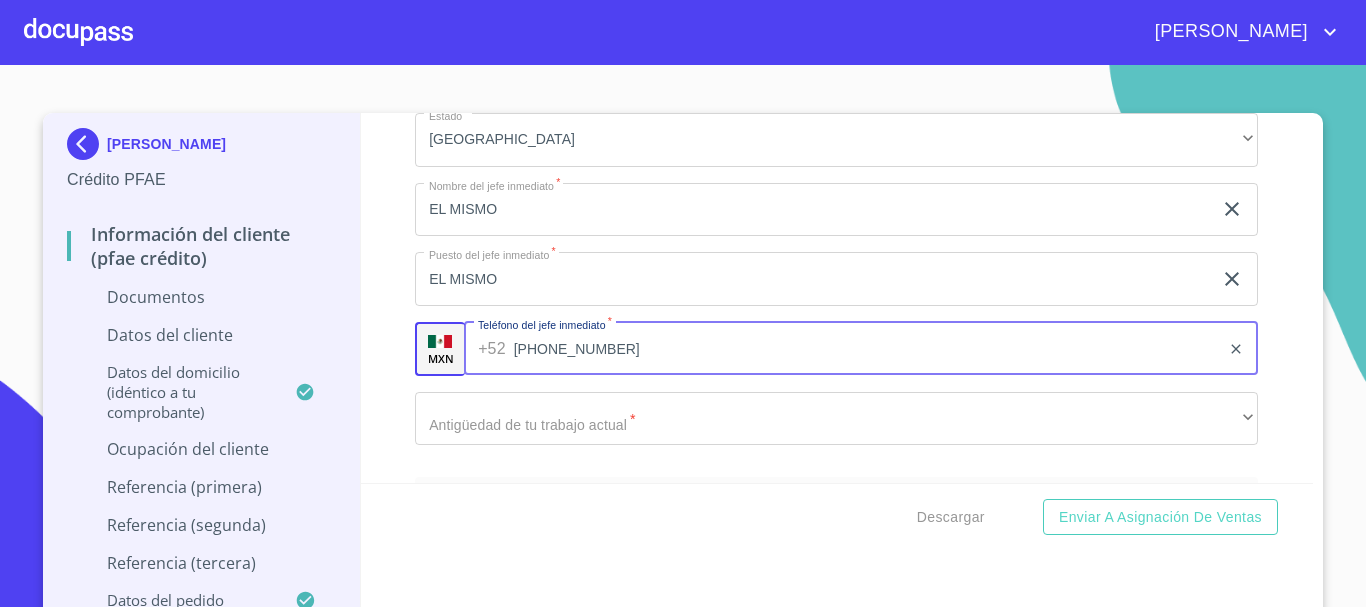 type on "[PHONE_NUMBER]" 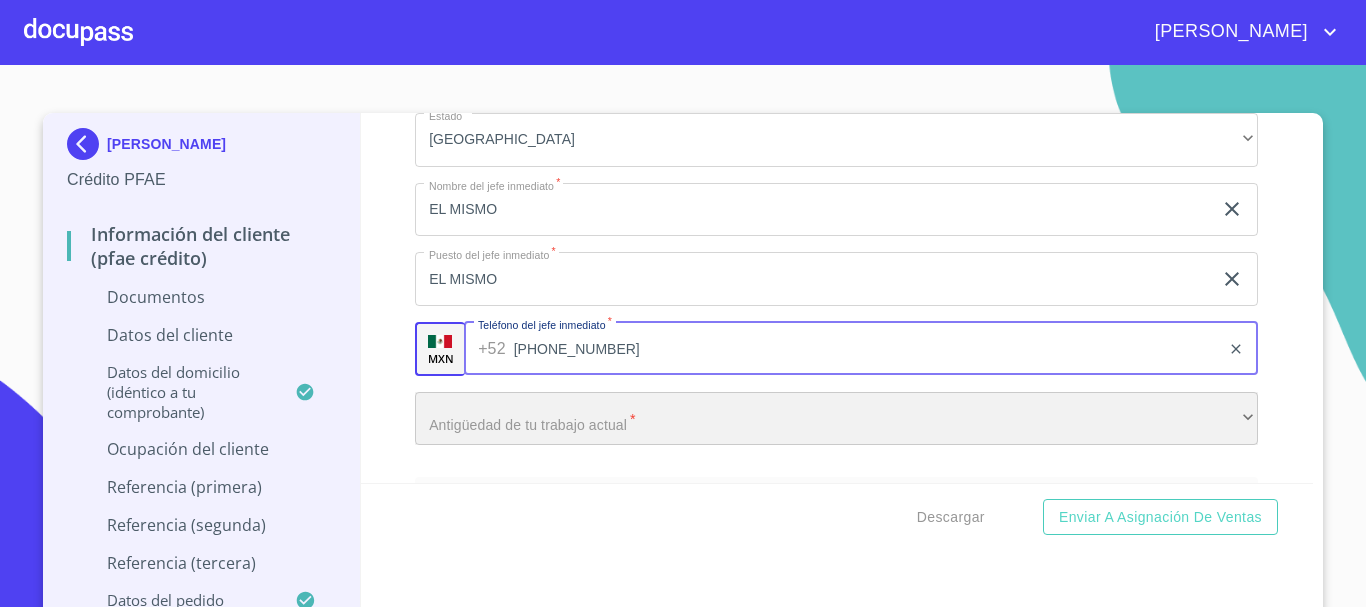 click on "​" at bounding box center (836, 419) 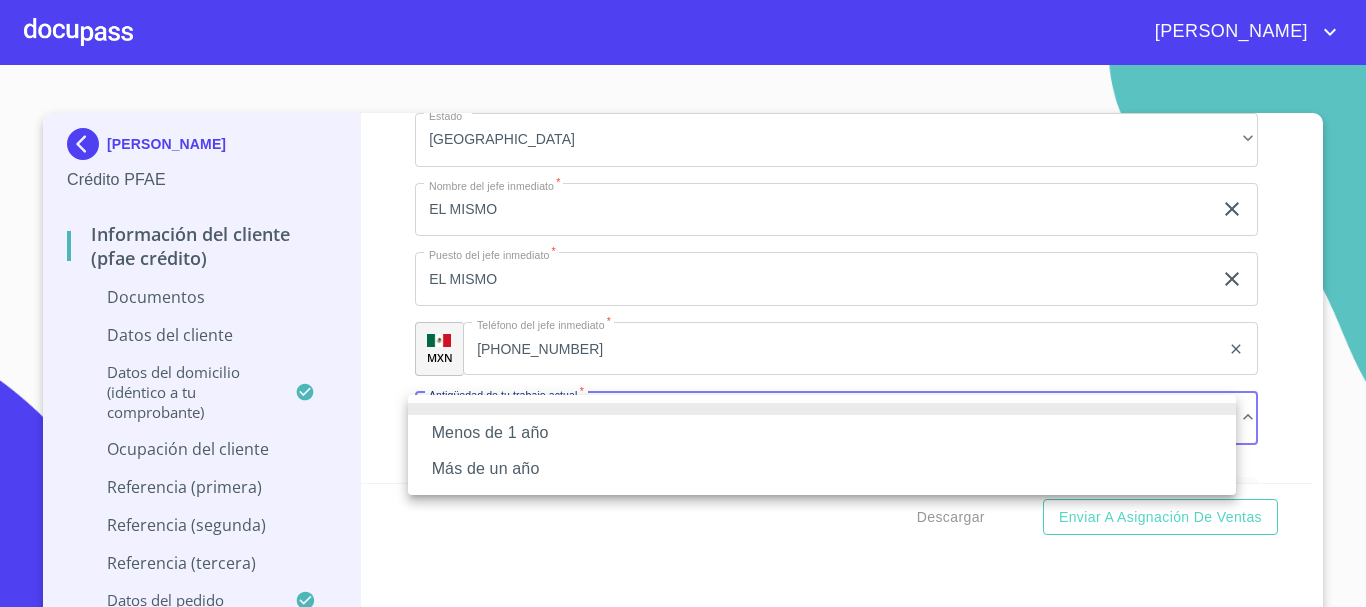 click on "Más de un año" at bounding box center [822, 469] 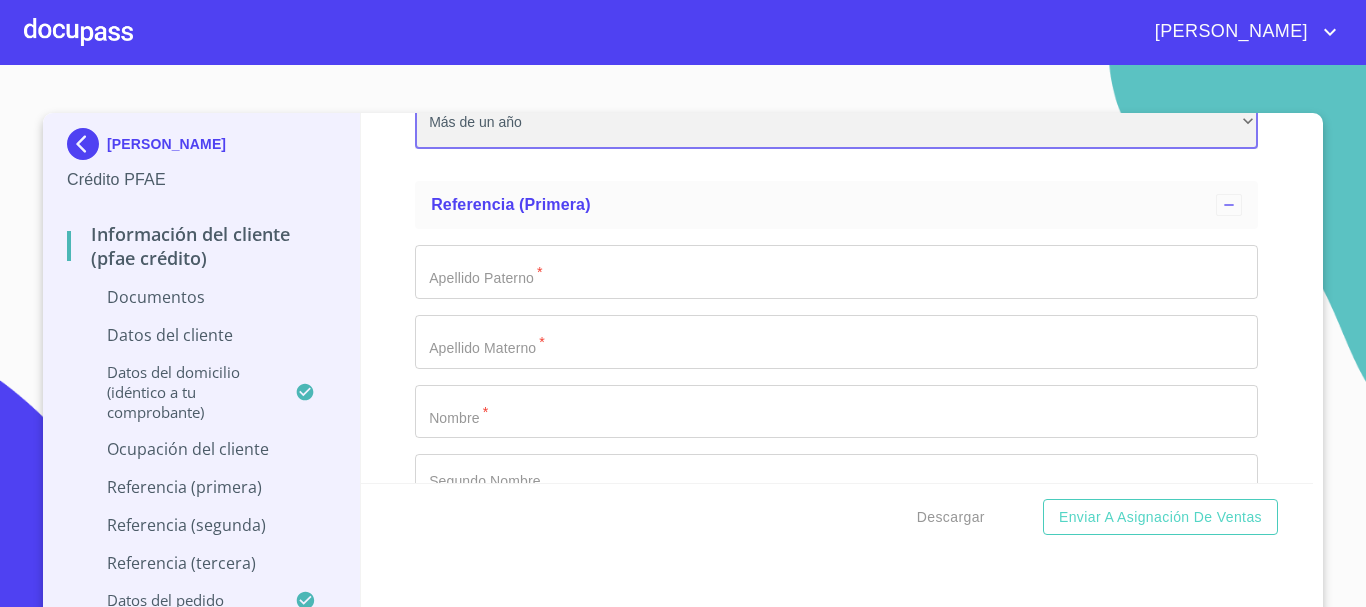 scroll, scrollTop: 5900, scrollLeft: 0, axis: vertical 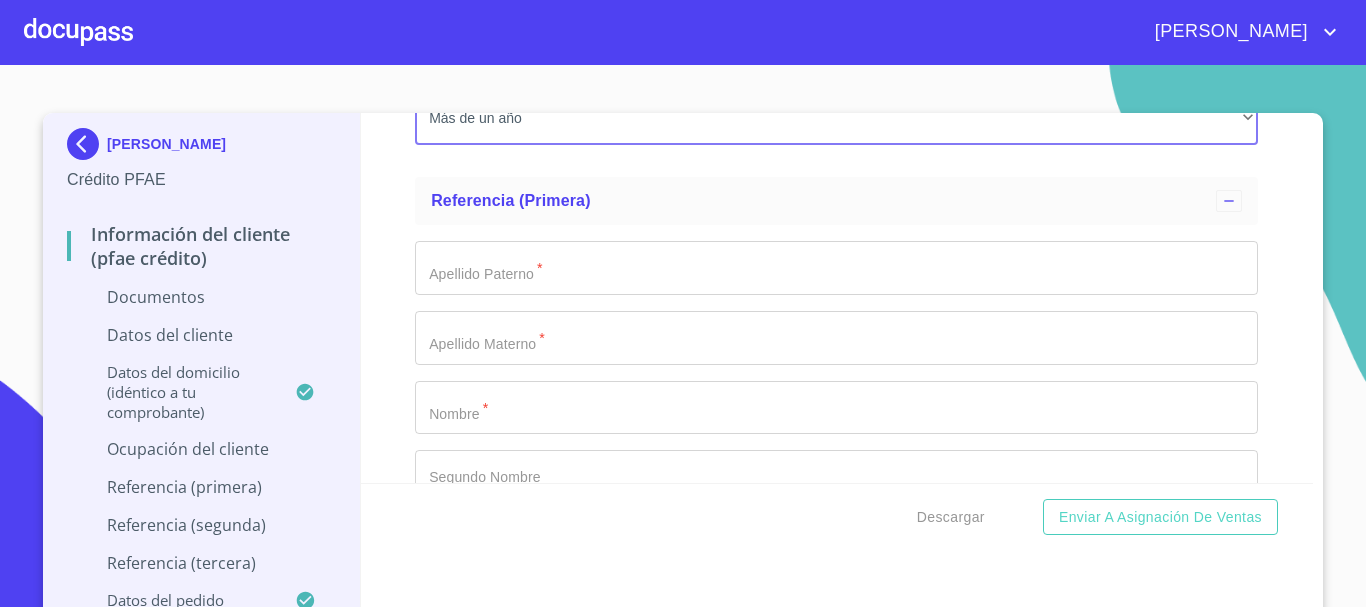 click on "Documento de identificación.   *" at bounding box center [813, -3255] 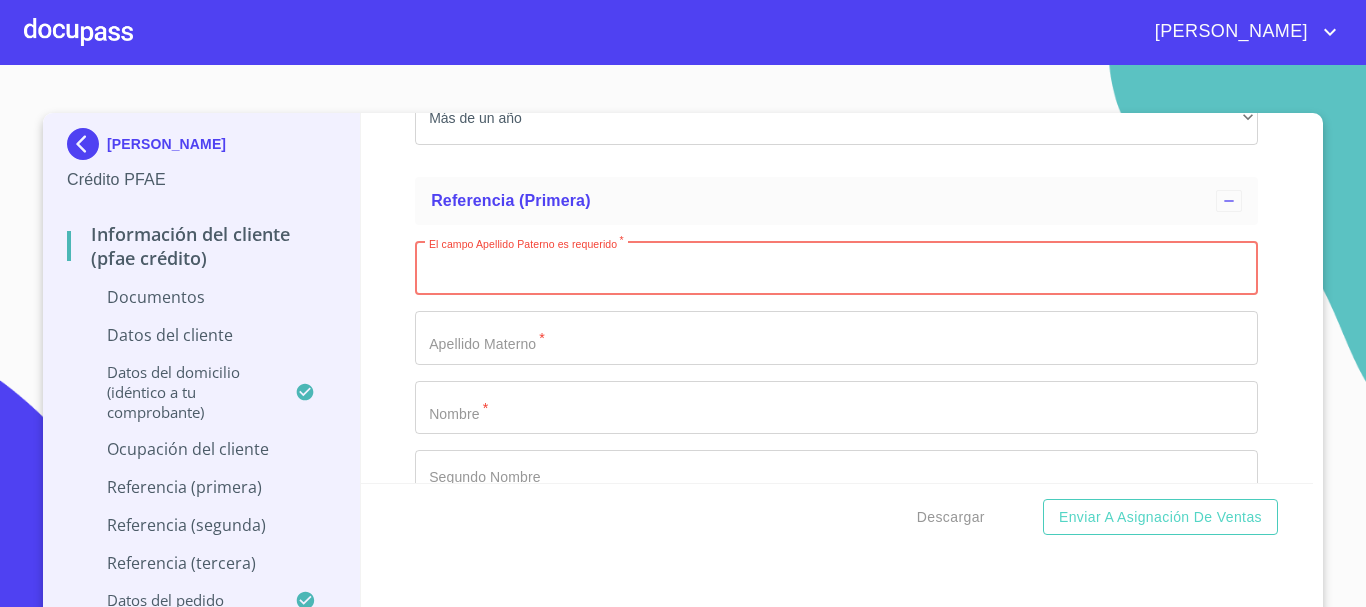 click on "Documento de identificación.   *" at bounding box center [836, 268] 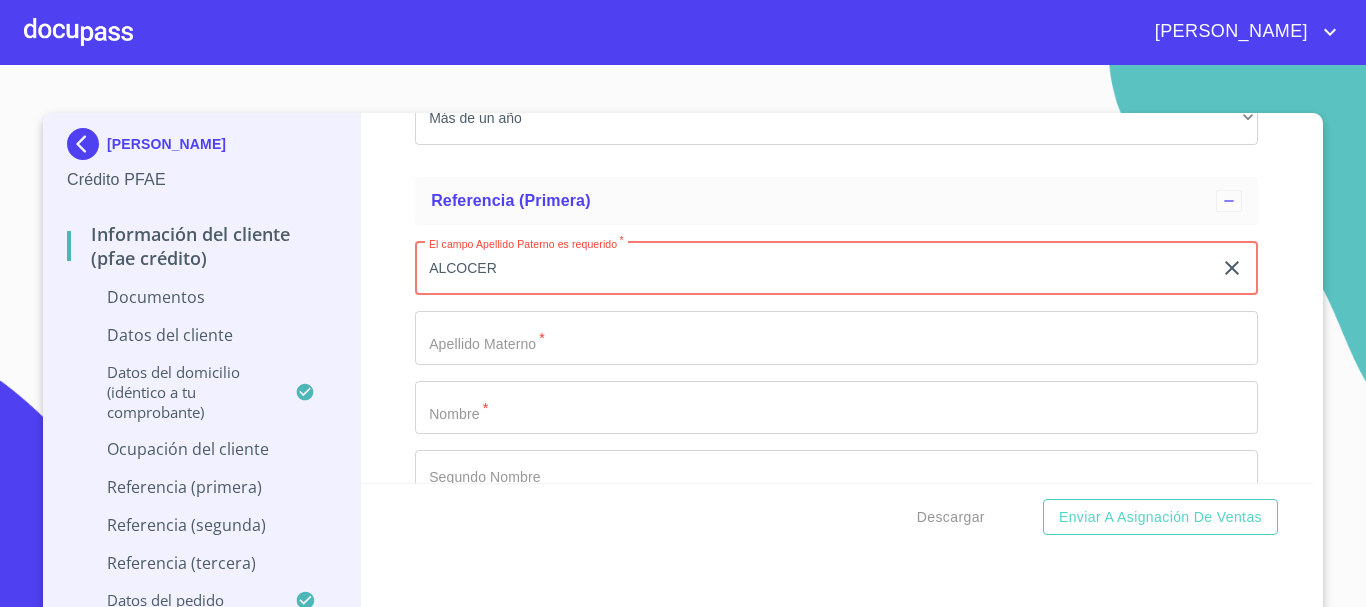 type on "ALCOCER" 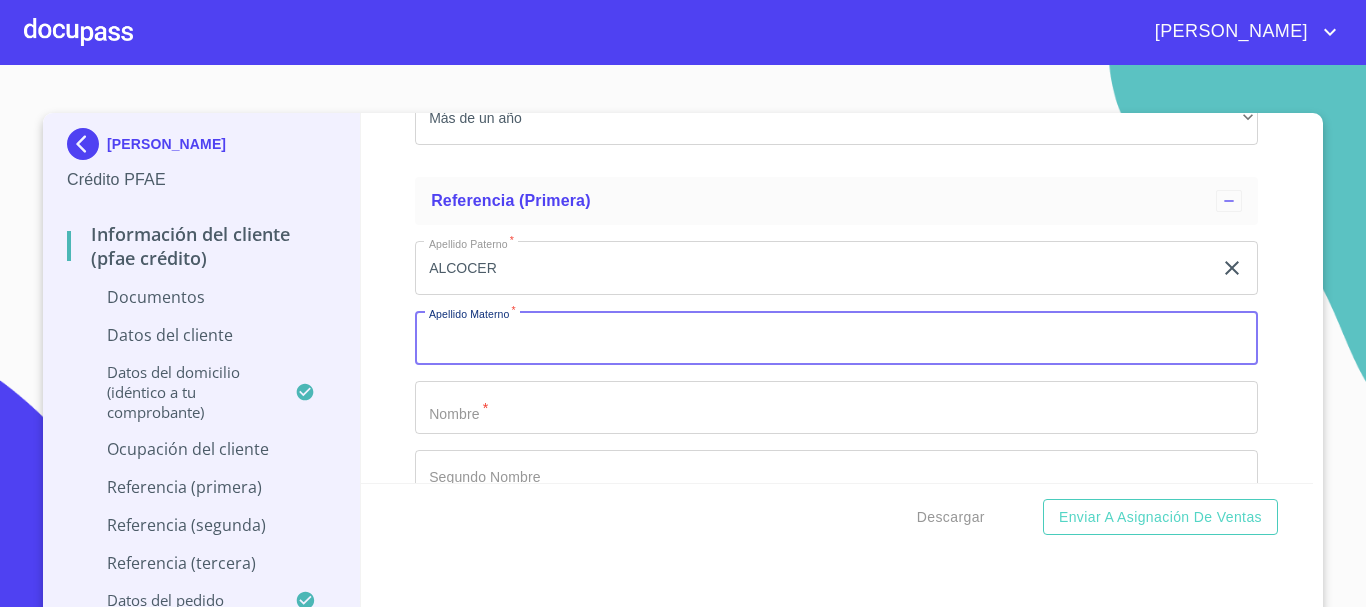 click on "Documento de identificación.   *" at bounding box center [836, 338] 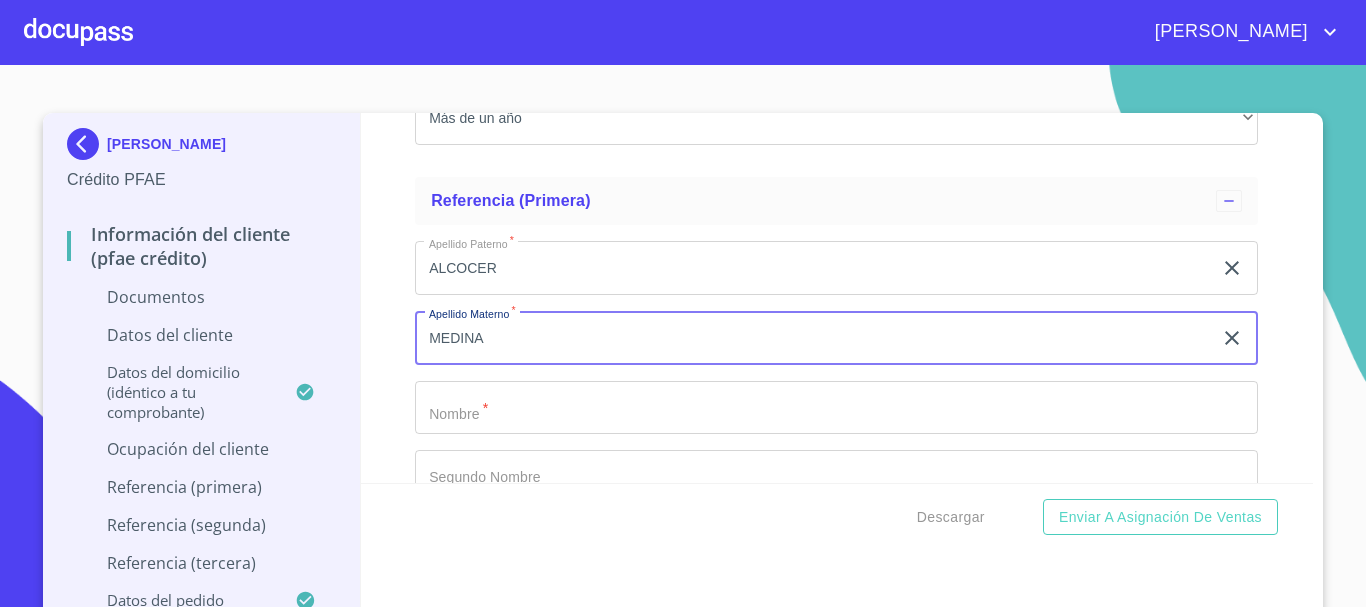 type on "MEDINA" 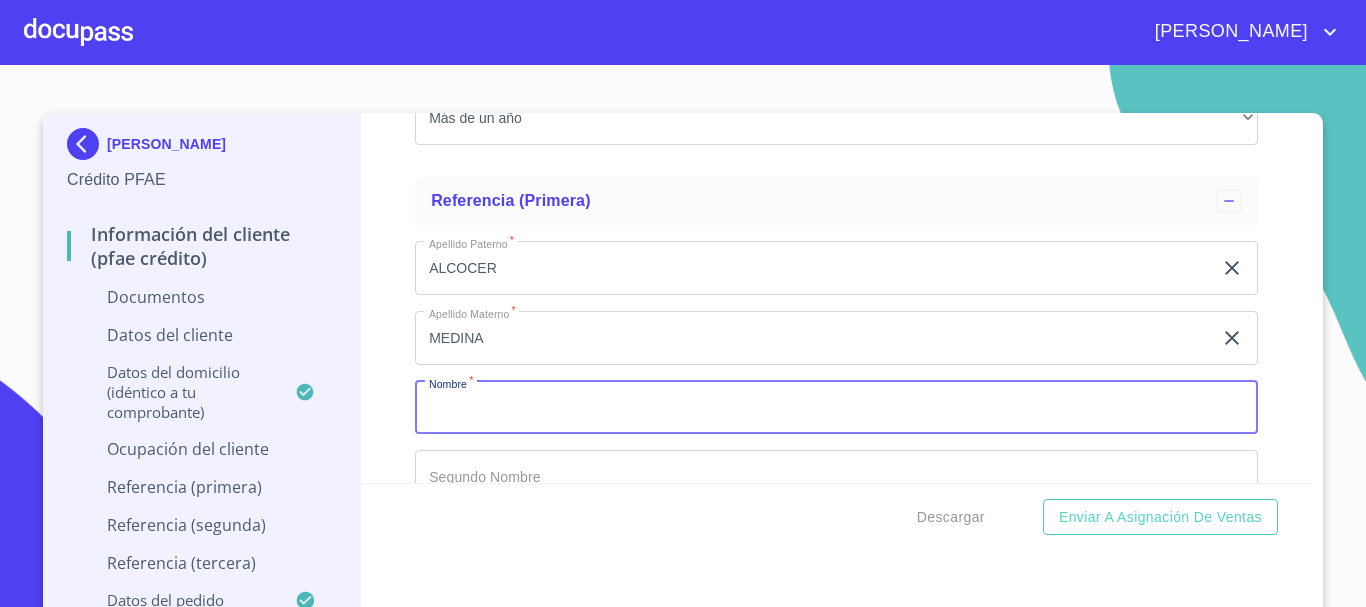 drag, startPoint x: 459, startPoint y: 421, endPoint x: 490, endPoint y: 366, distance: 63.134777 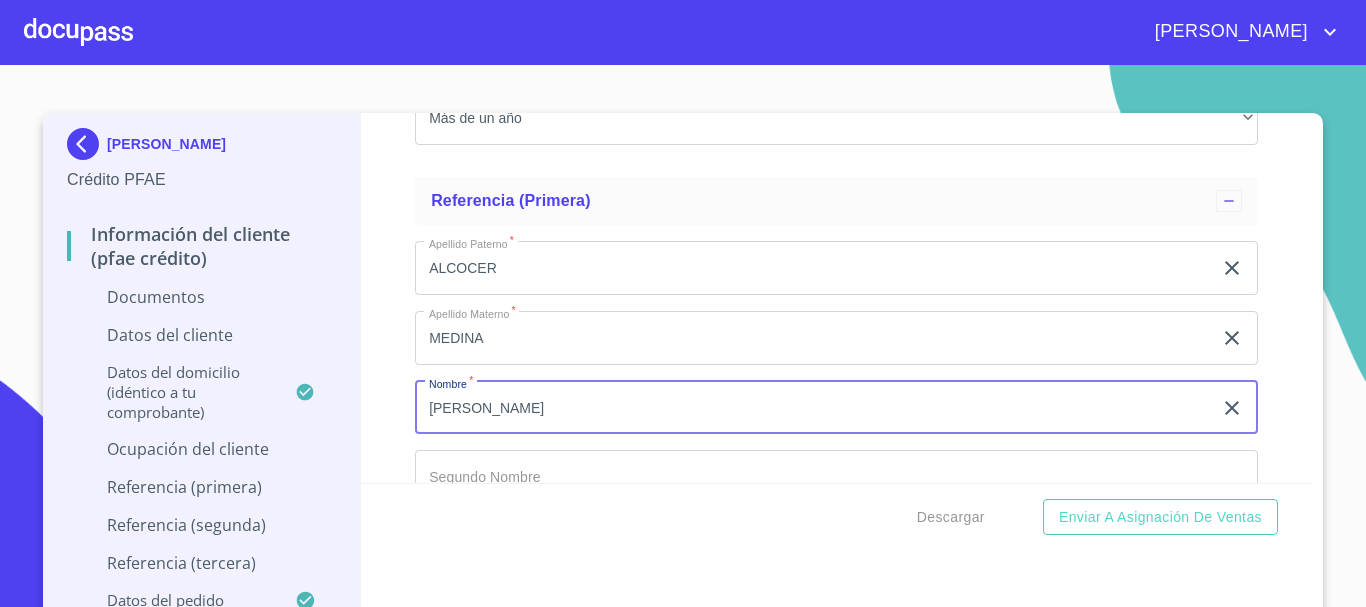 type on "[PERSON_NAME]" 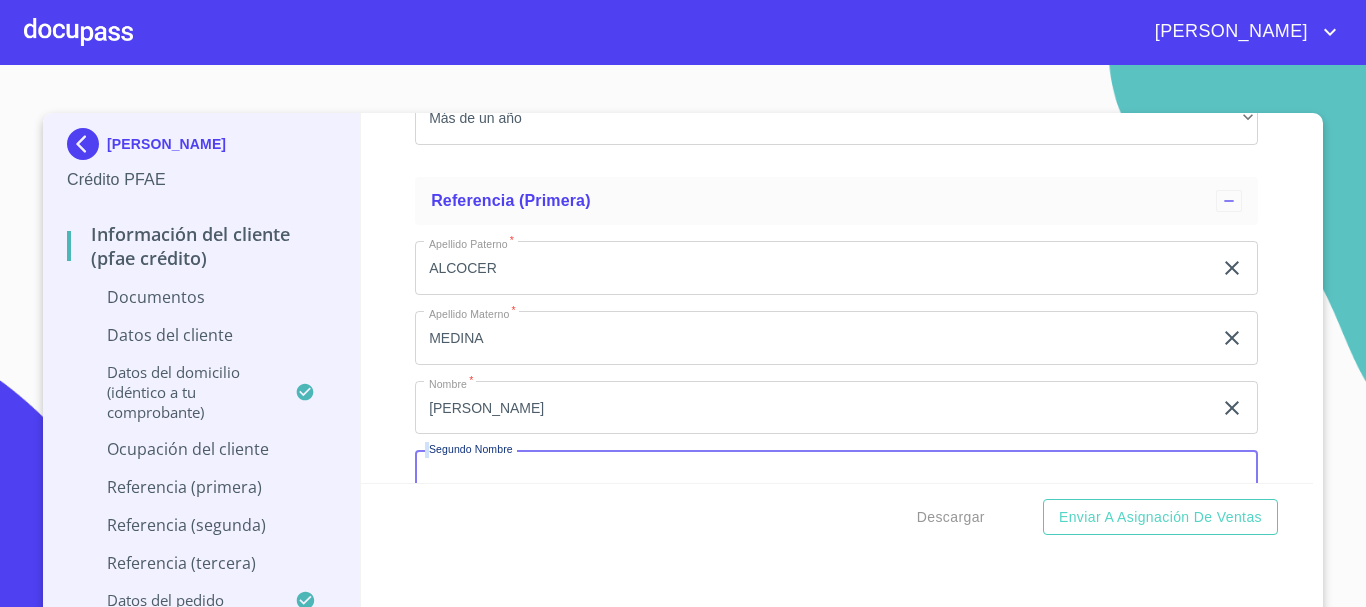 click on "Documento de identificación.   *" at bounding box center [836, 477] 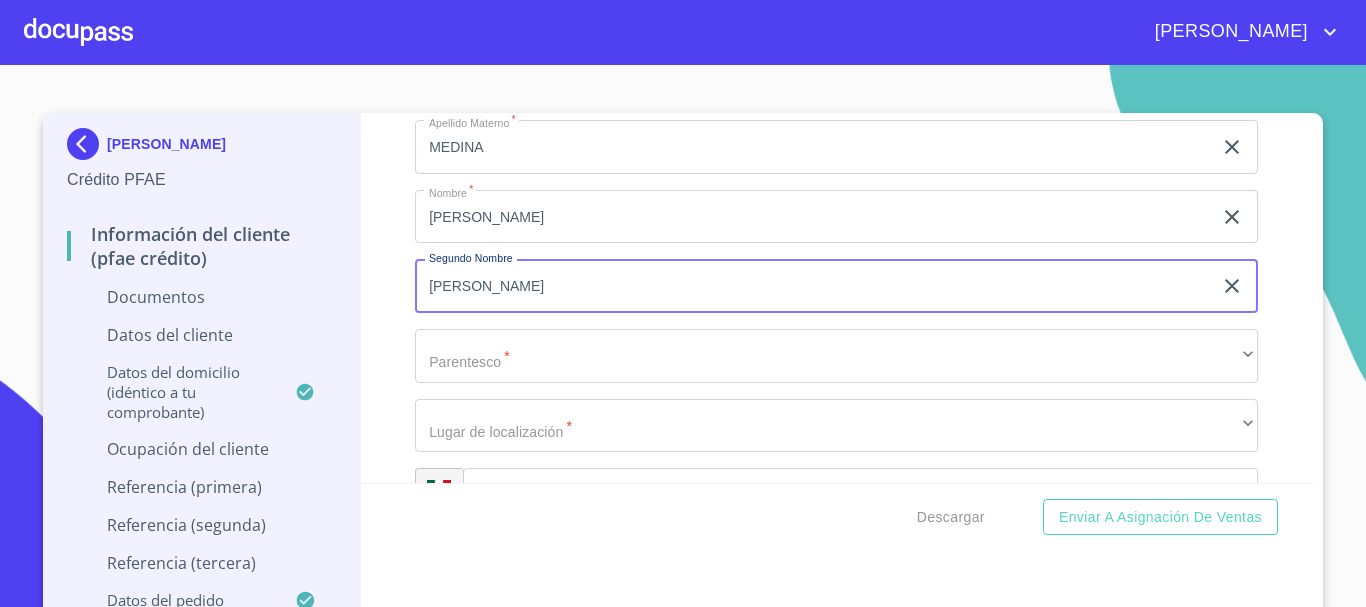 scroll, scrollTop: 6103, scrollLeft: 0, axis: vertical 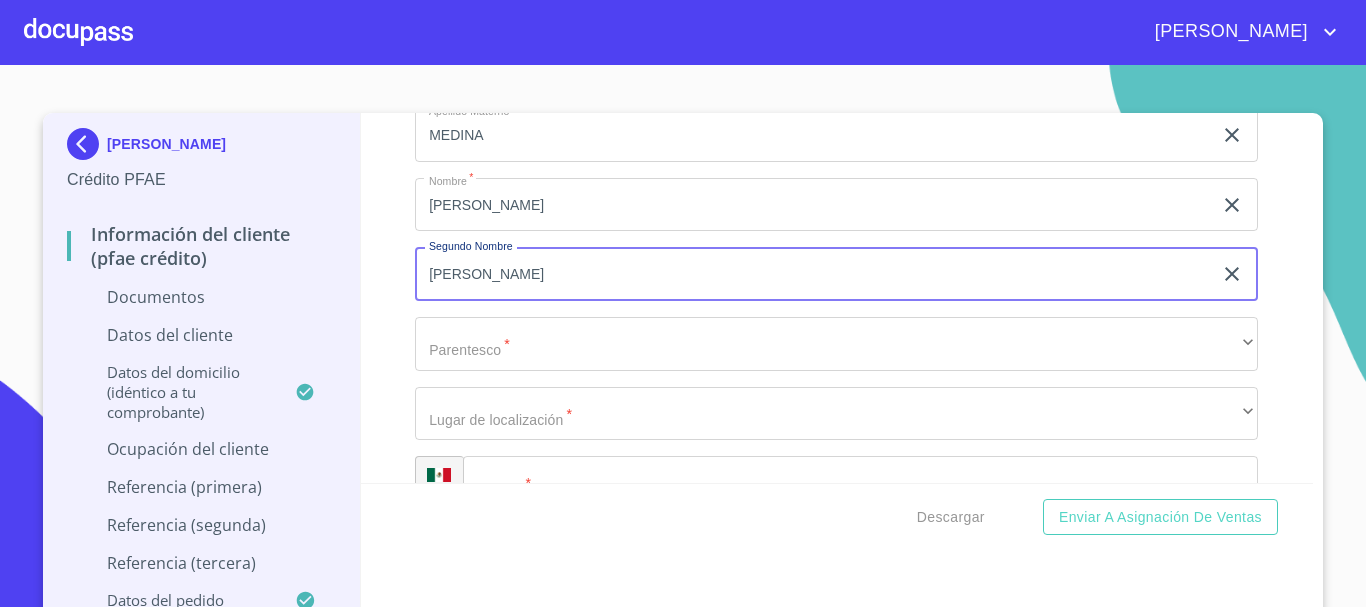 type on "[PERSON_NAME]" 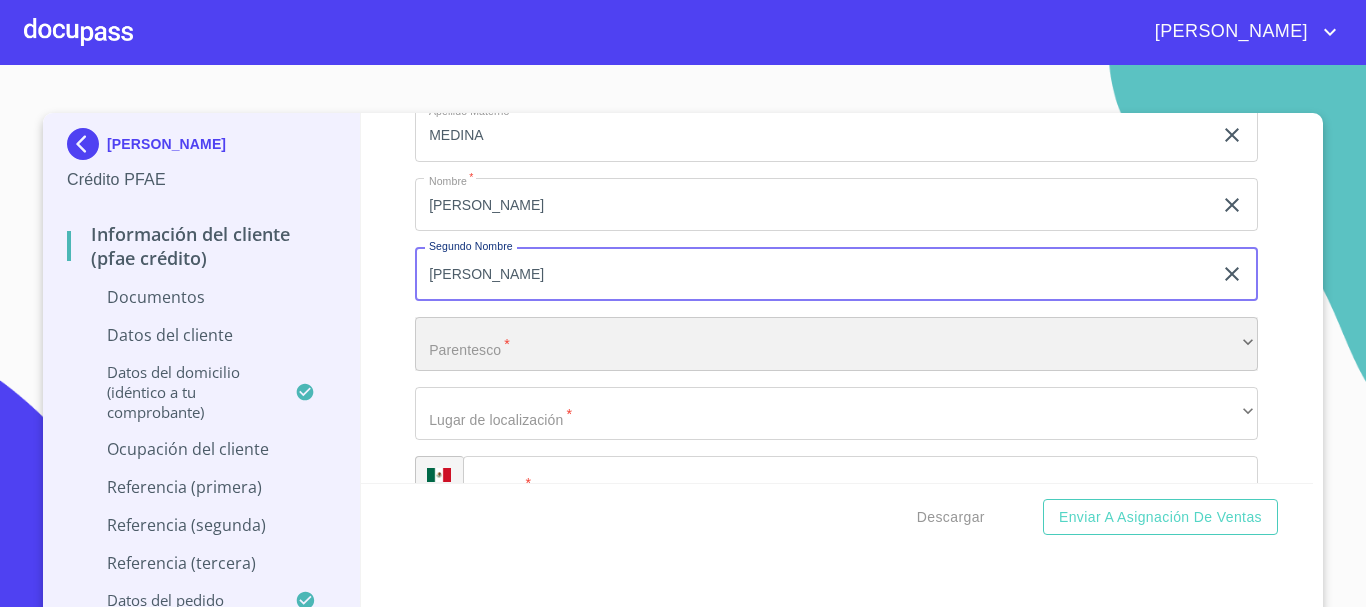 click on "​" at bounding box center [836, 344] 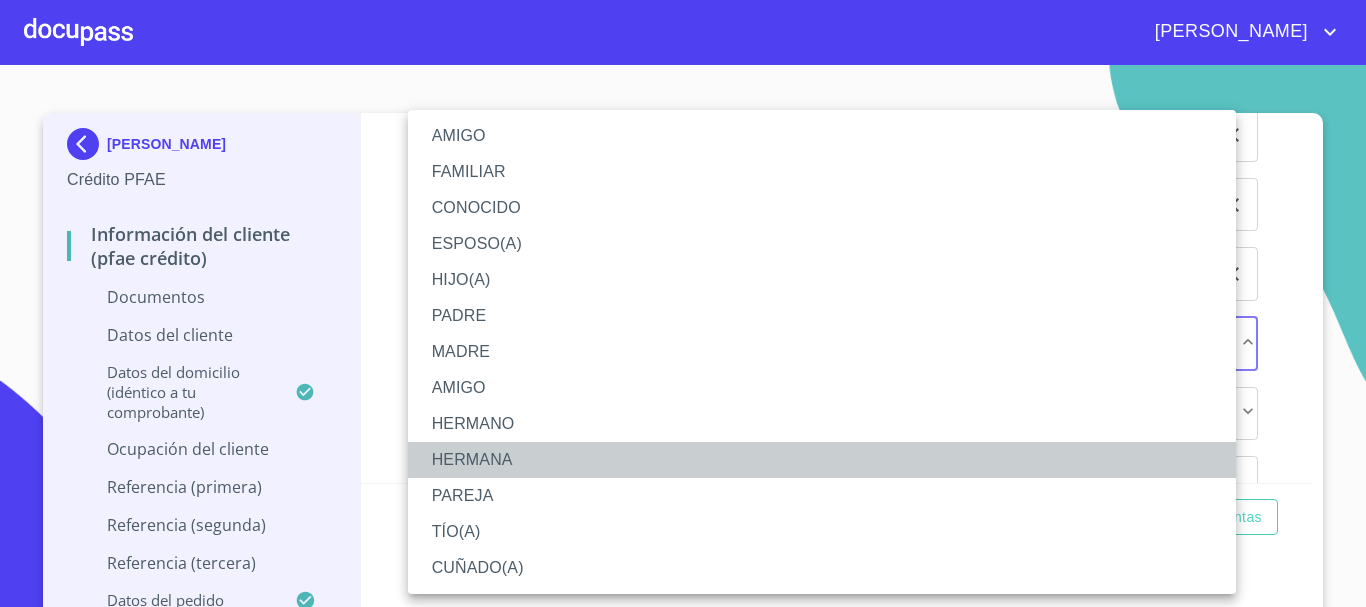 click on "HERMANA" at bounding box center (822, 460) 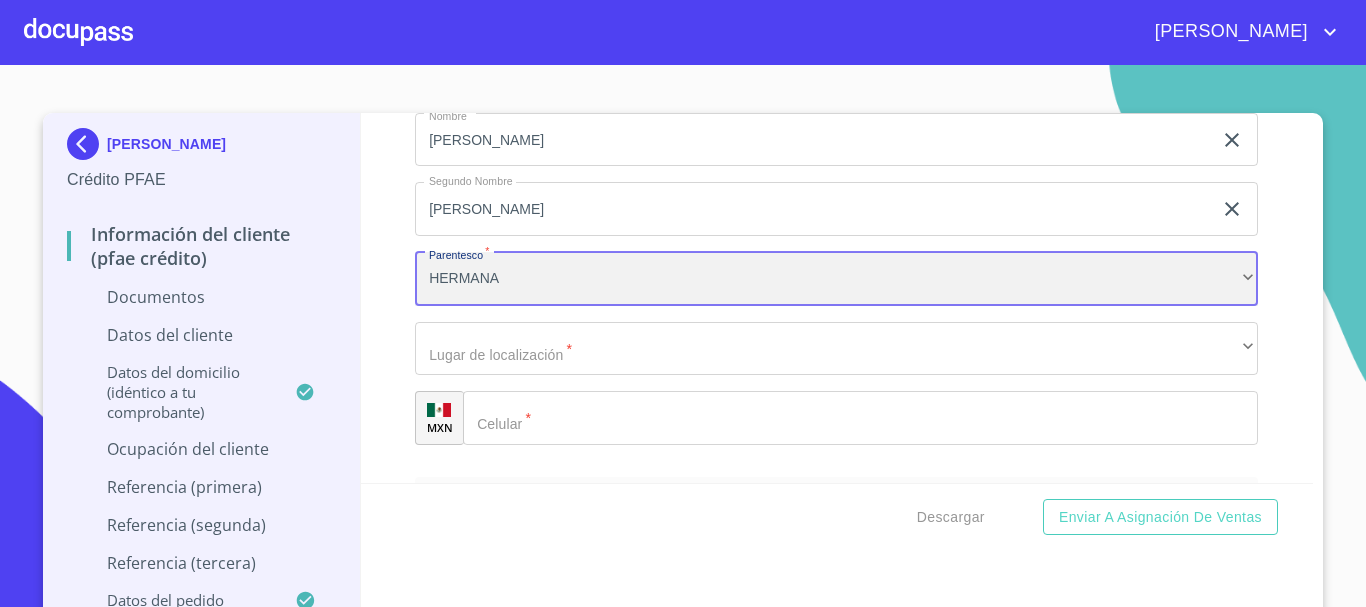 scroll, scrollTop: 6203, scrollLeft: 0, axis: vertical 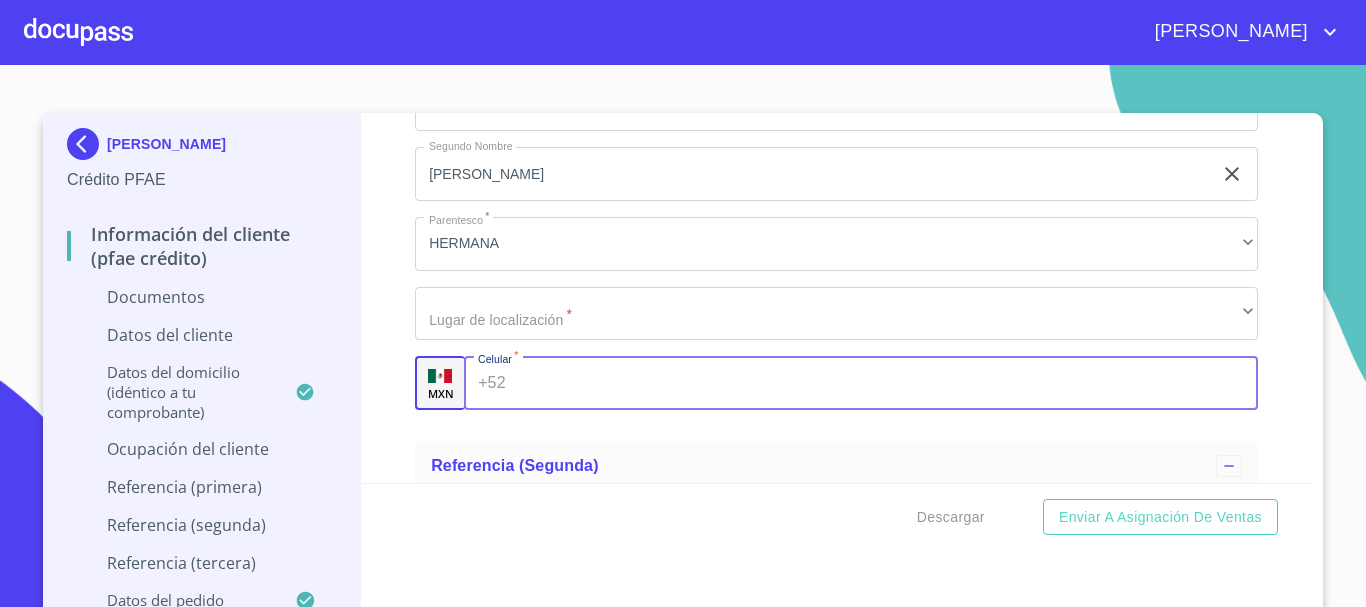 click on "Documento de identificación.   *" at bounding box center (886, 383) 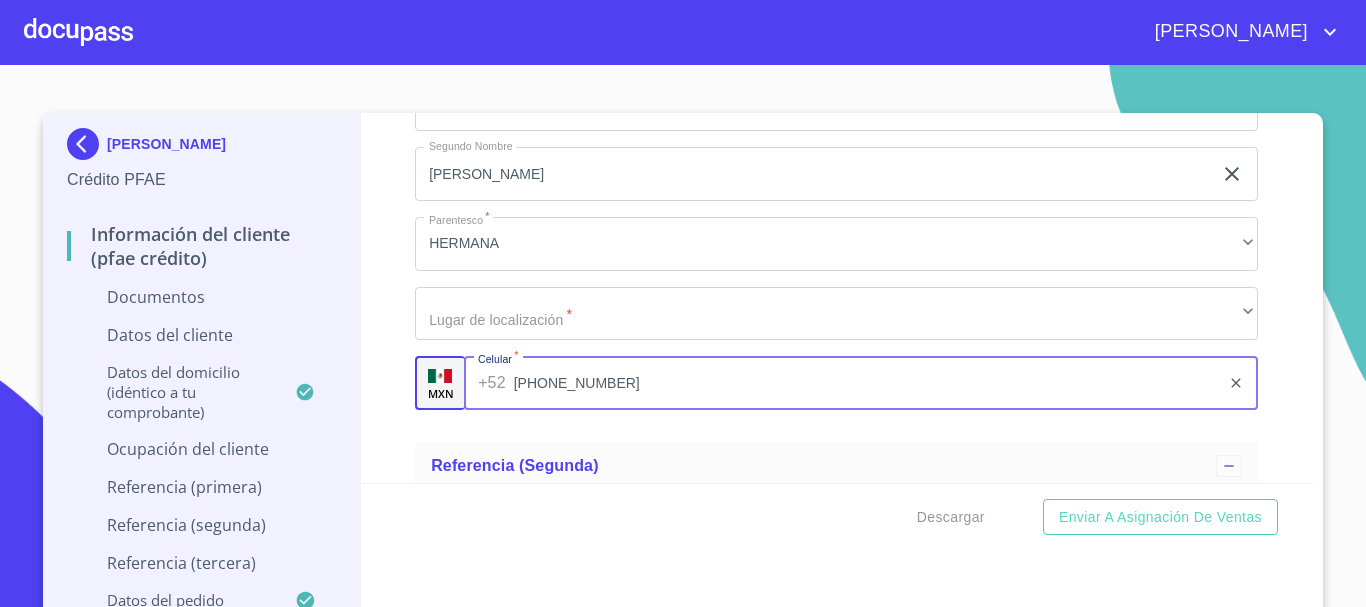 type on "[PHONE_NUMBER]" 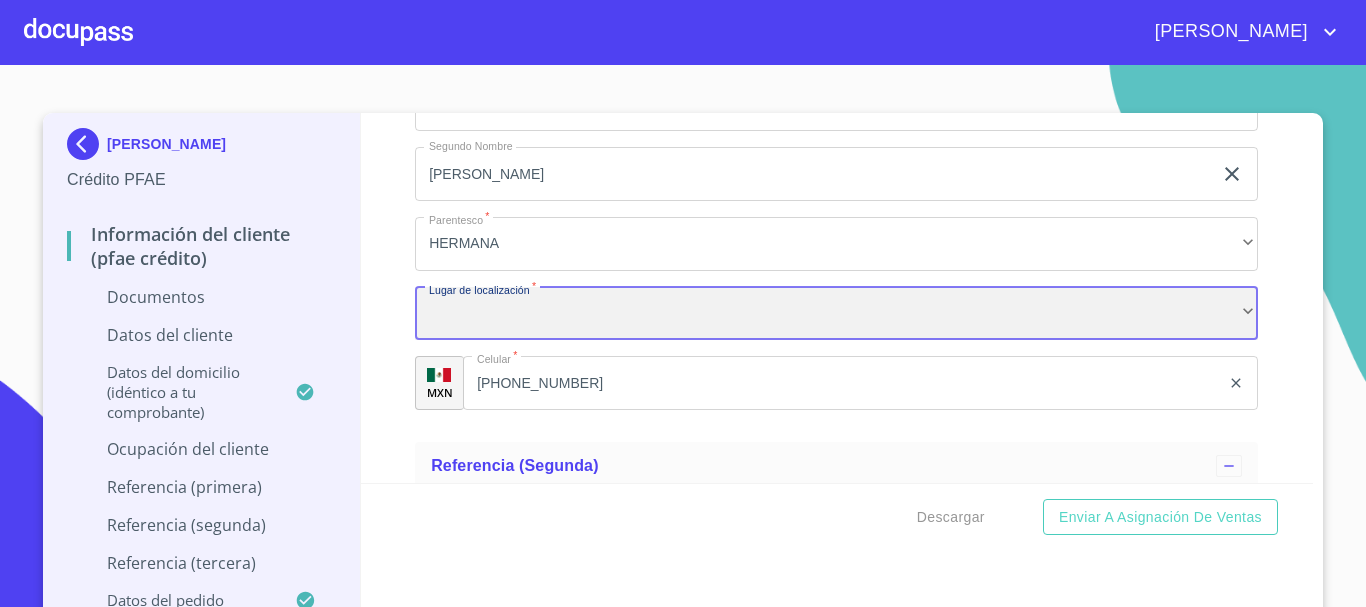 click on "​" at bounding box center (836, 314) 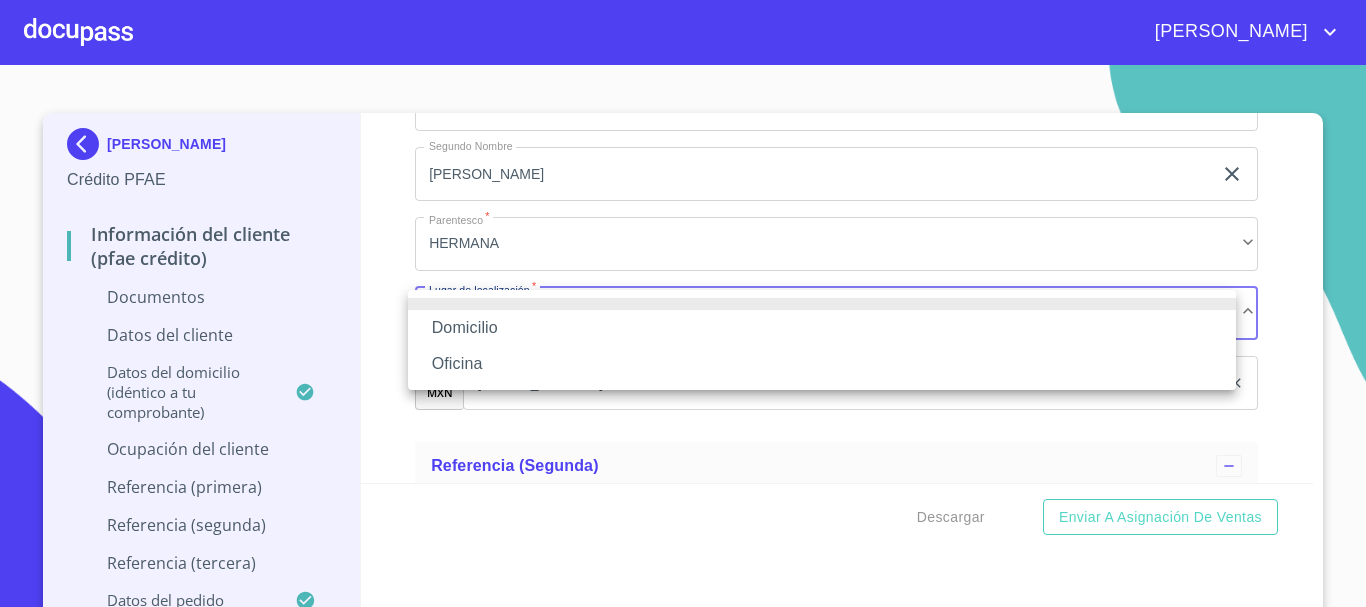 click on "Domicilio" at bounding box center [822, 328] 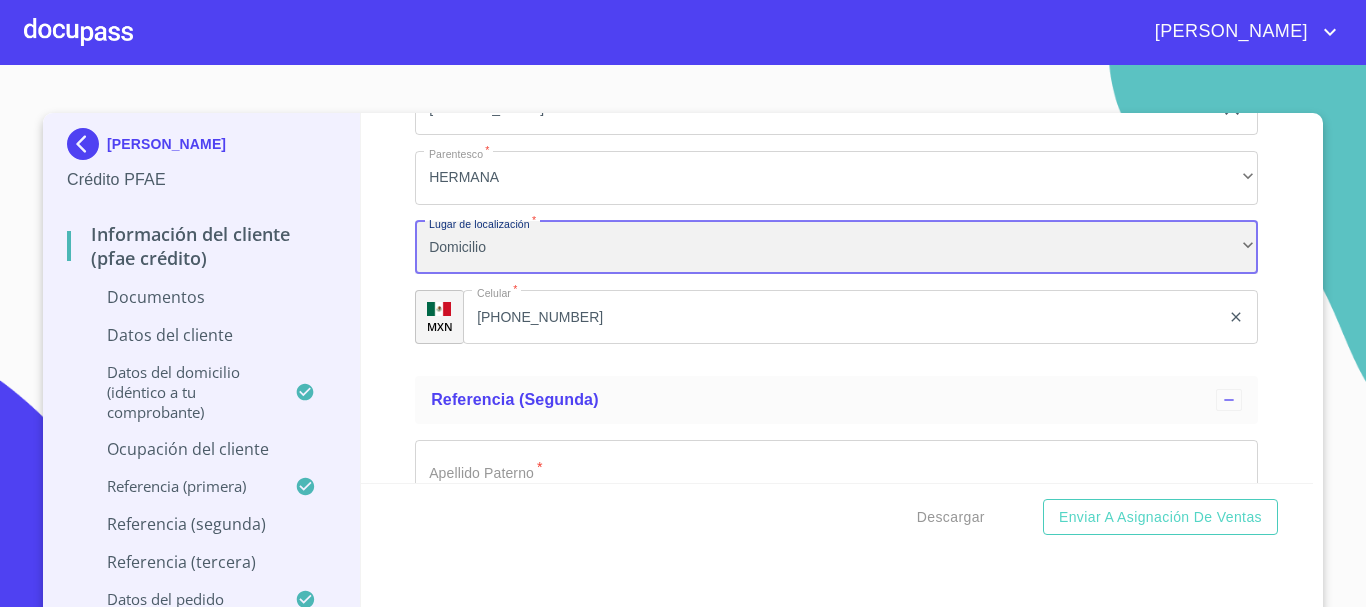 scroll, scrollTop: 6403, scrollLeft: 0, axis: vertical 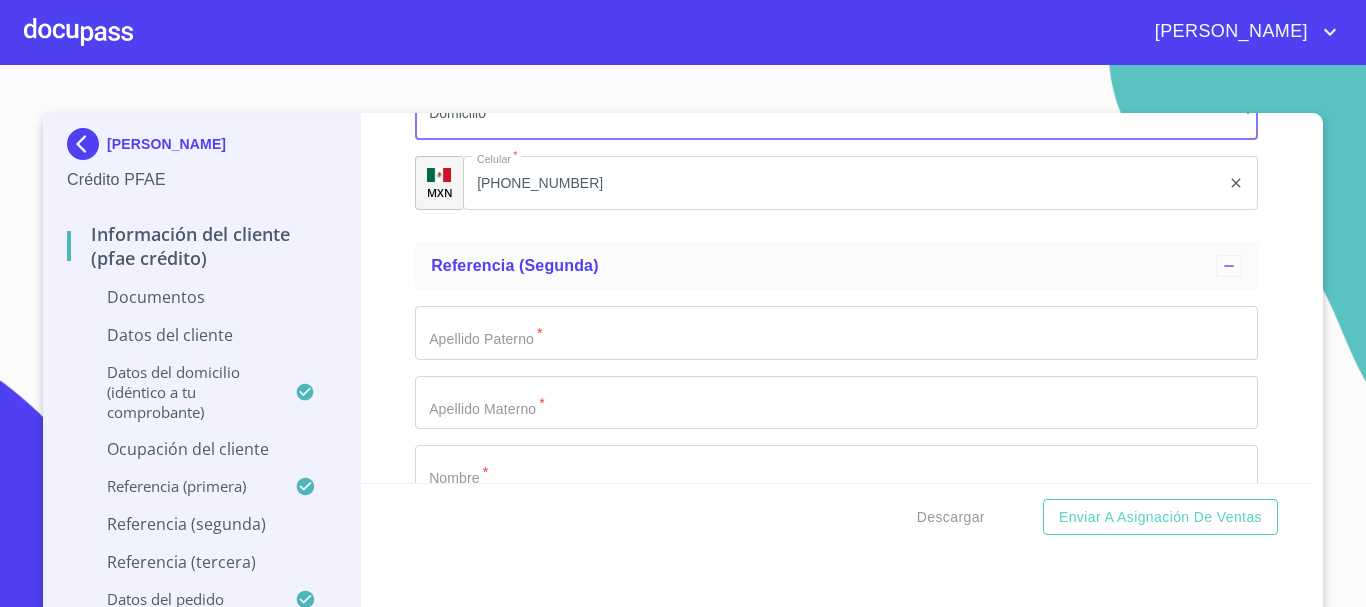 click on "Documento de identificación.   *" at bounding box center (813, -3758) 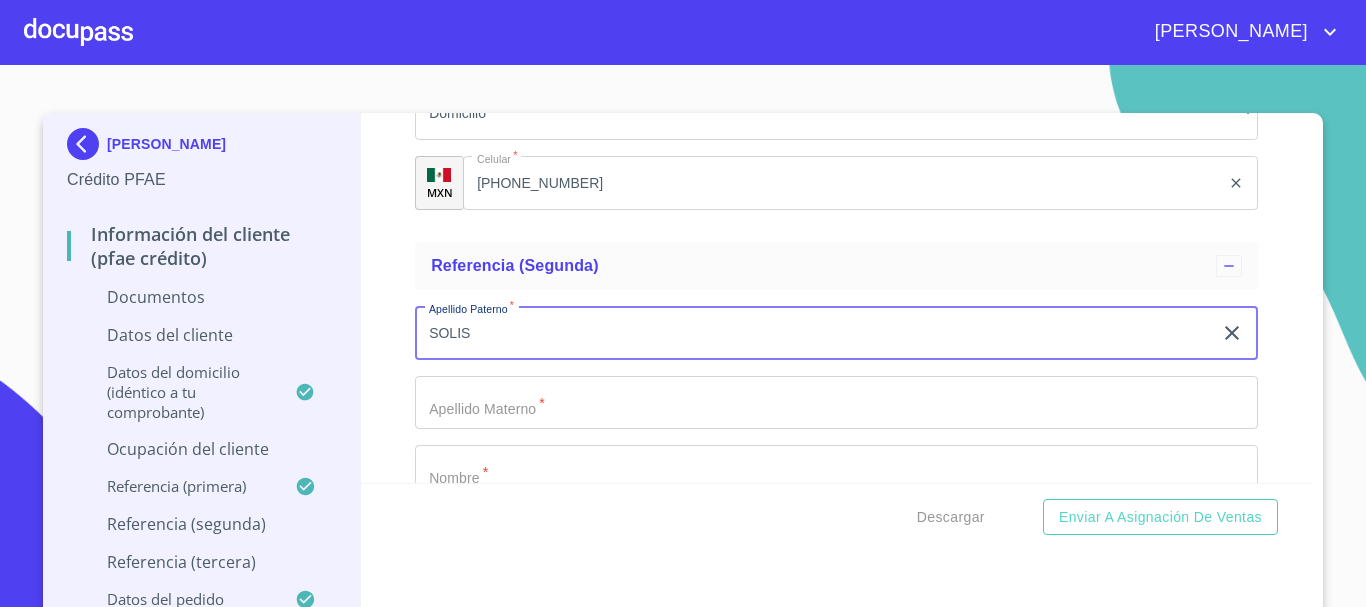 type on "SOLIS" 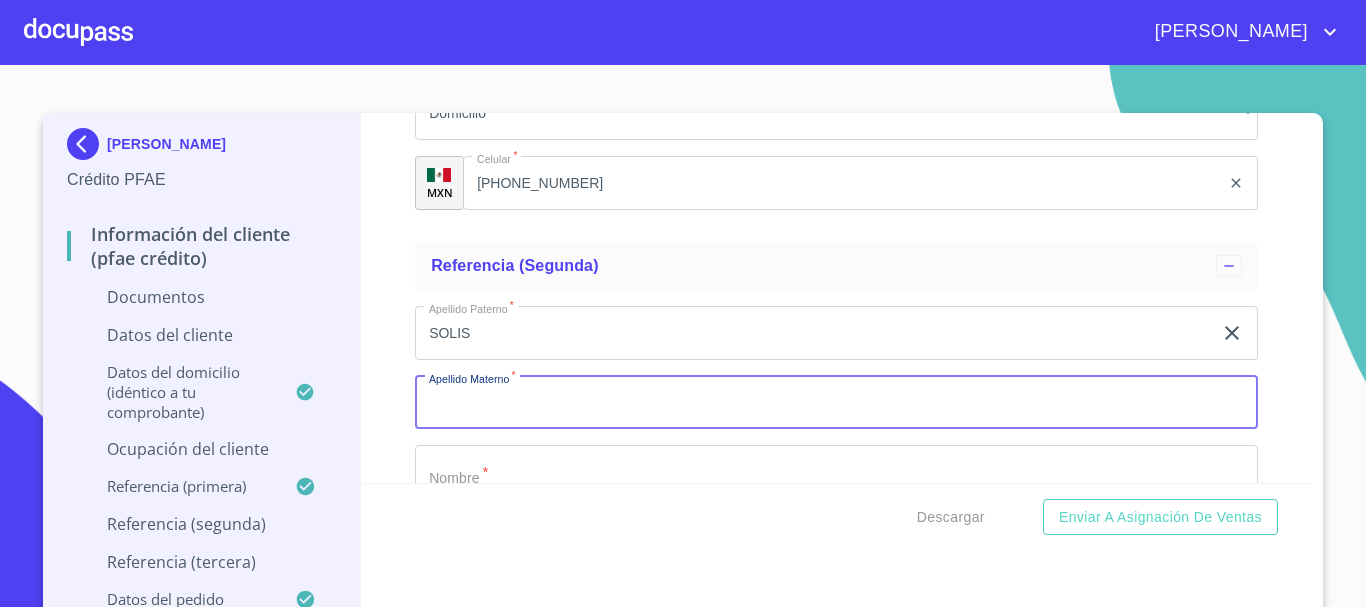 click on "Documento de identificación.   *" at bounding box center [836, 403] 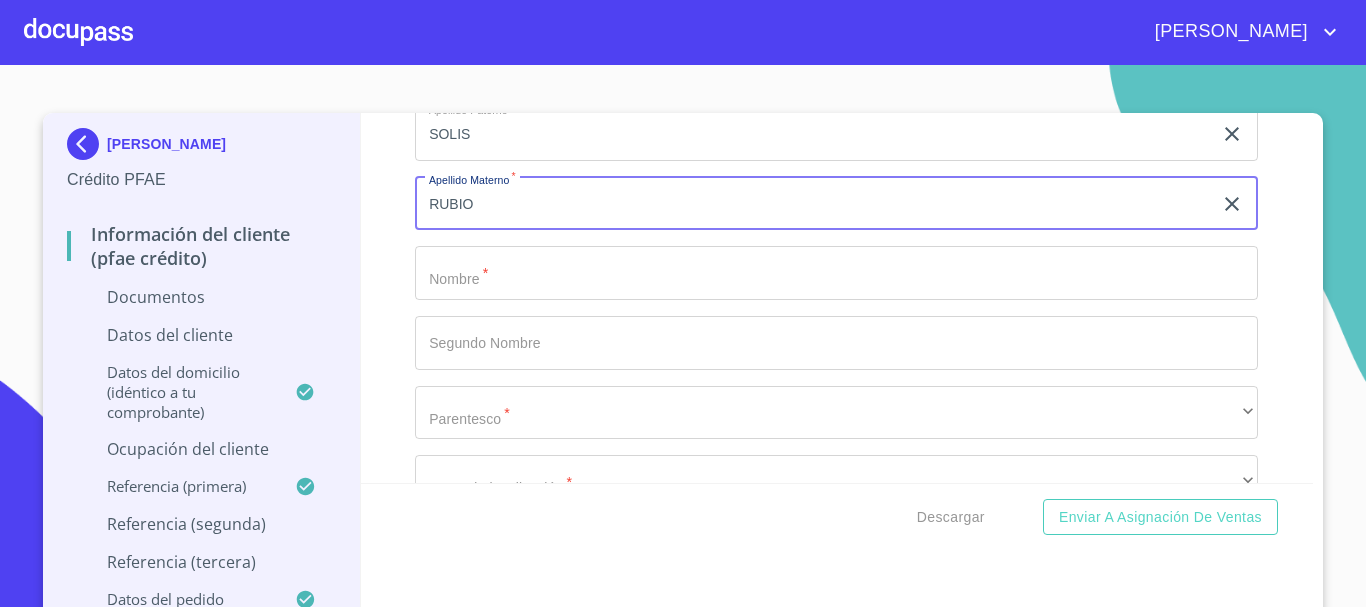 scroll, scrollTop: 6603, scrollLeft: 0, axis: vertical 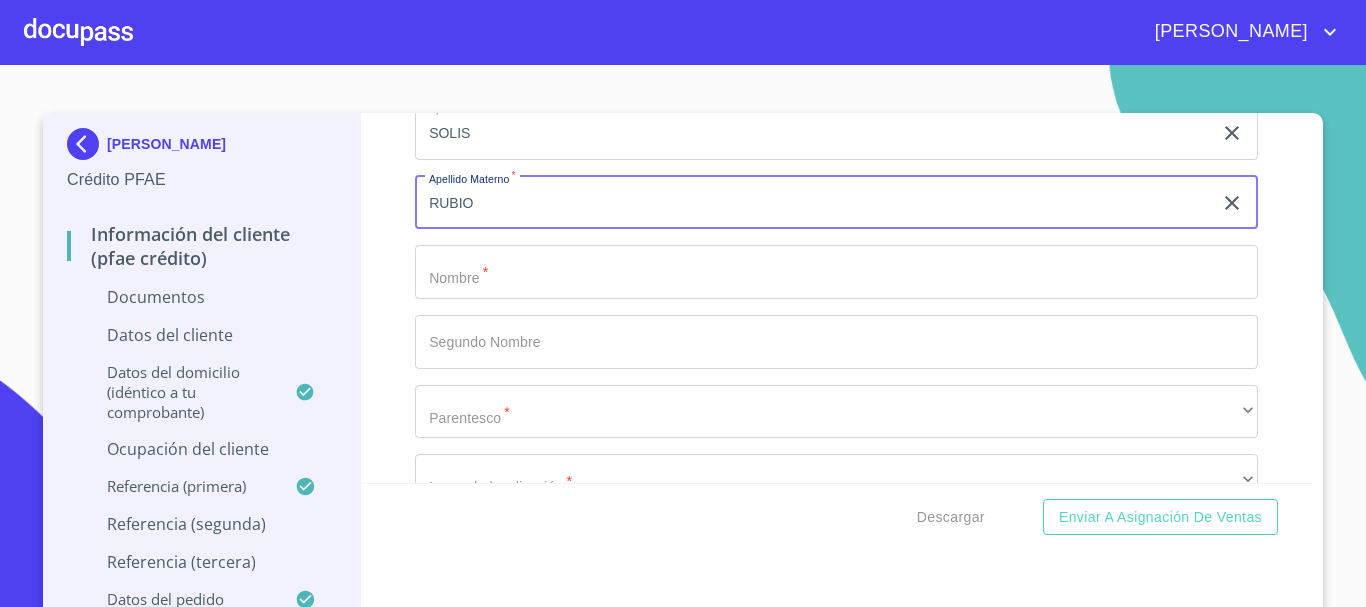 type on "RUBIO" 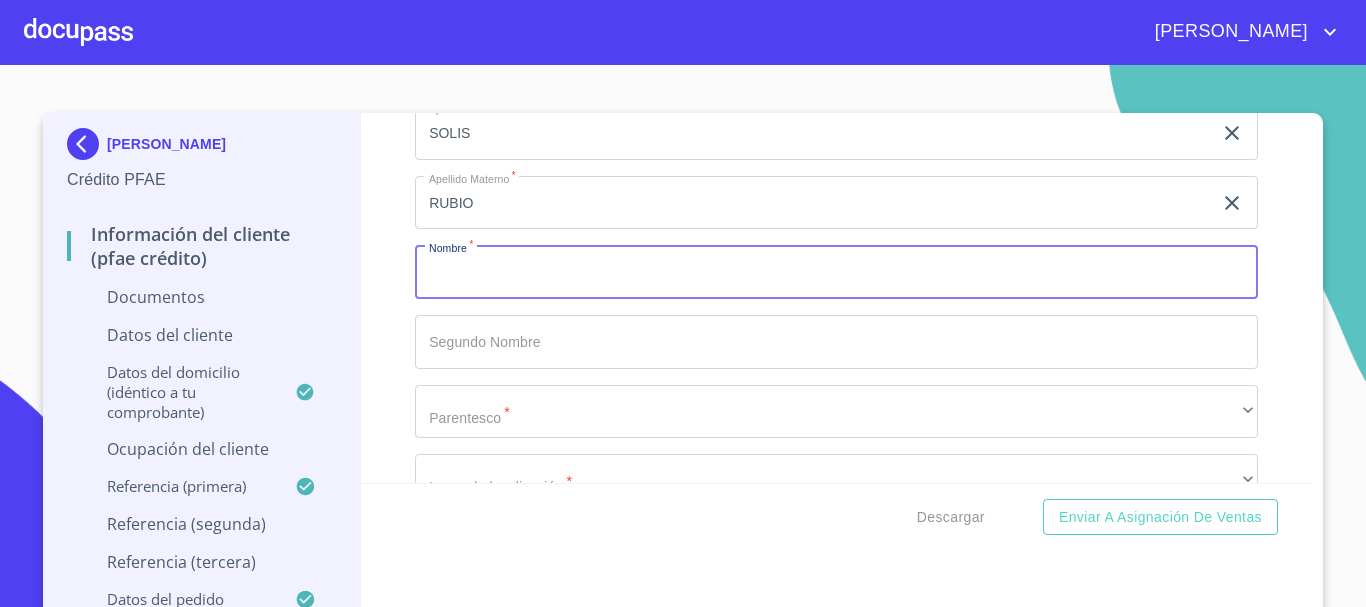 click on "Documento de identificación.   *" at bounding box center (836, 272) 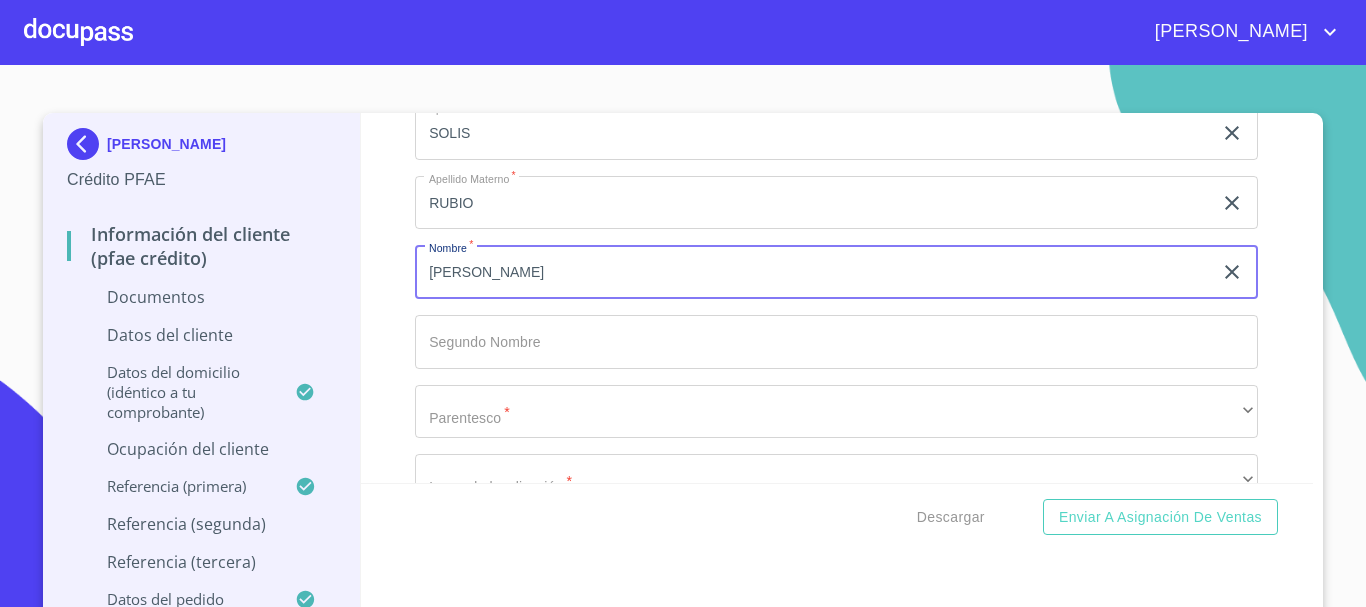 type on "[PERSON_NAME]" 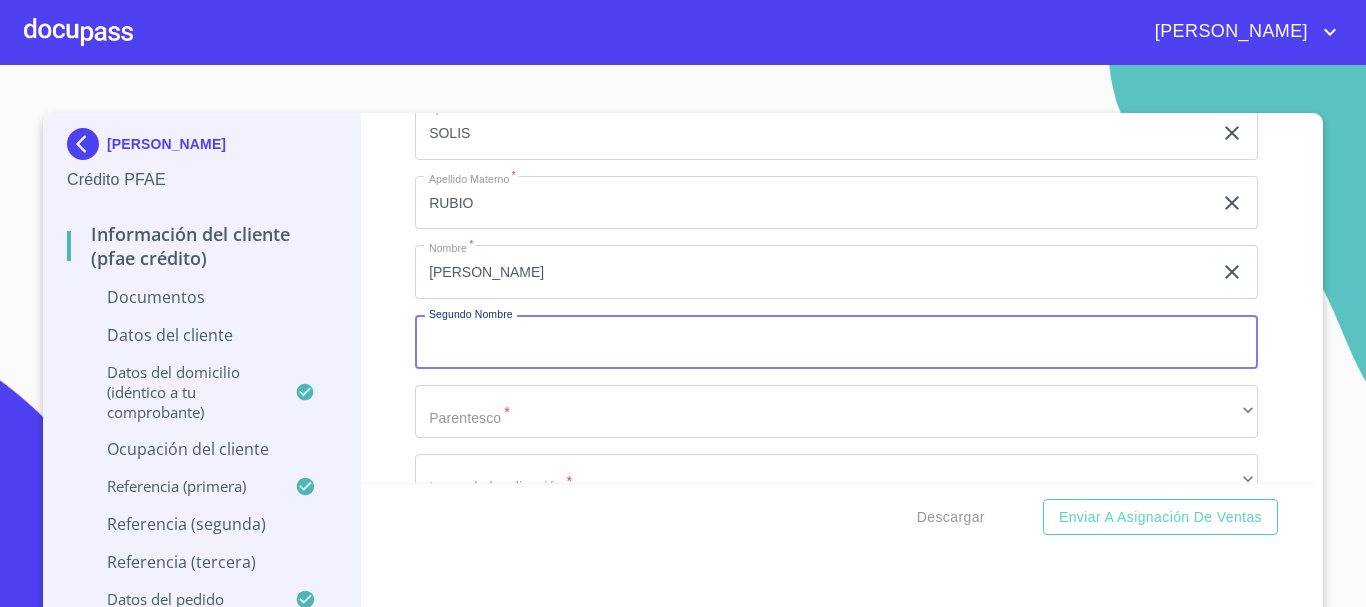 click on "Documento de identificación.   *" at bounding box center [836, 342] 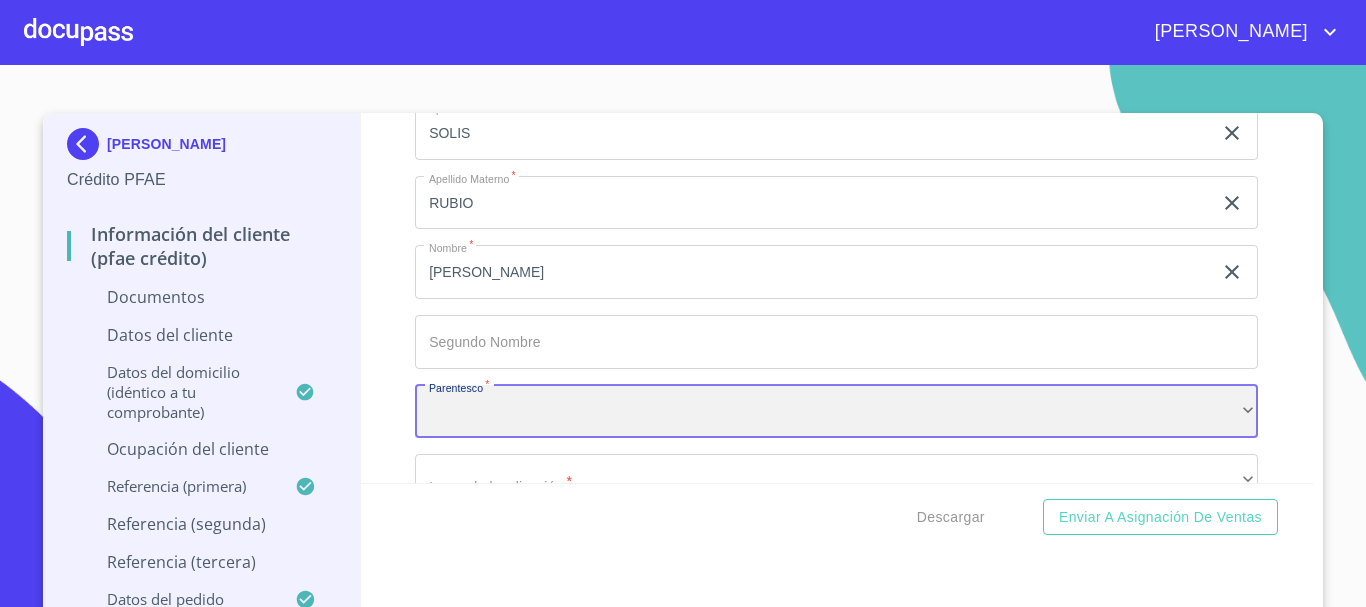click on "​" at bounding box center [836, 412] 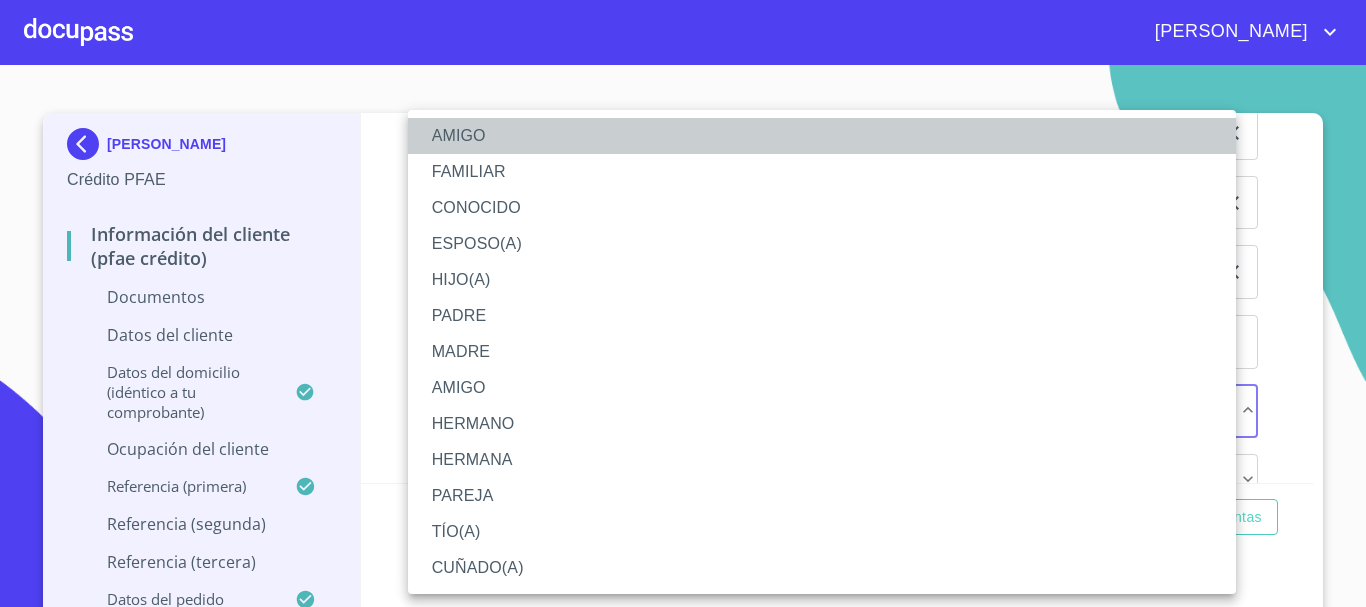 click on "AMIGO" at bounding box center [822, 136] 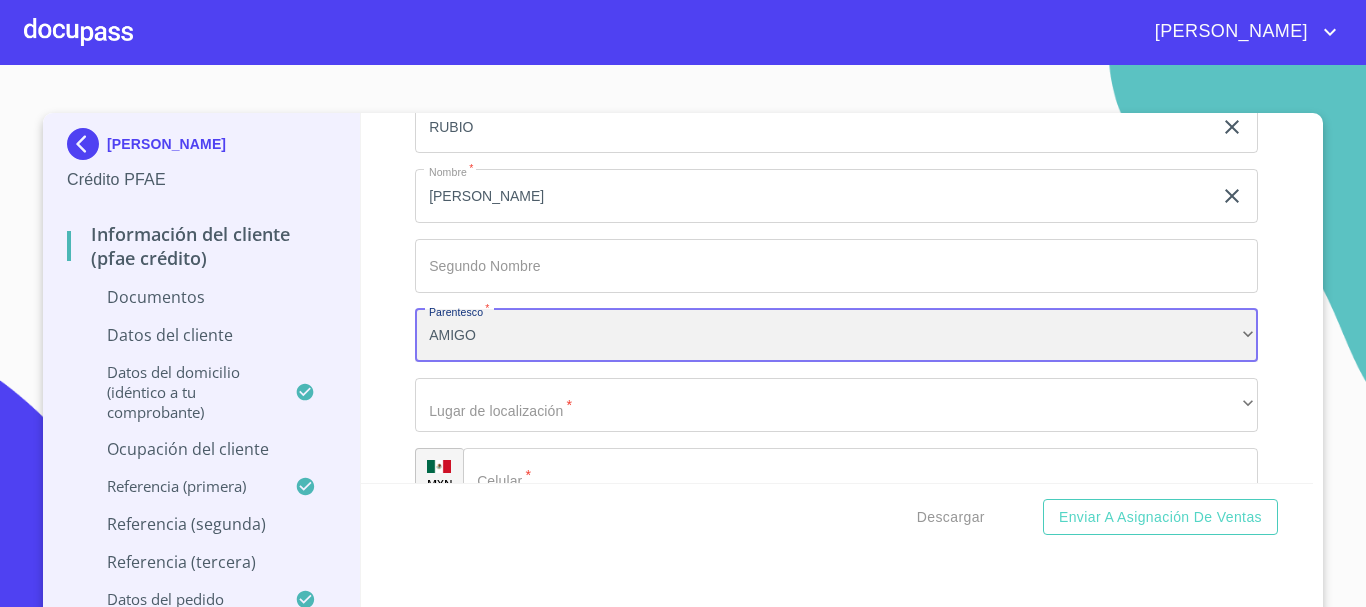 scroll, scrollTop: 6803, scrollLeft: 0, axis: vertical 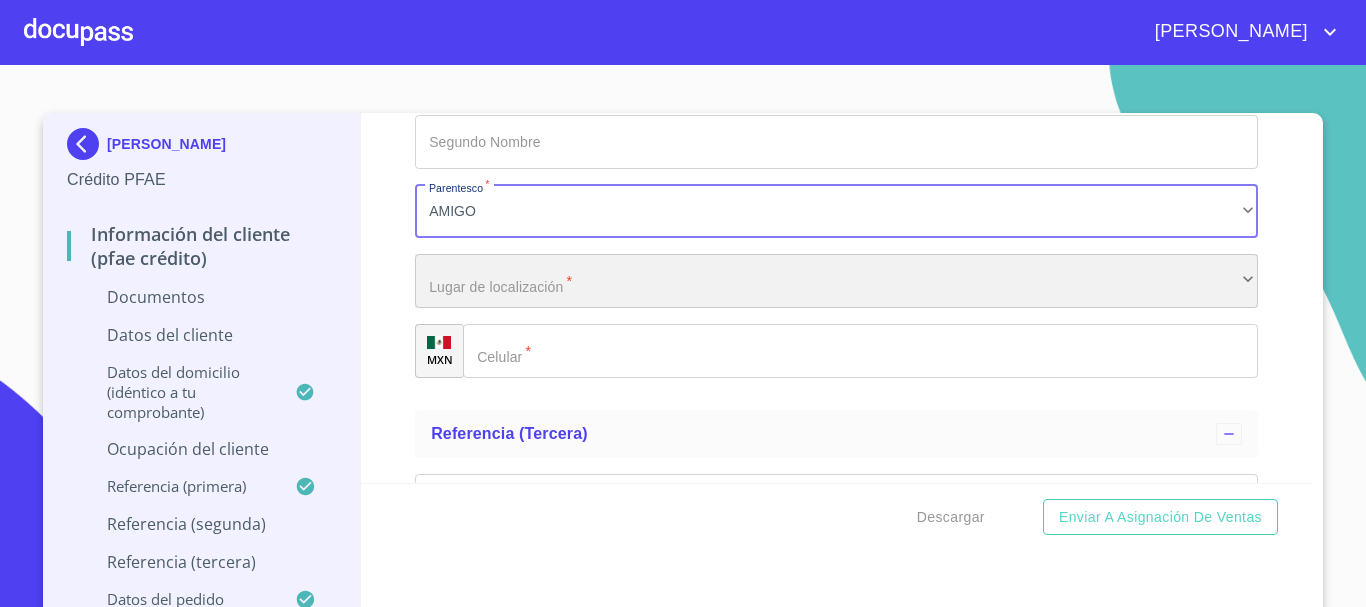 click on "​" at bounding box center (836, 281) 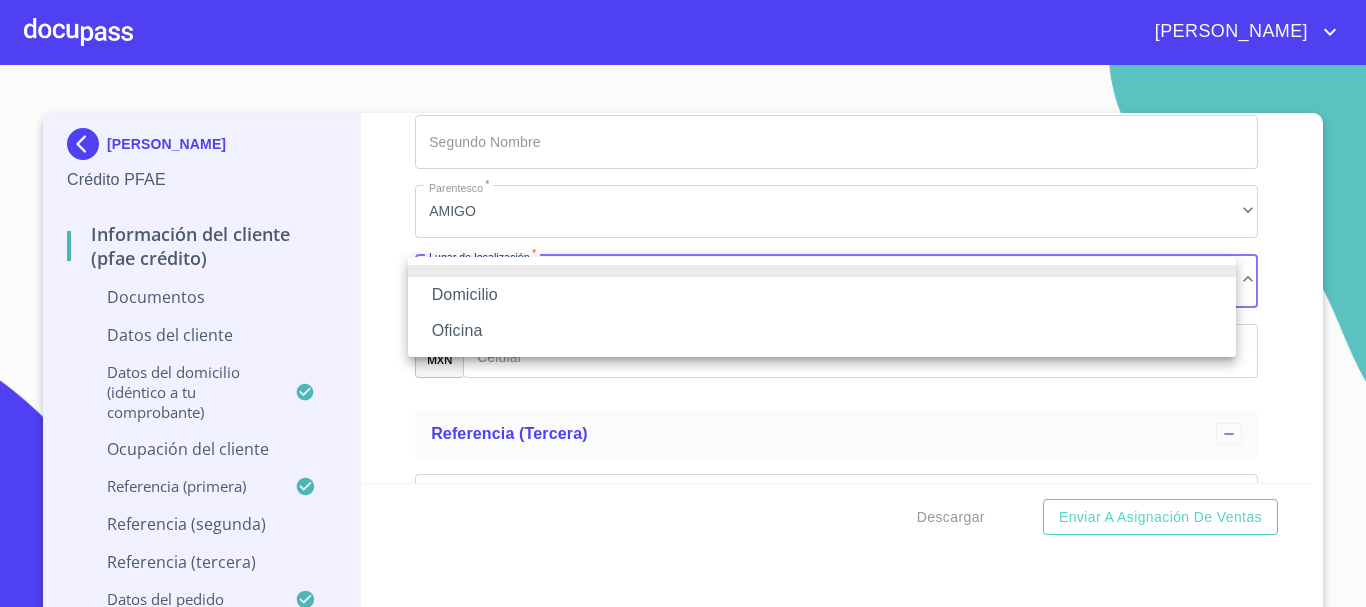 click on "Domicilio" at bounding box center [822, 295] 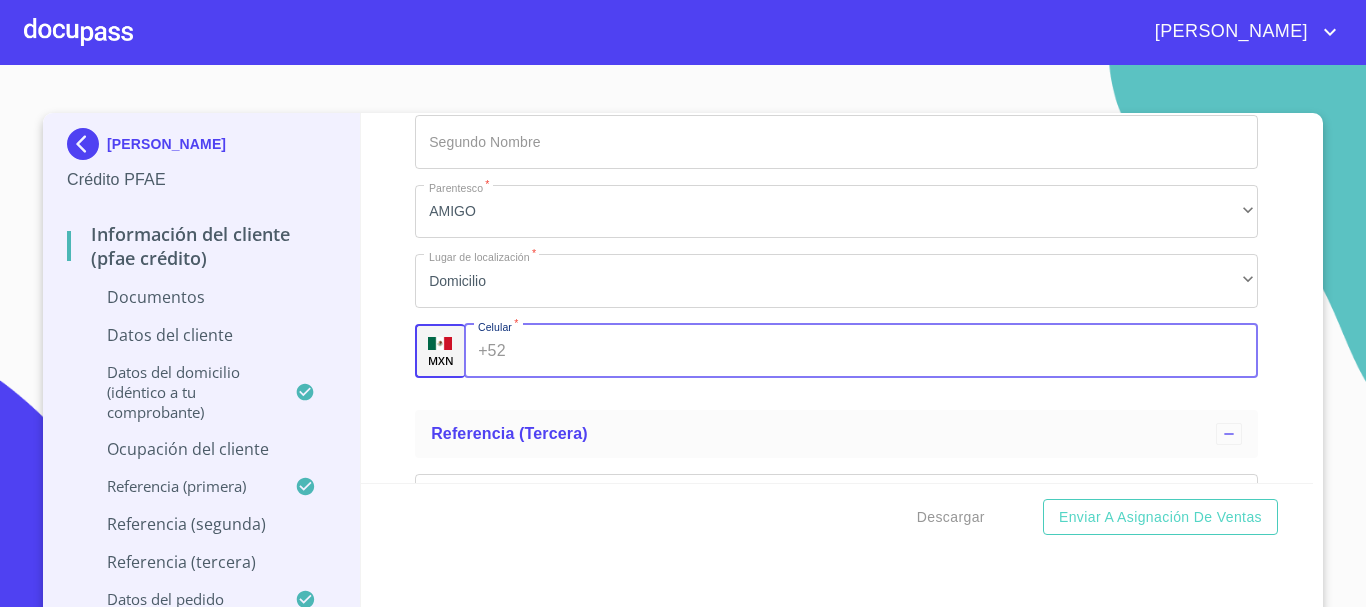 click on "Documento de identificación.   *" at bounding box center [886, 351] 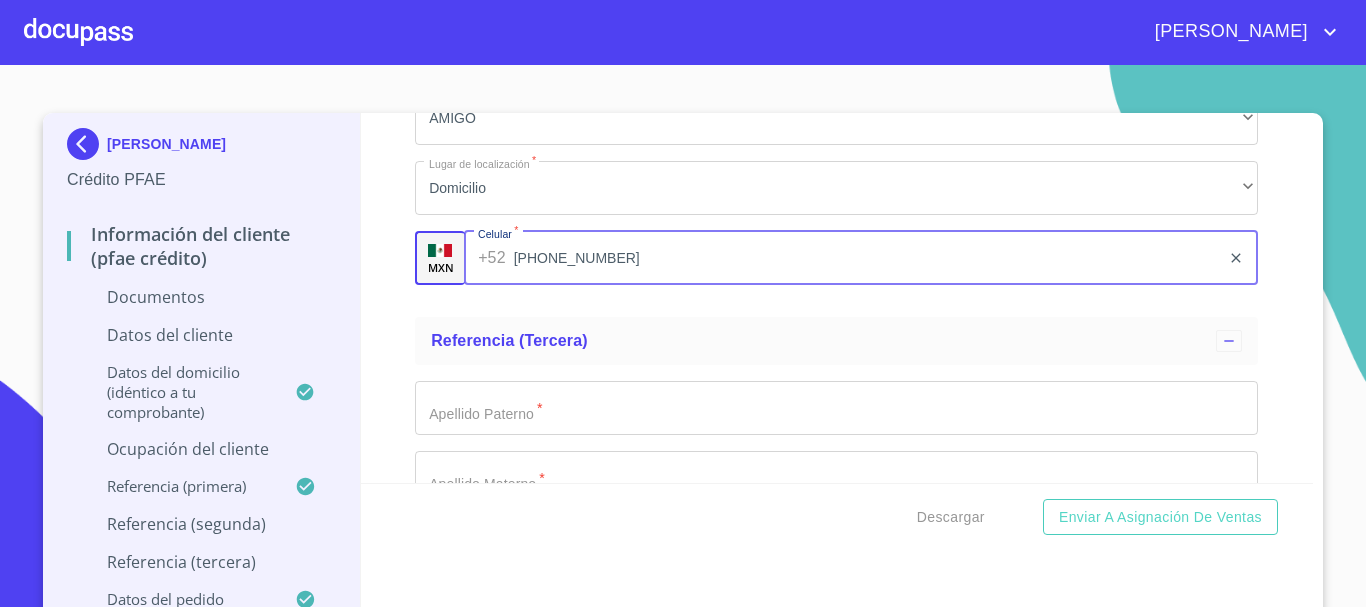 scroll, scrollTop: 7103, scrollLeft: 0, axis: vertical 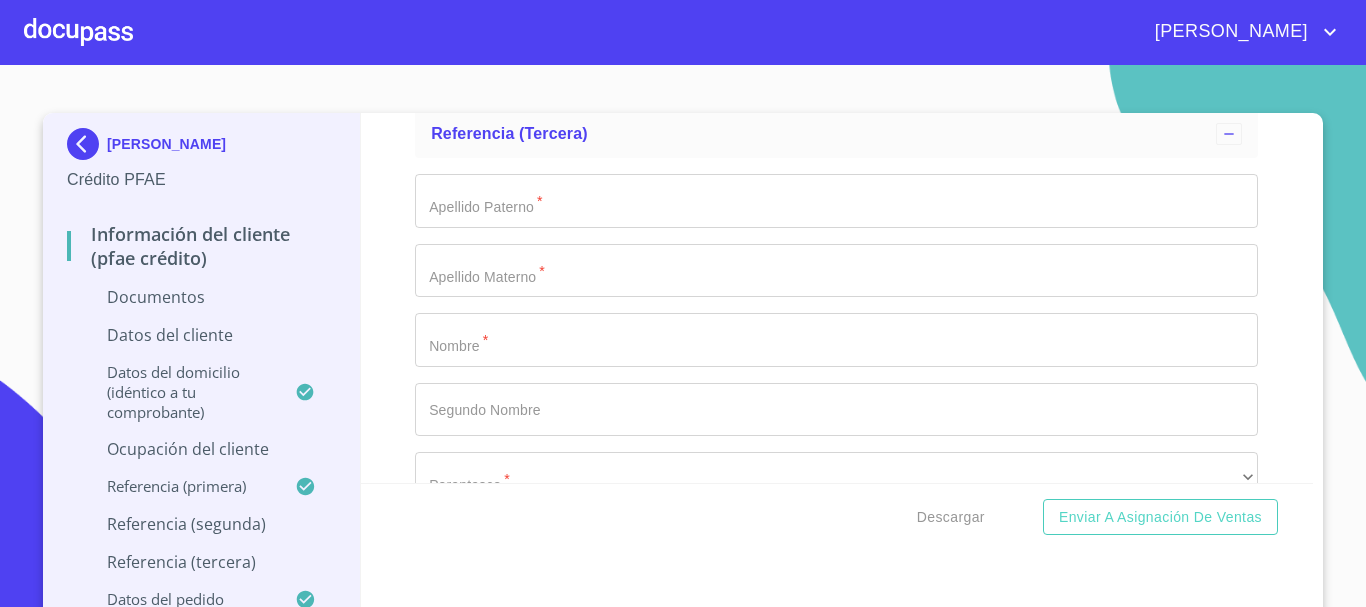 type on "[PHONE_NUMBER]" 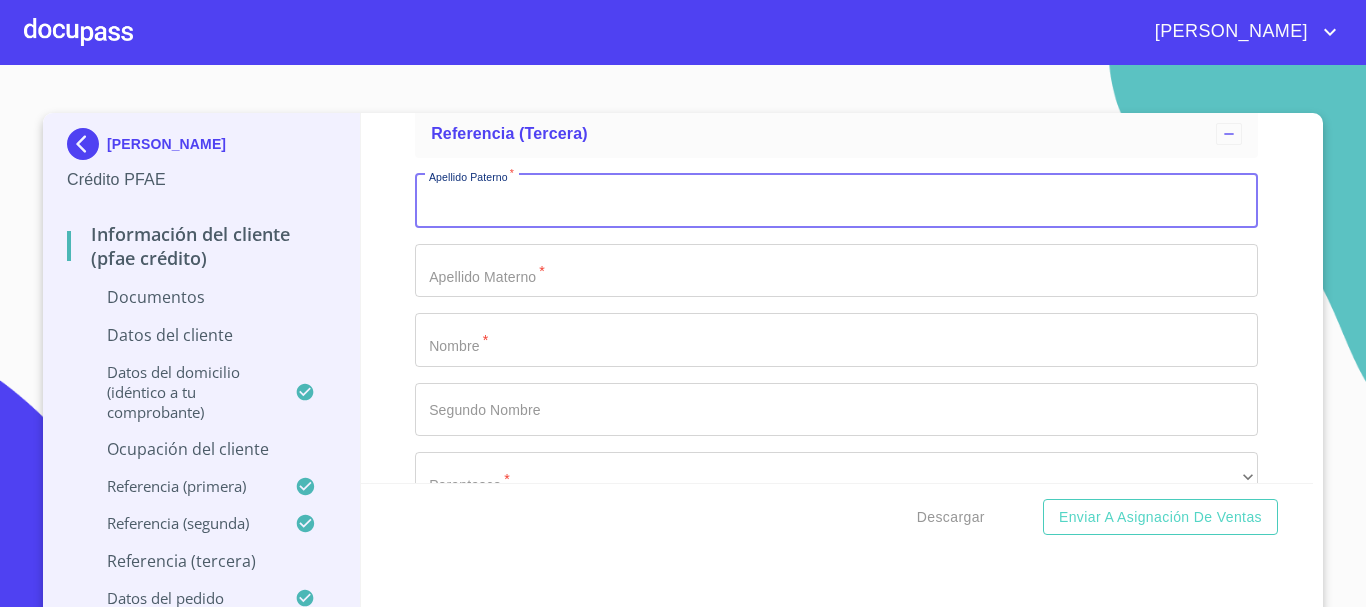 click on "Documento de identificación.   *" at bounding box center (836, 201) 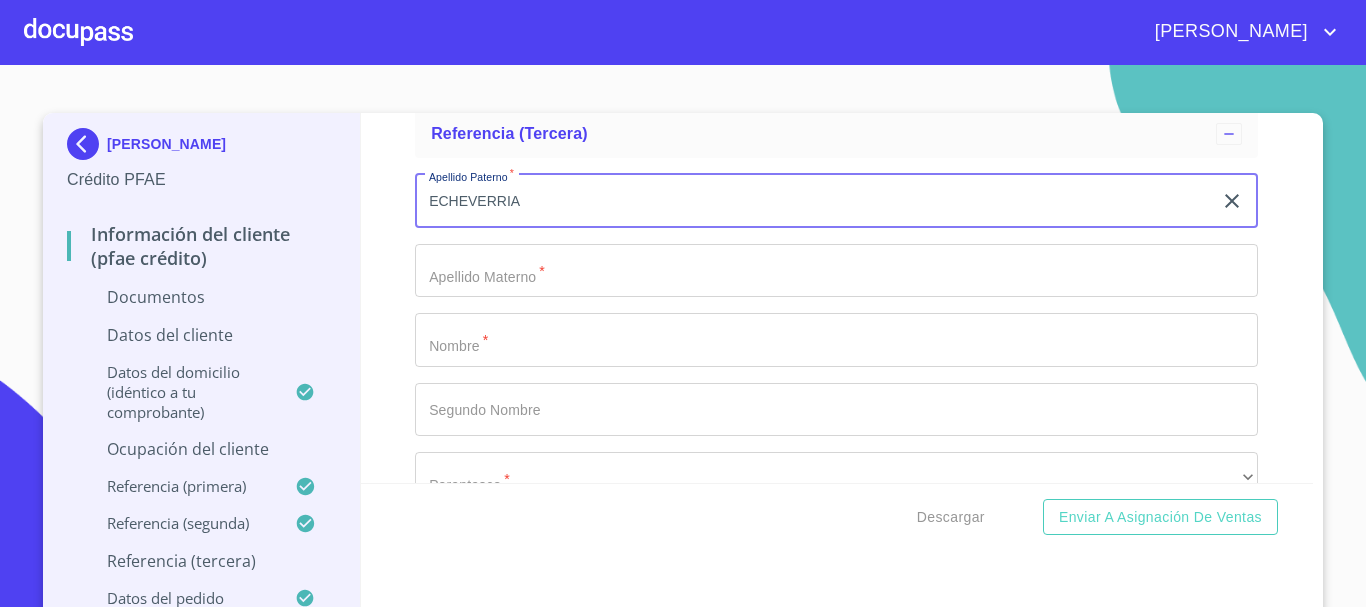 type on "ECHEVERRIA" 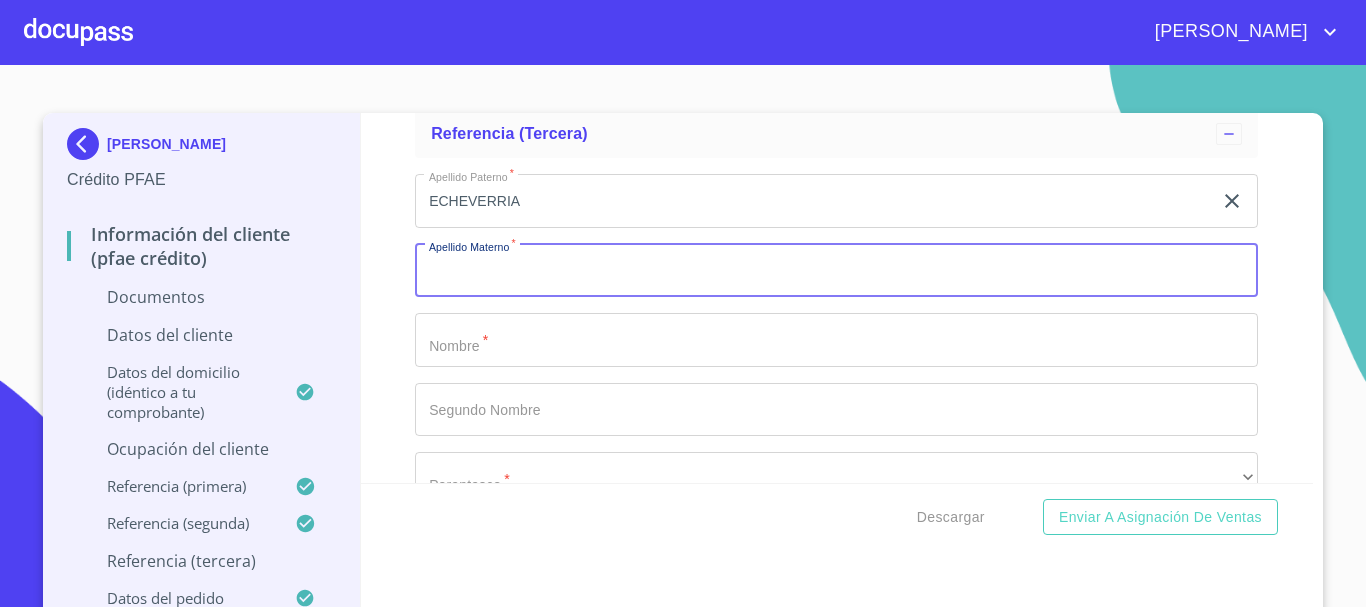 click on "Documento de identificación.   *" at bounding box center (836, 271) 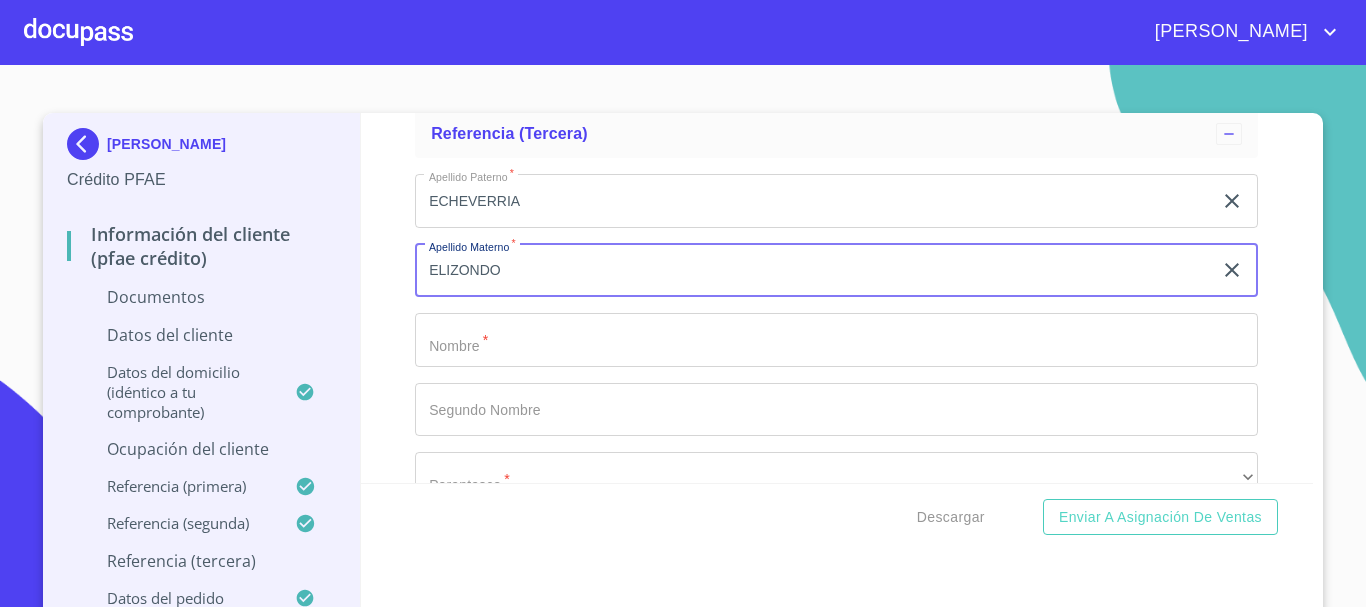 type on "ELIZONDO" 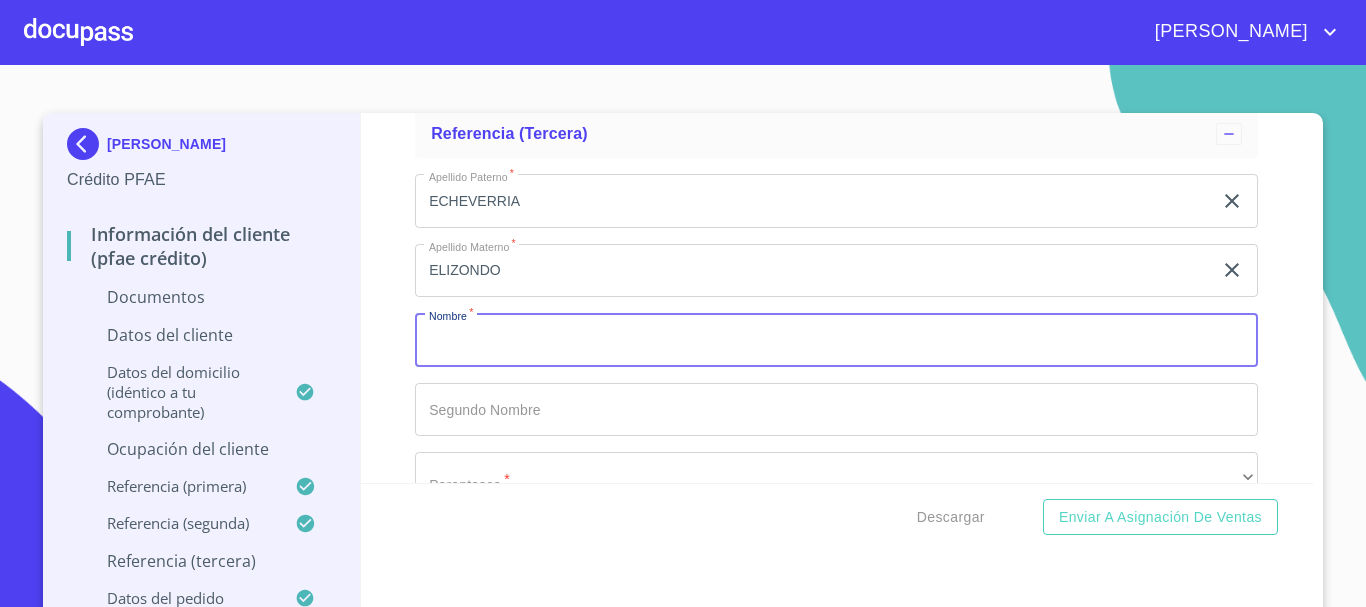 drag, startPoint x: 631, startPoint y: 343, endPoint x: 645, endPoint y: 333, distance: 17.20465 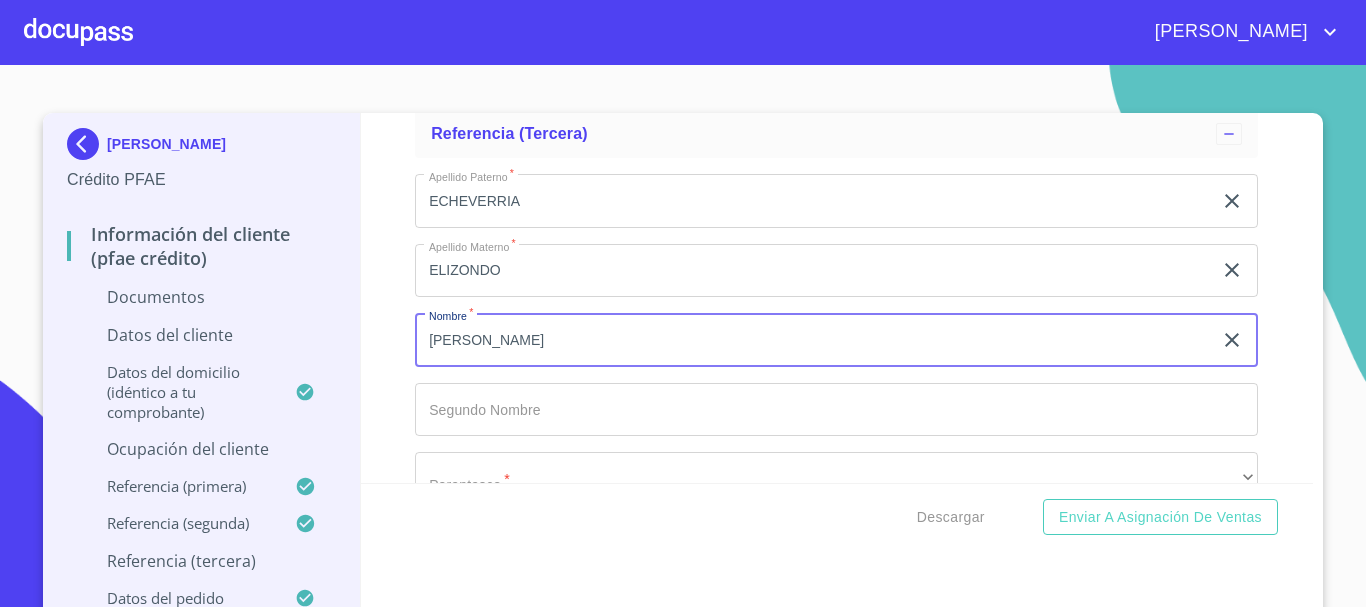 scroll, scrollTop: 7403, scrollLeft: 0, axis: vertical 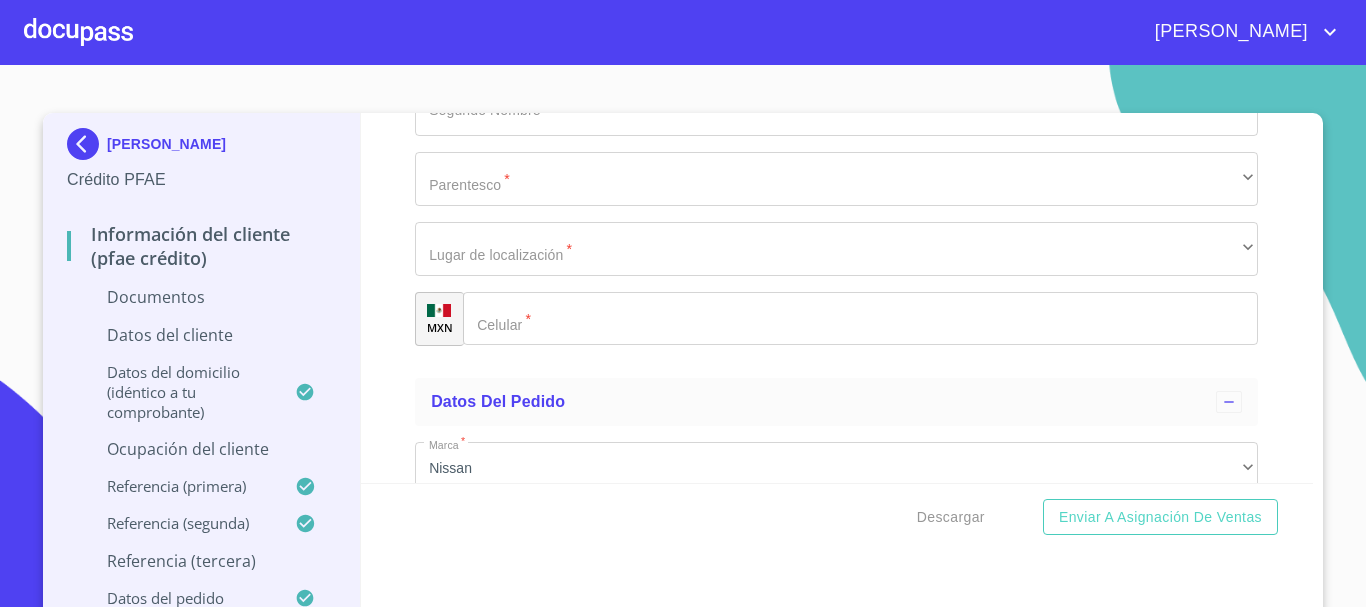 type on "[PERSON_NAME]" 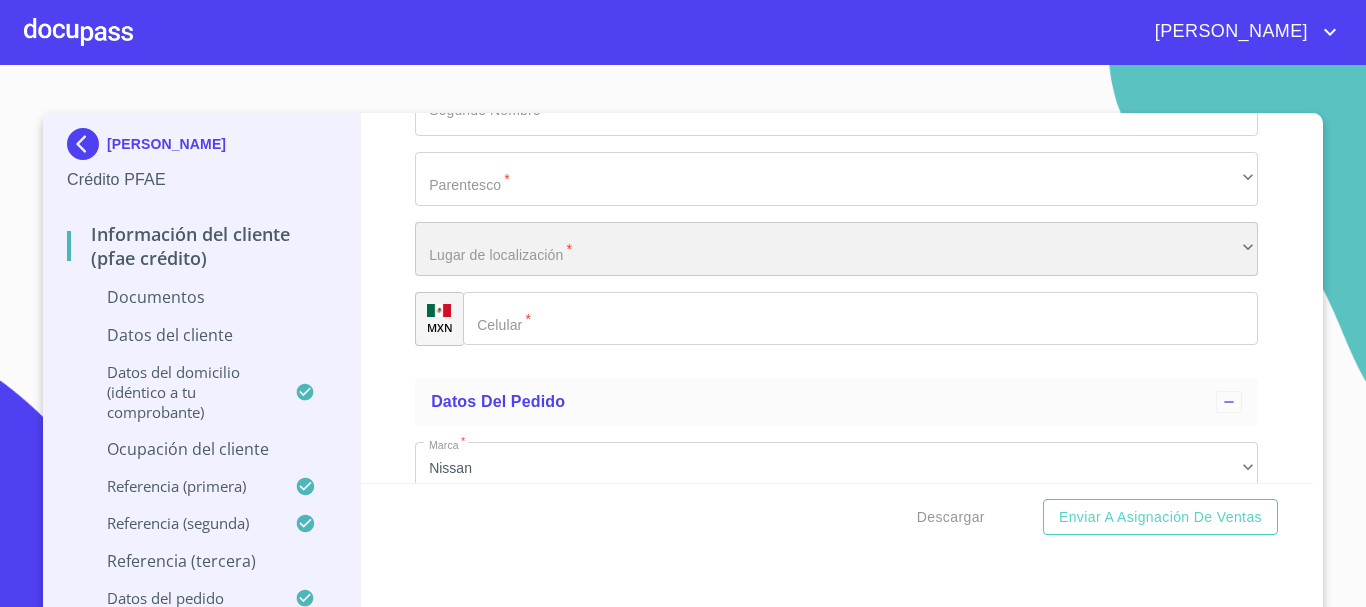 click on "​" at bounding box center [836, 249] 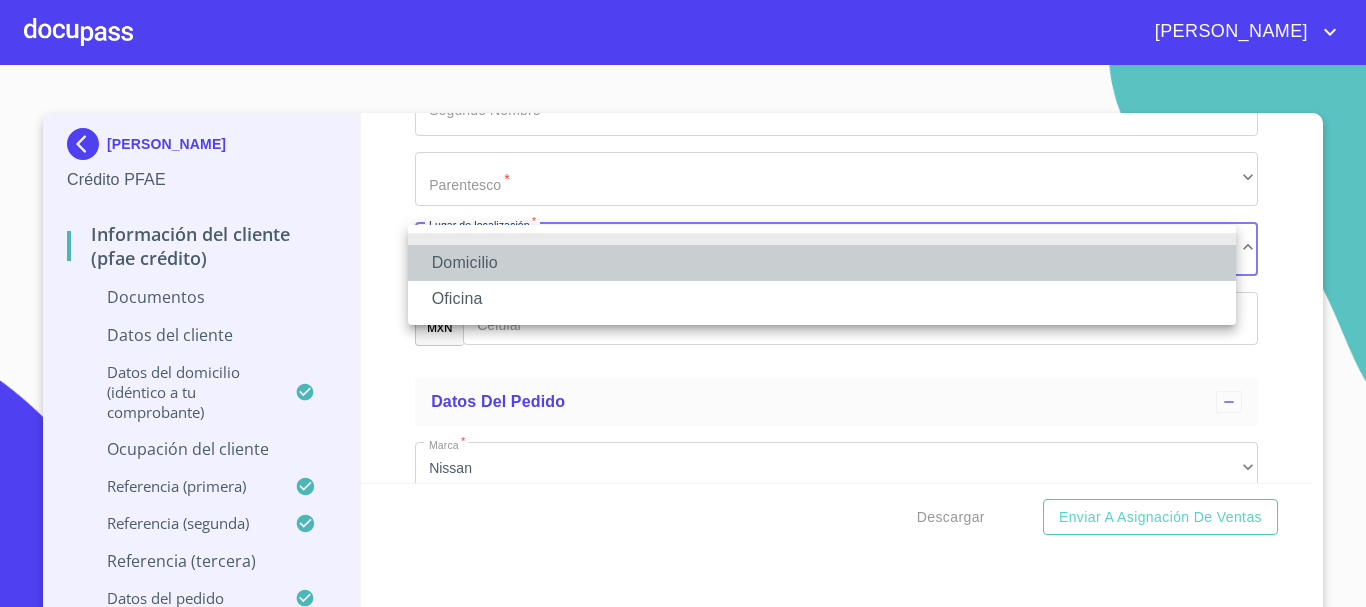 click on "Domicilio" at bounding box center [822, 263] 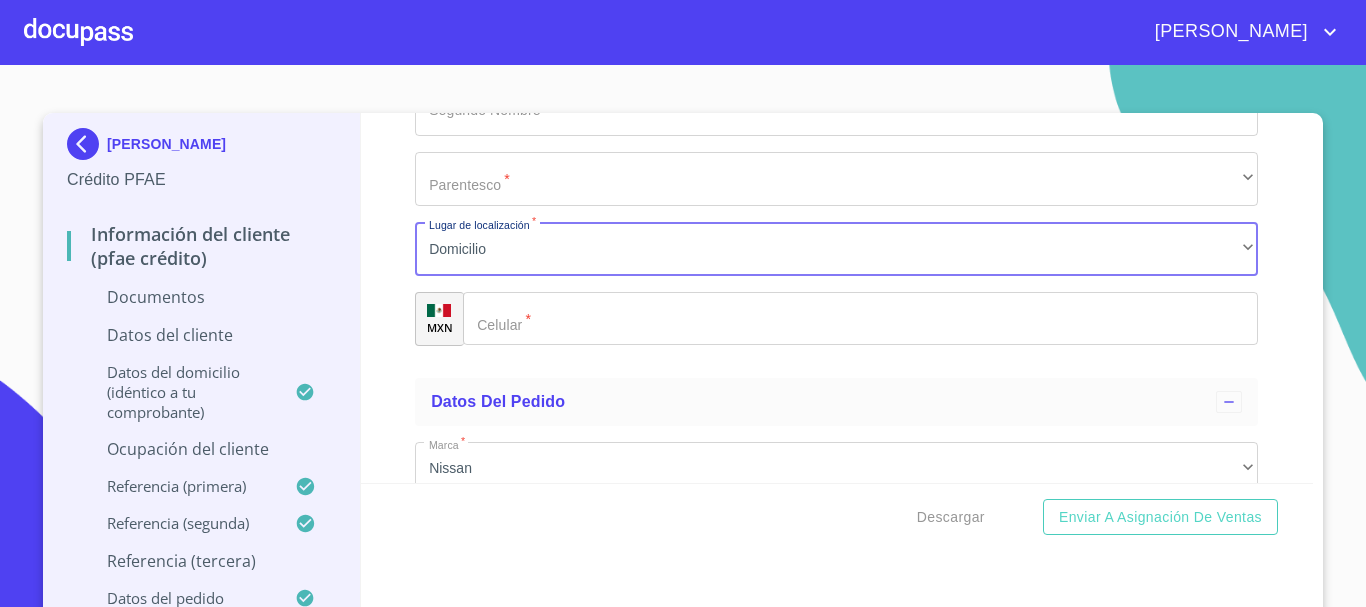 click on "​" at bounding box center [860, 319] 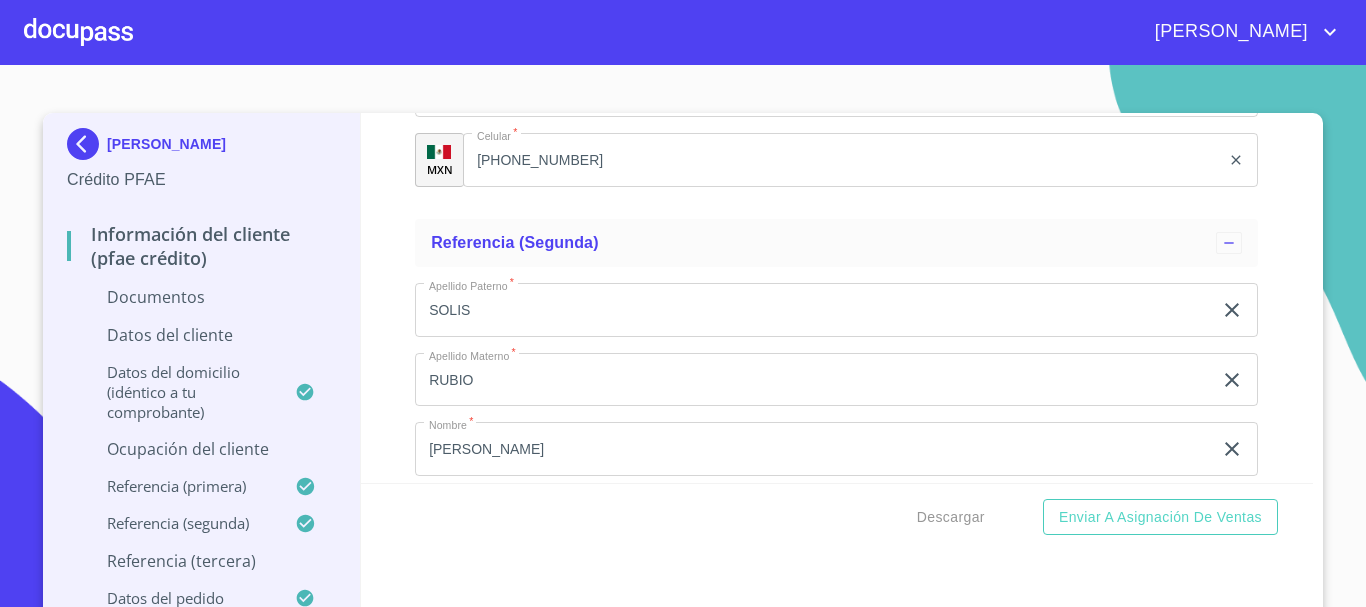 scroll, scrollTop: 6203, scrollLeft: 0, axis: vertical 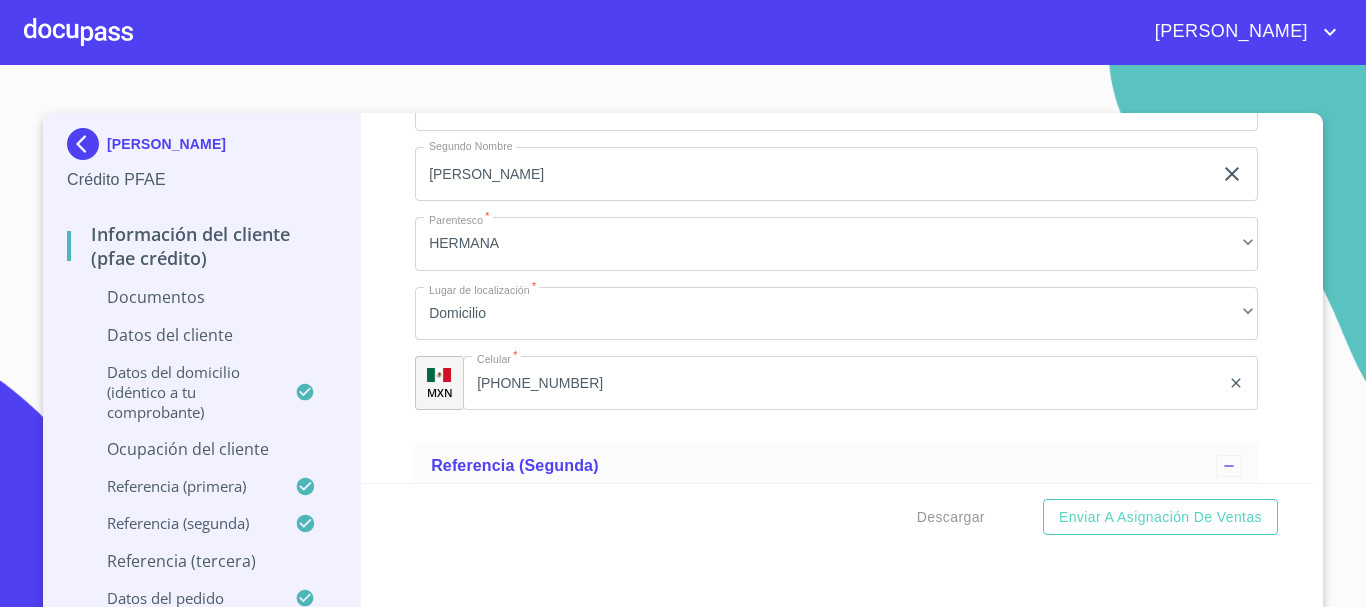 type on "[PHONE_NUMBER]" 